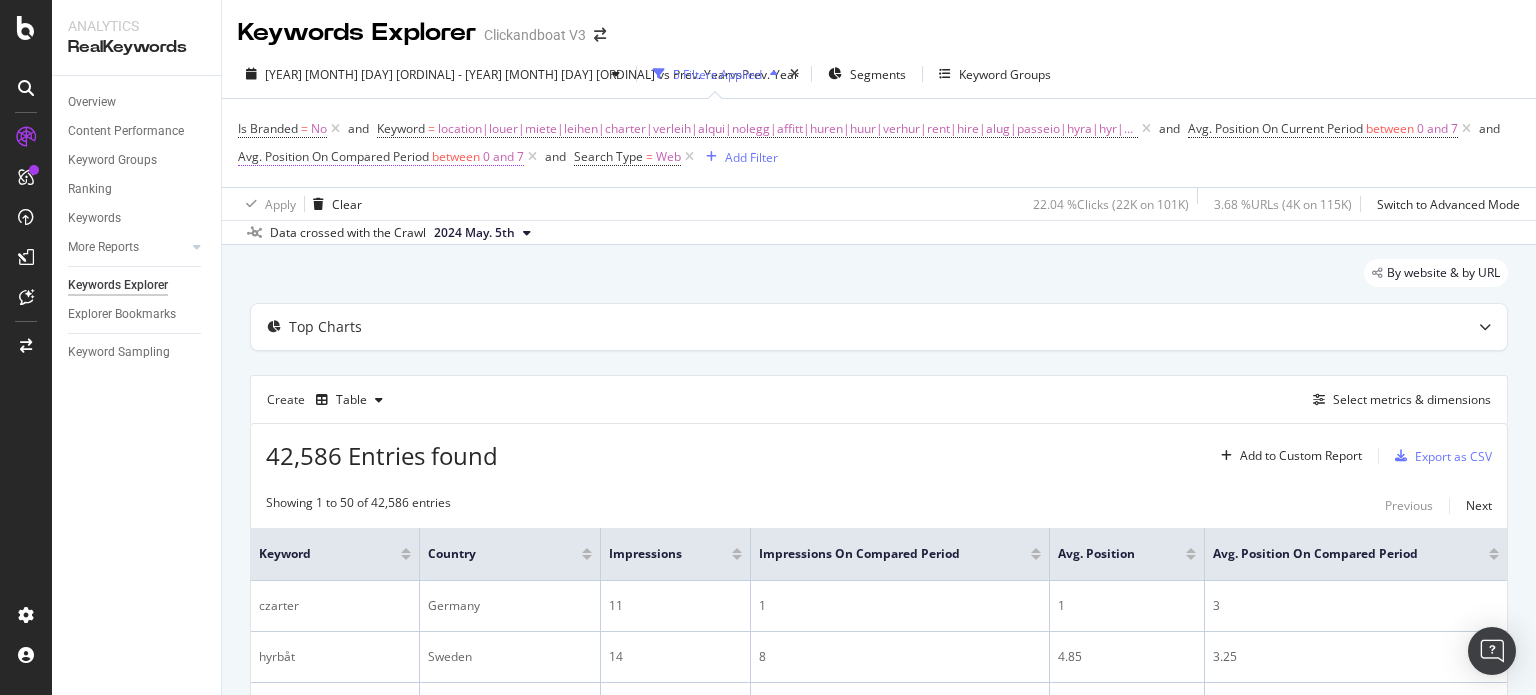 scroll, scrollTop: 0, scrollLeft: 0, axis: both 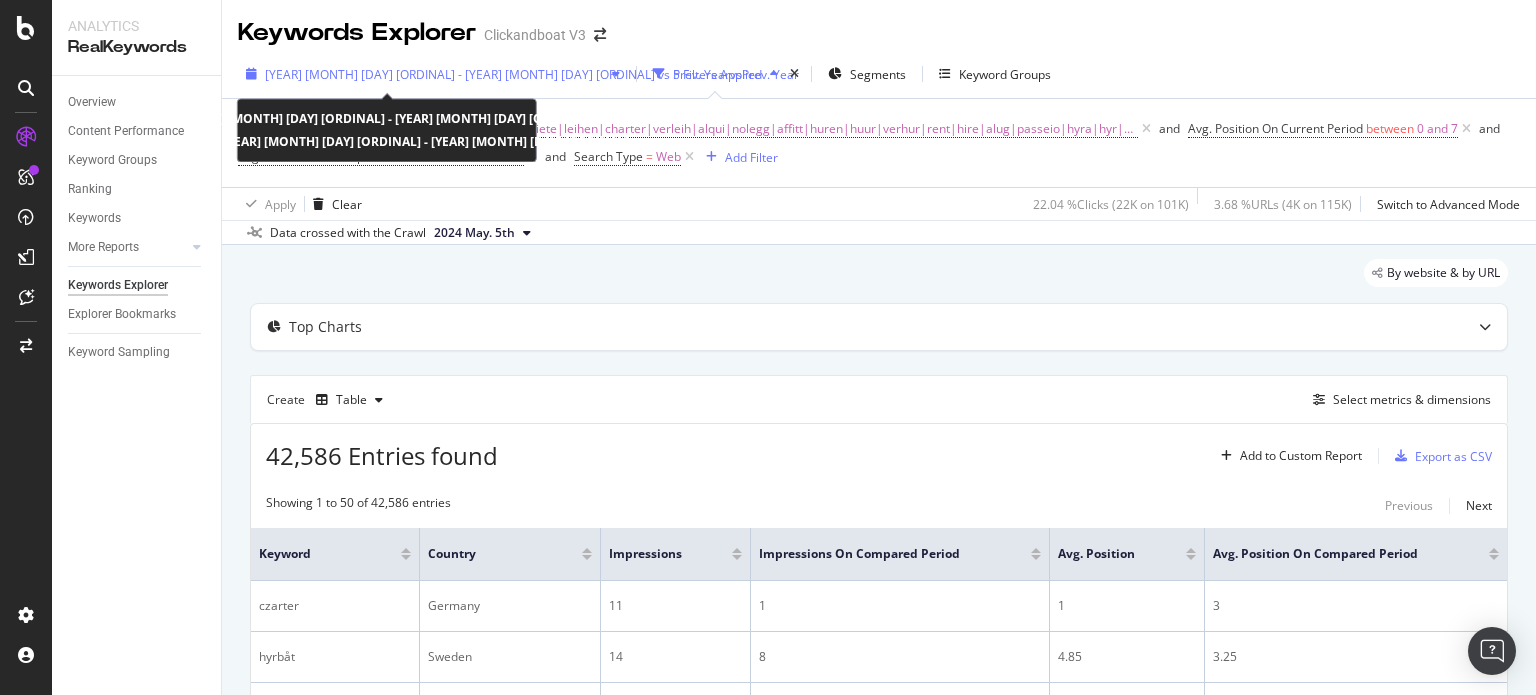 click on "[YEAR] [MONTH] [DAY] [ORDINAL] - [YEAR] [MONTH] [DAY] [ORDINAL]  vs  Prev. Year" at bounding box center [497, 74] 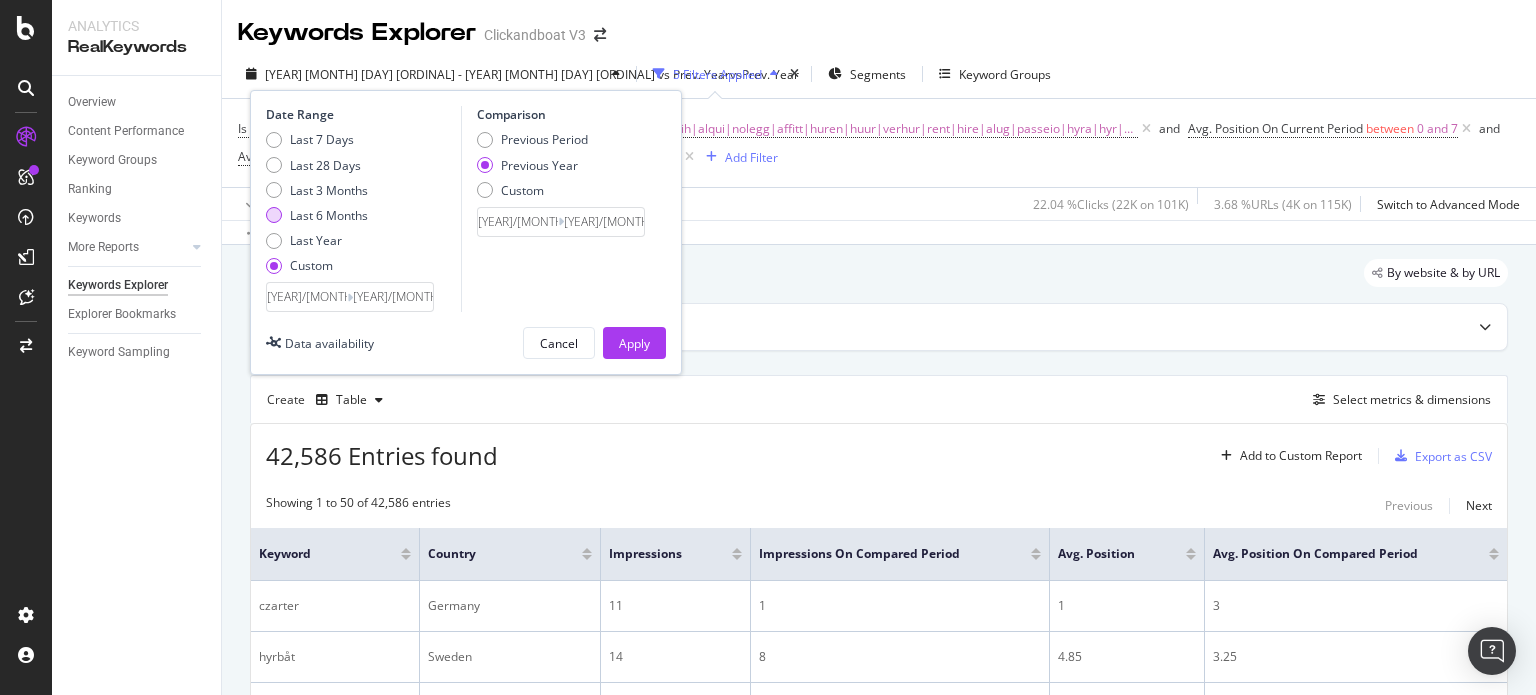 click on "Last 6 Months" at bounding box center [329, 215] 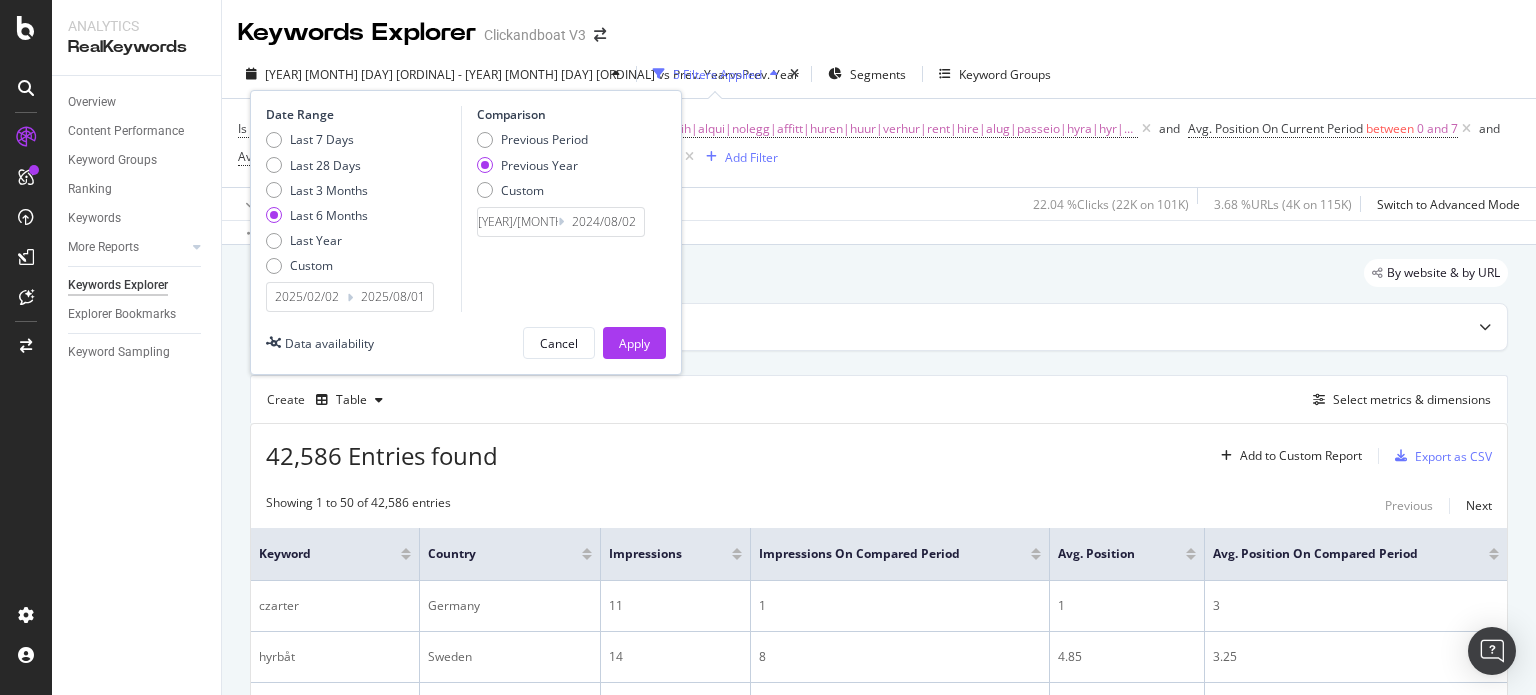 click on "2025/08/01" at bounding box center (393, 297) 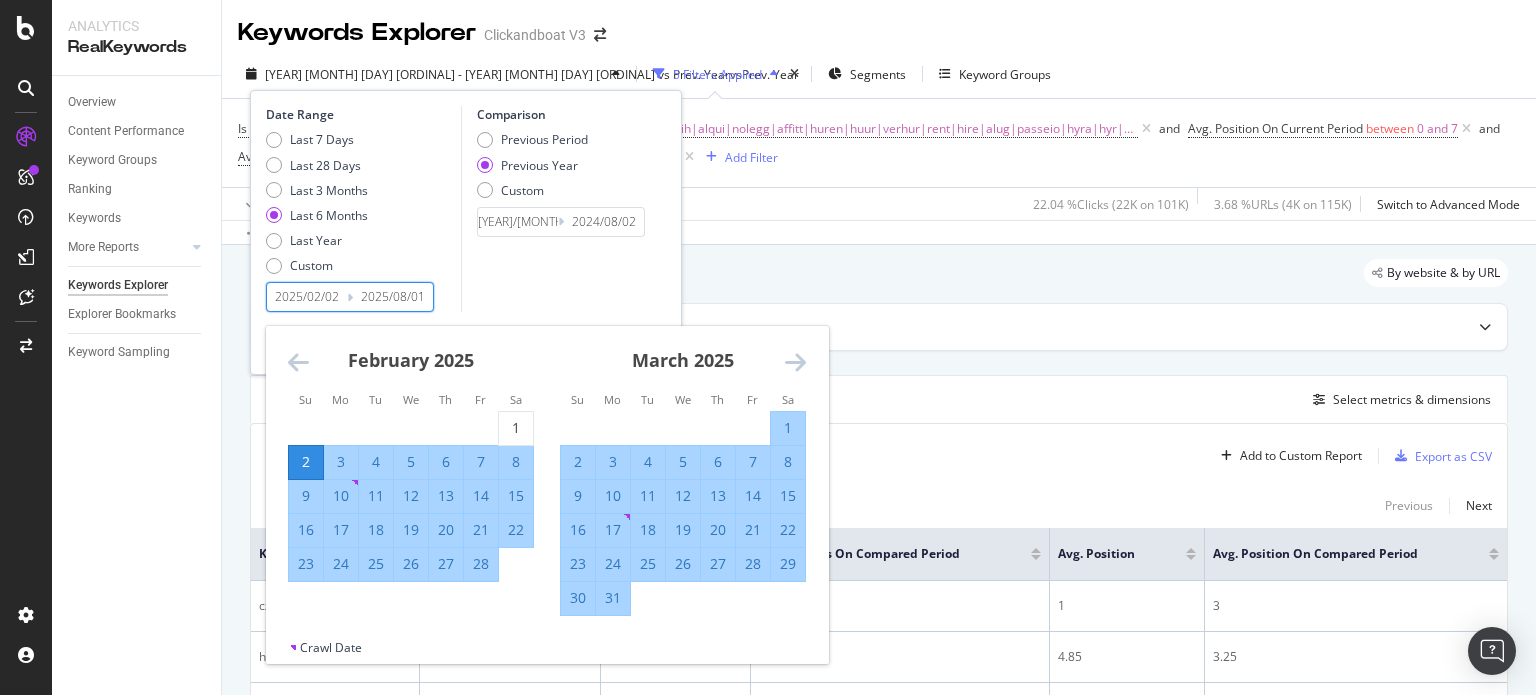 click at bounding box center (298, 362) 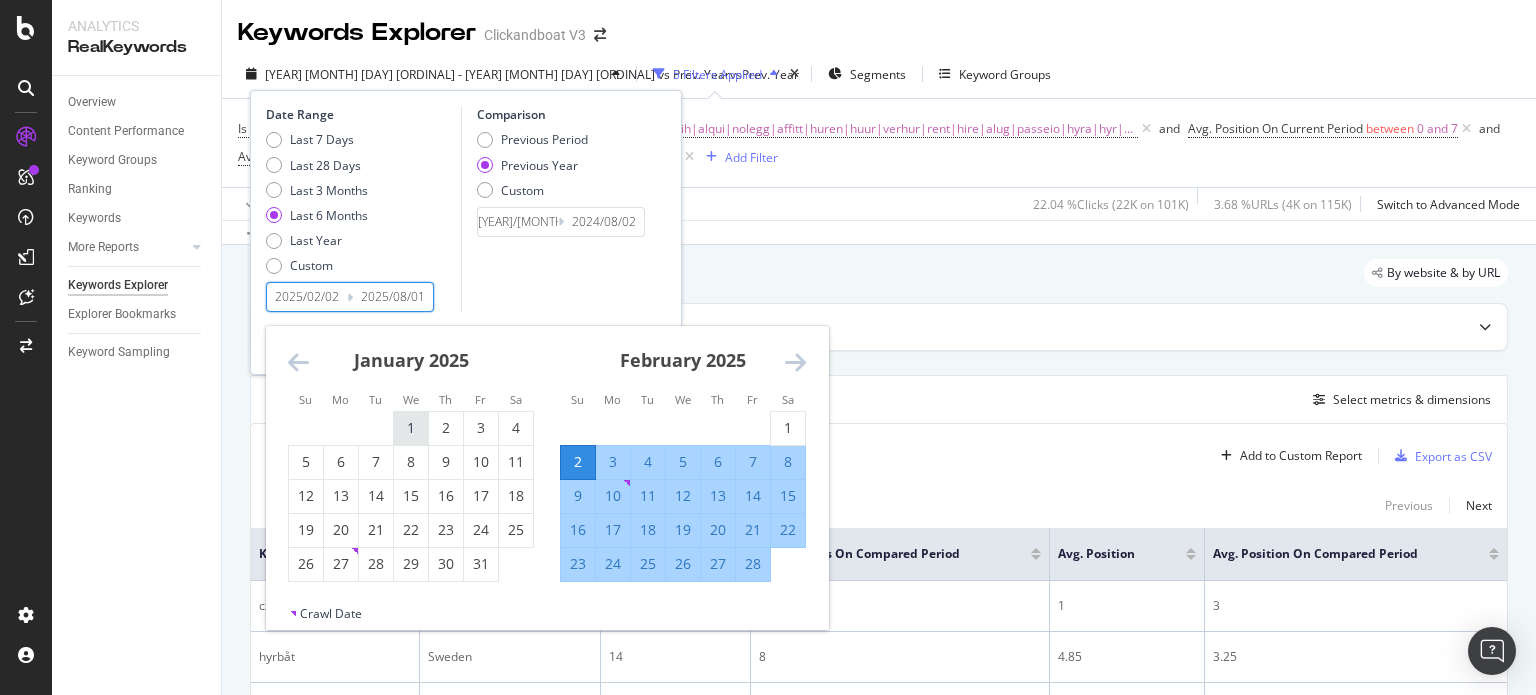 click on "1" at bounding box center [411, 428] 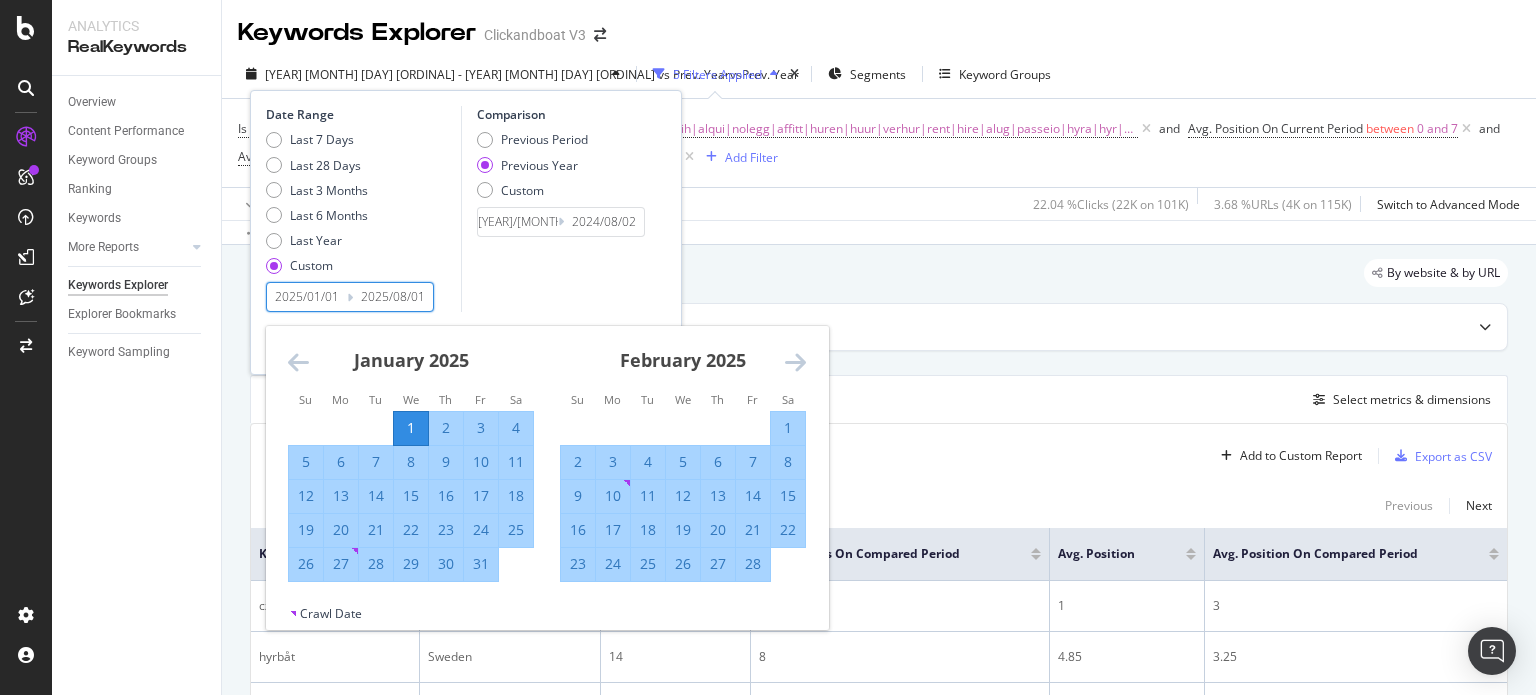 click at bounding box center [795, 362] 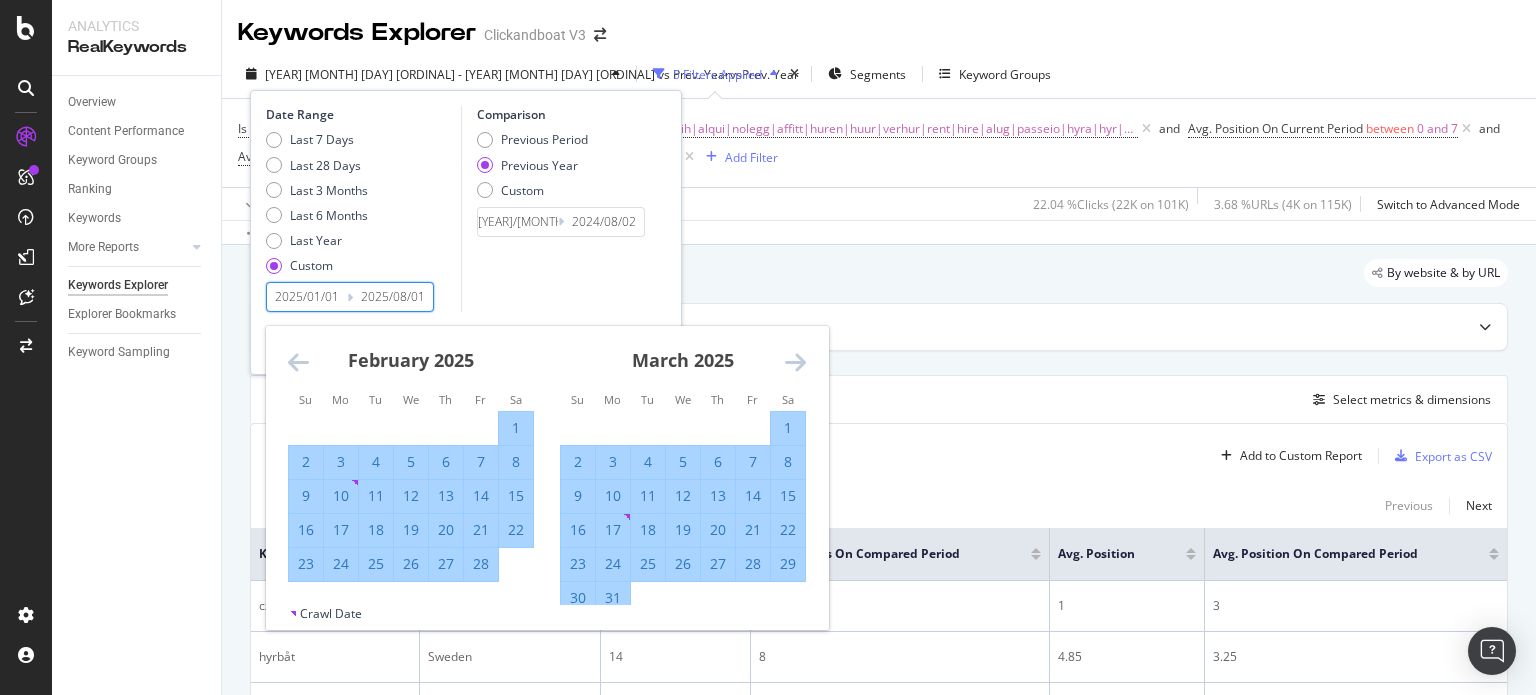 click at bounding box center (795, 362) 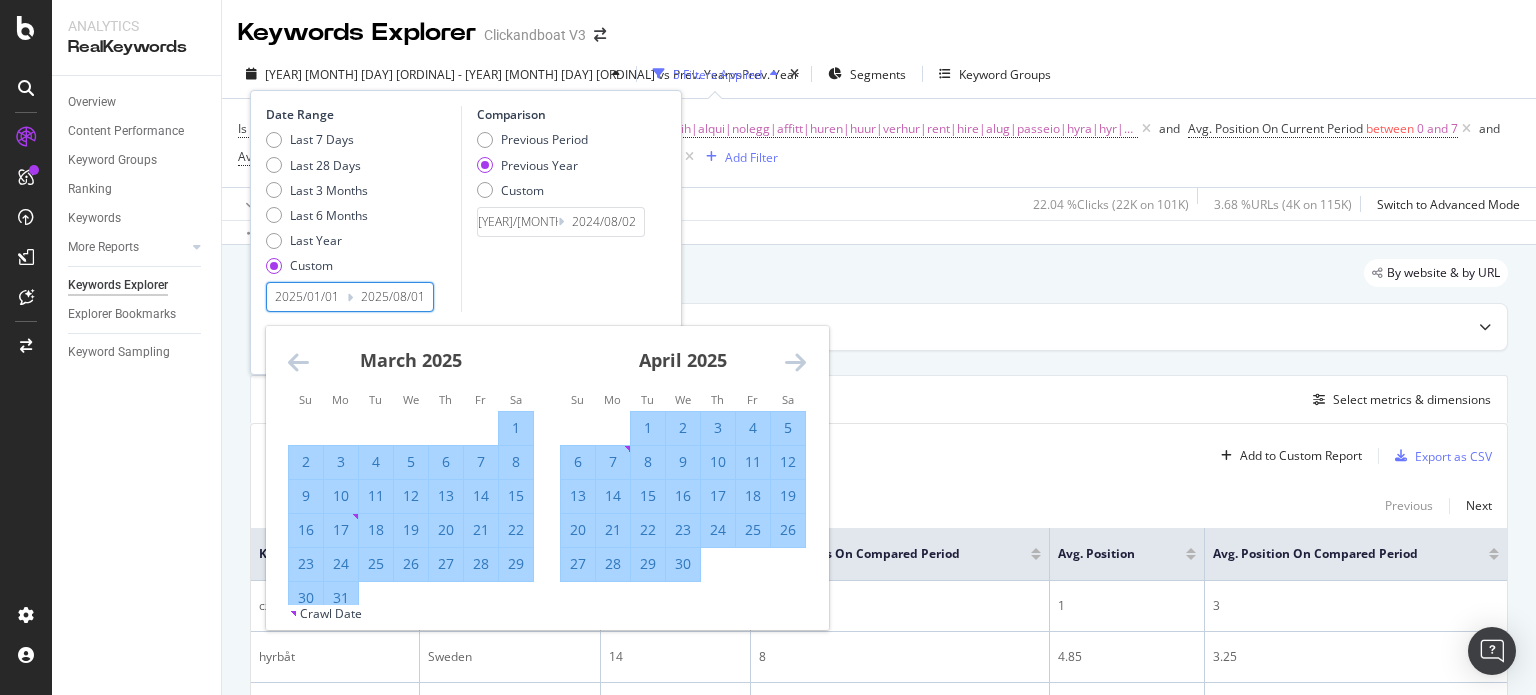 click at bounding box center (795, 362) 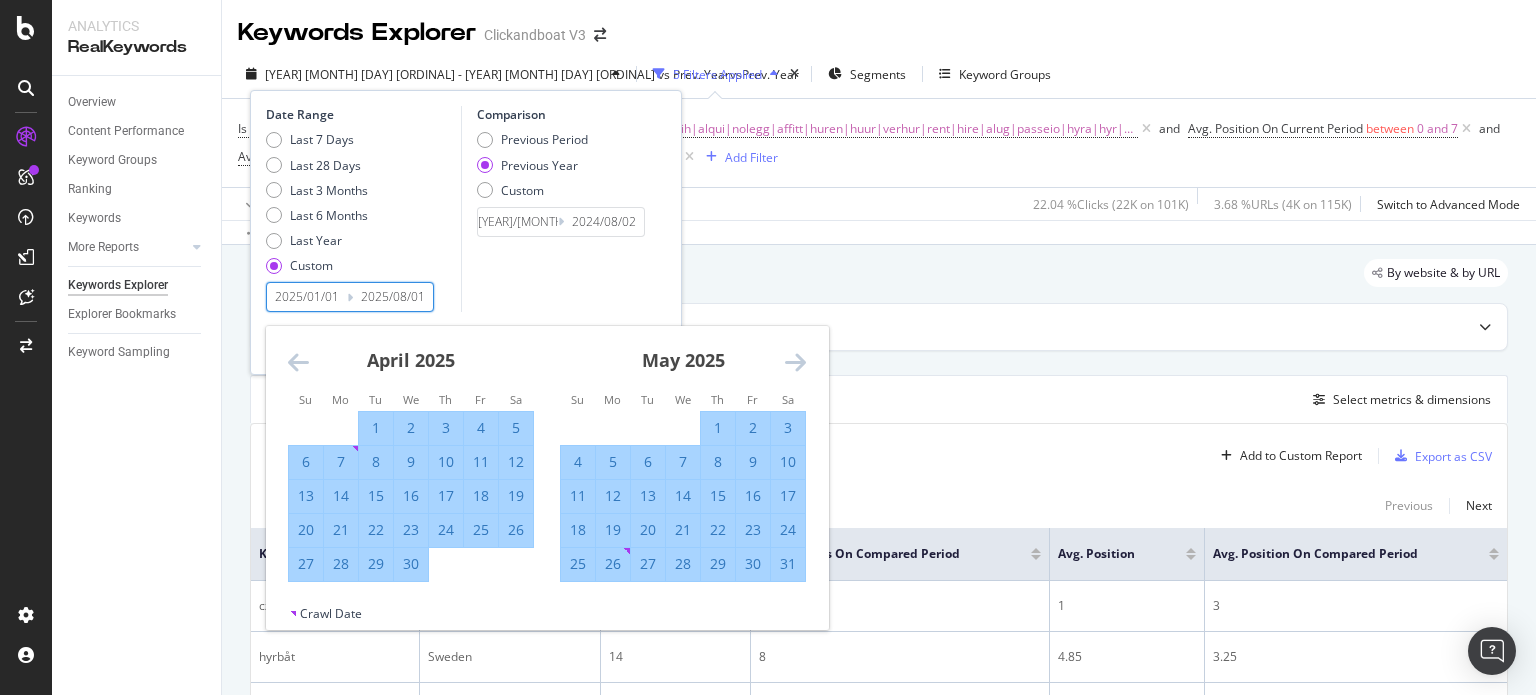 click at bounding box center [795, 362] 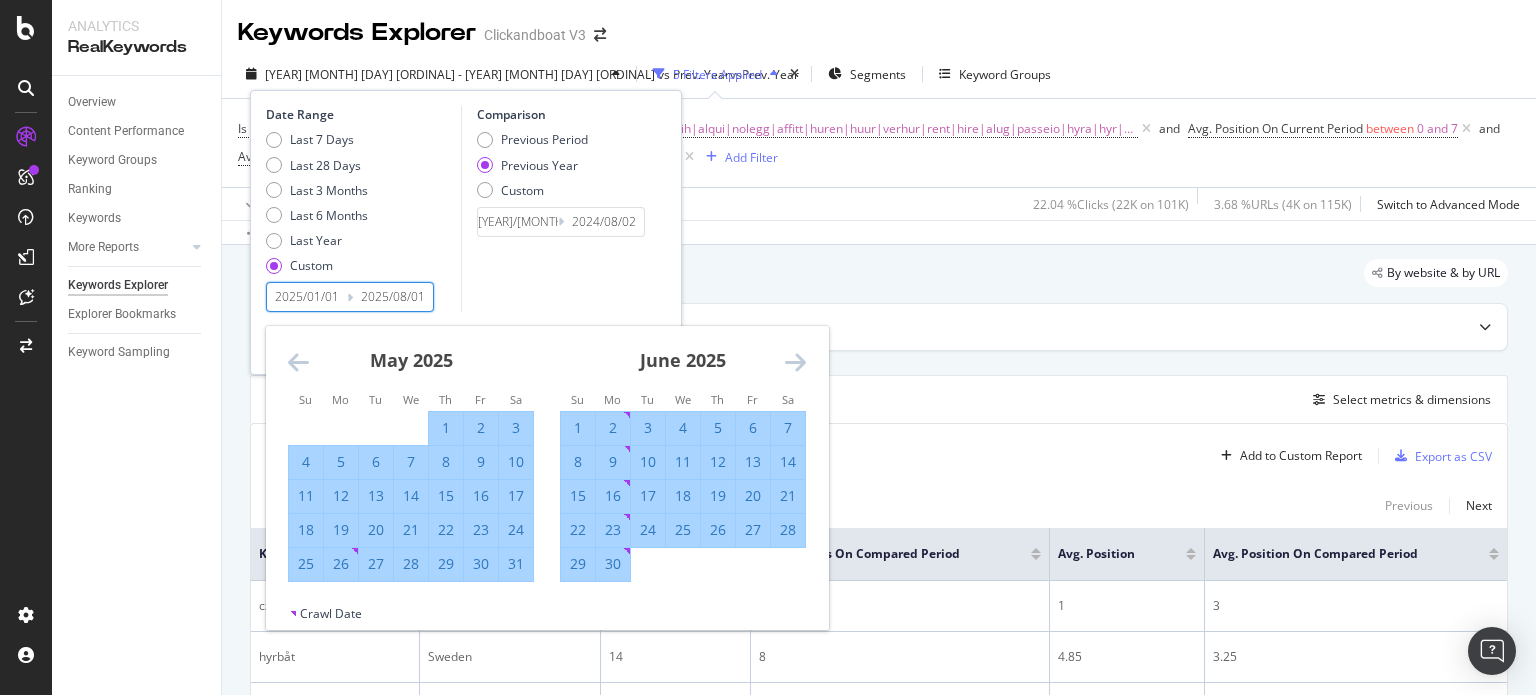 click at bounding box center (795, 362) 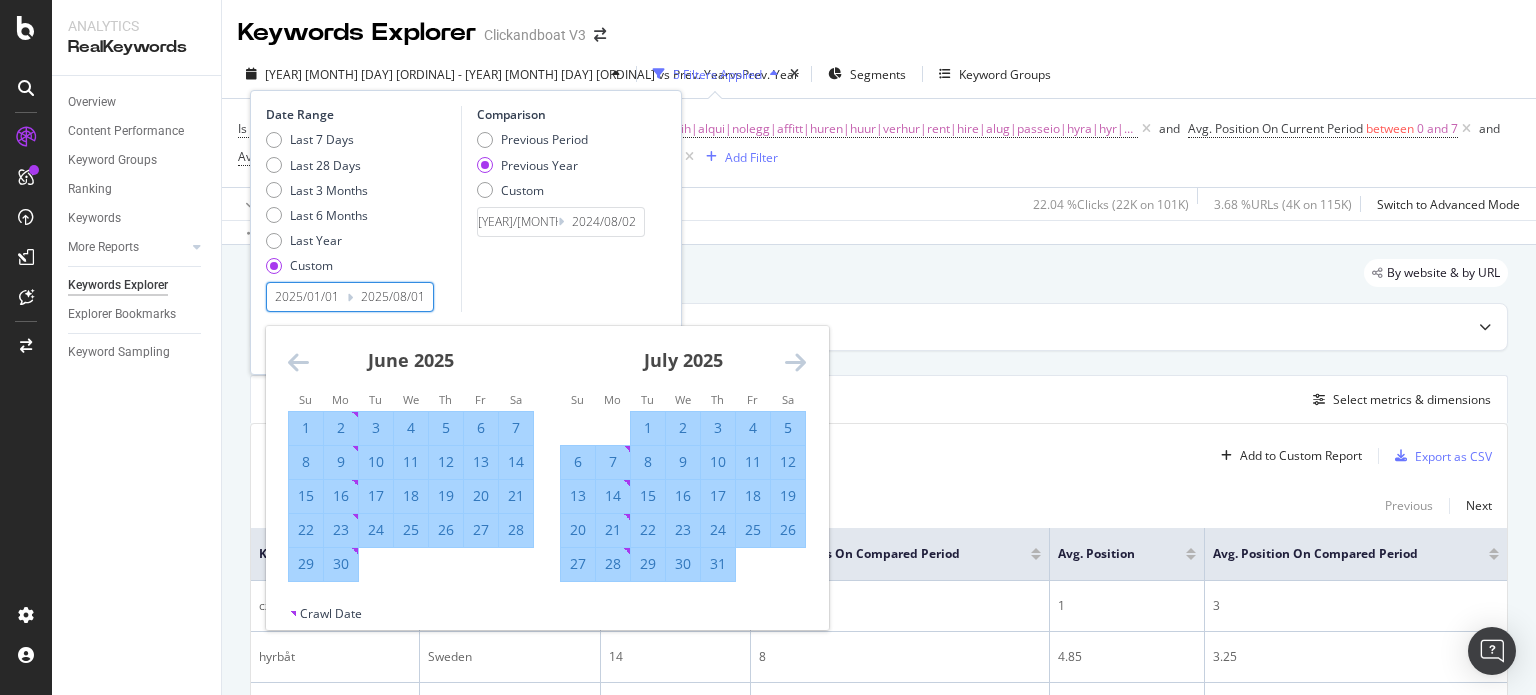 click on "30" at bounding box center [341, 564] 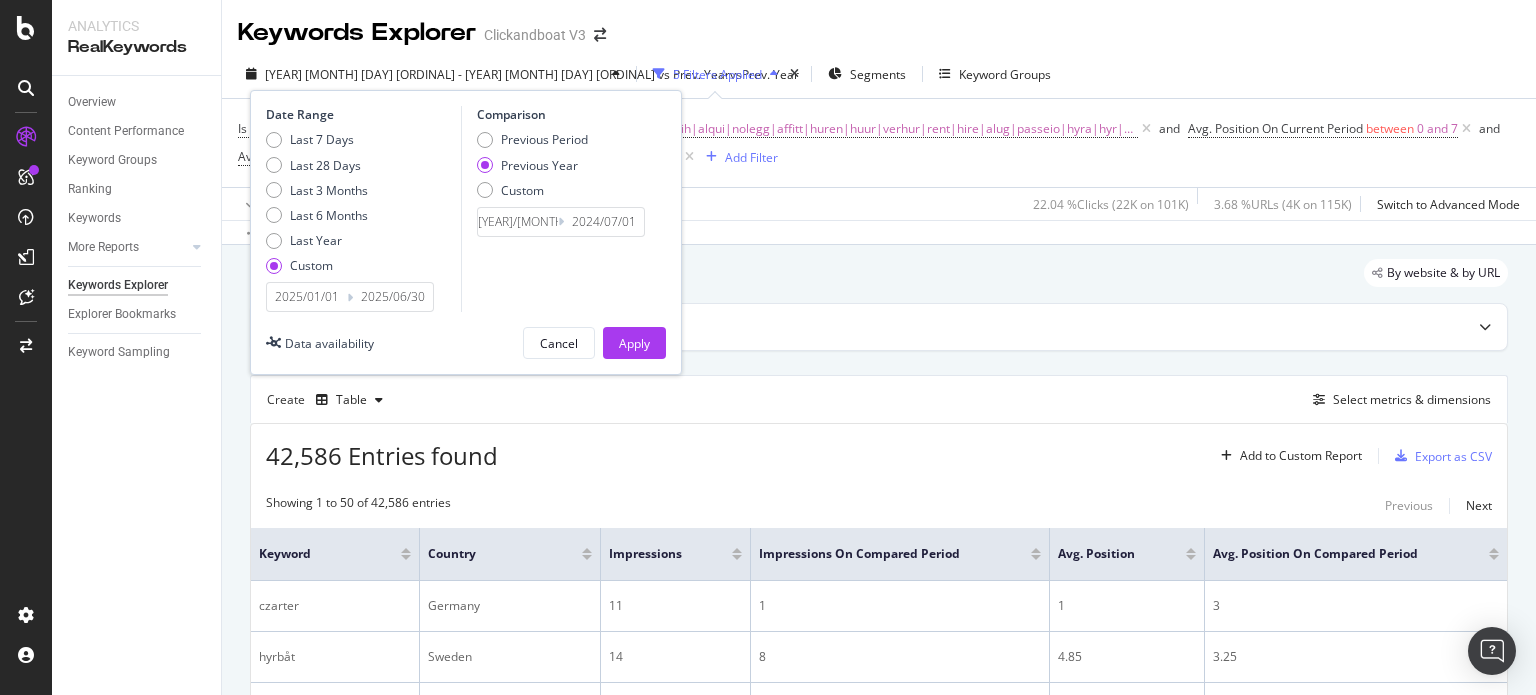 click on "2025/01/01" at bounding box center [307, 297] 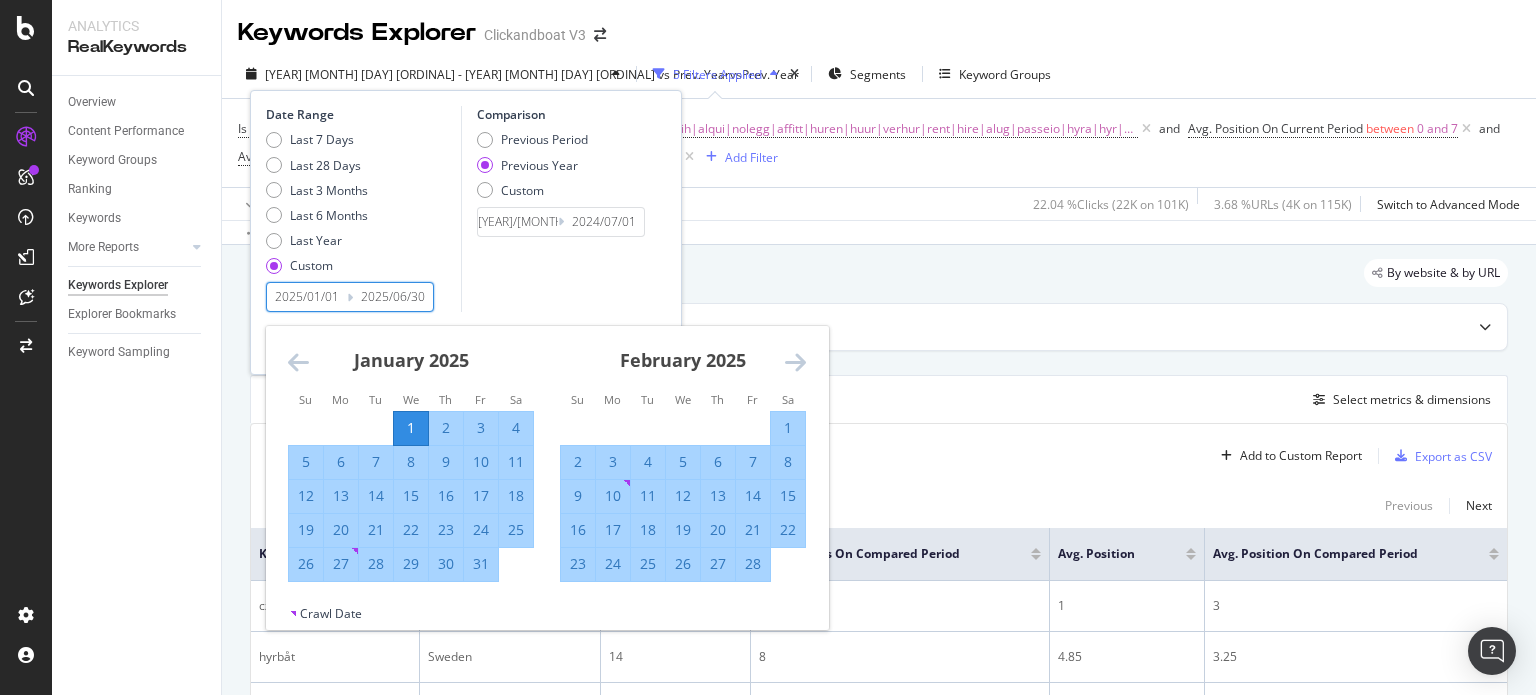 click on "1" at bounding box center (411, 428) 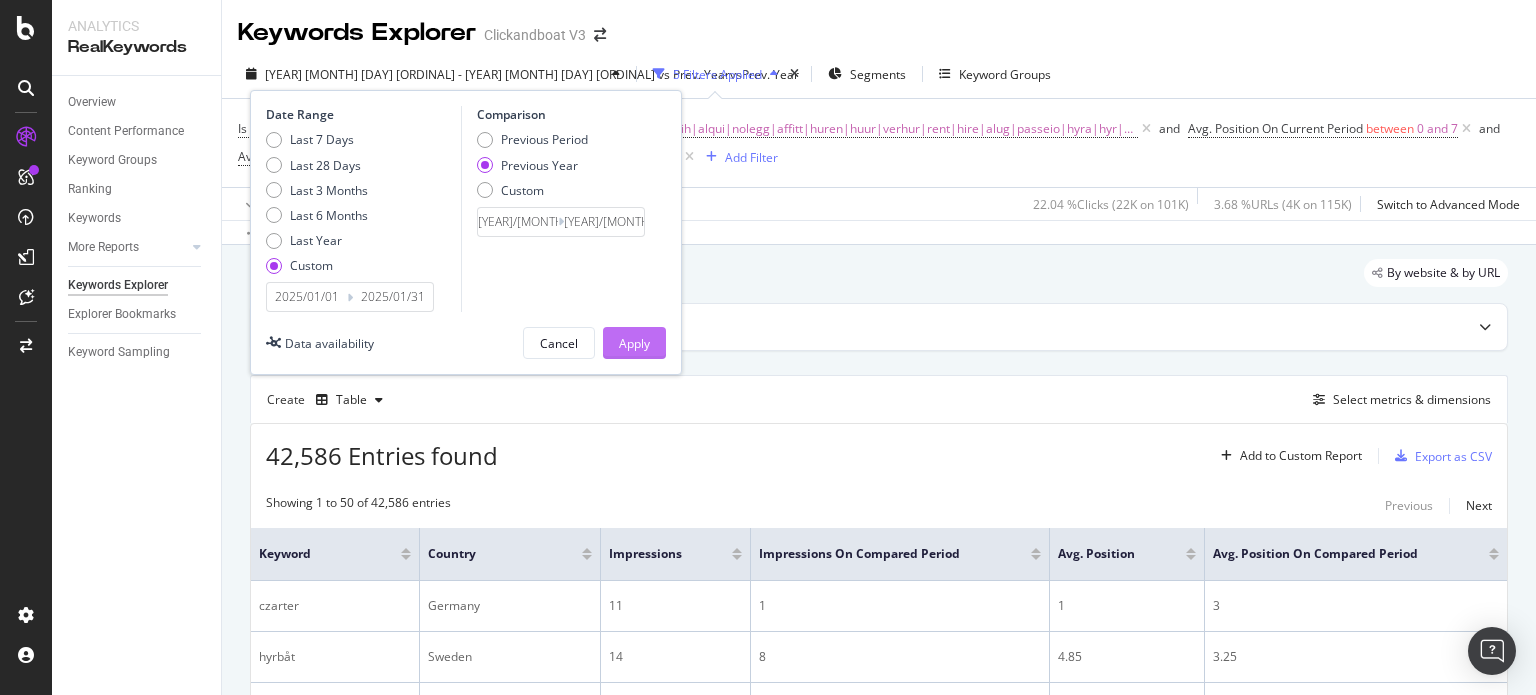 click on "Apply" at bounding box center [634, 343] 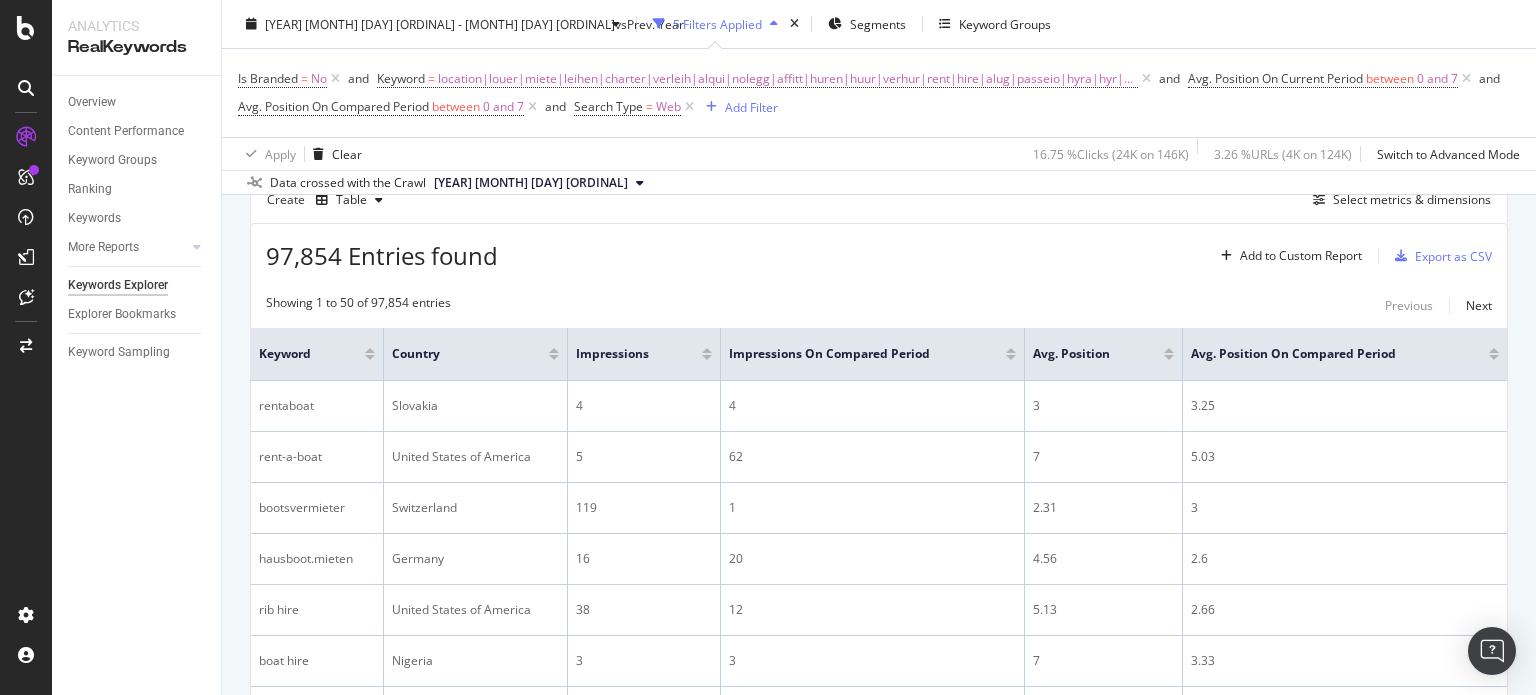 scroll, scrollTop: 300, scrollLeft: 0, axis: vertical 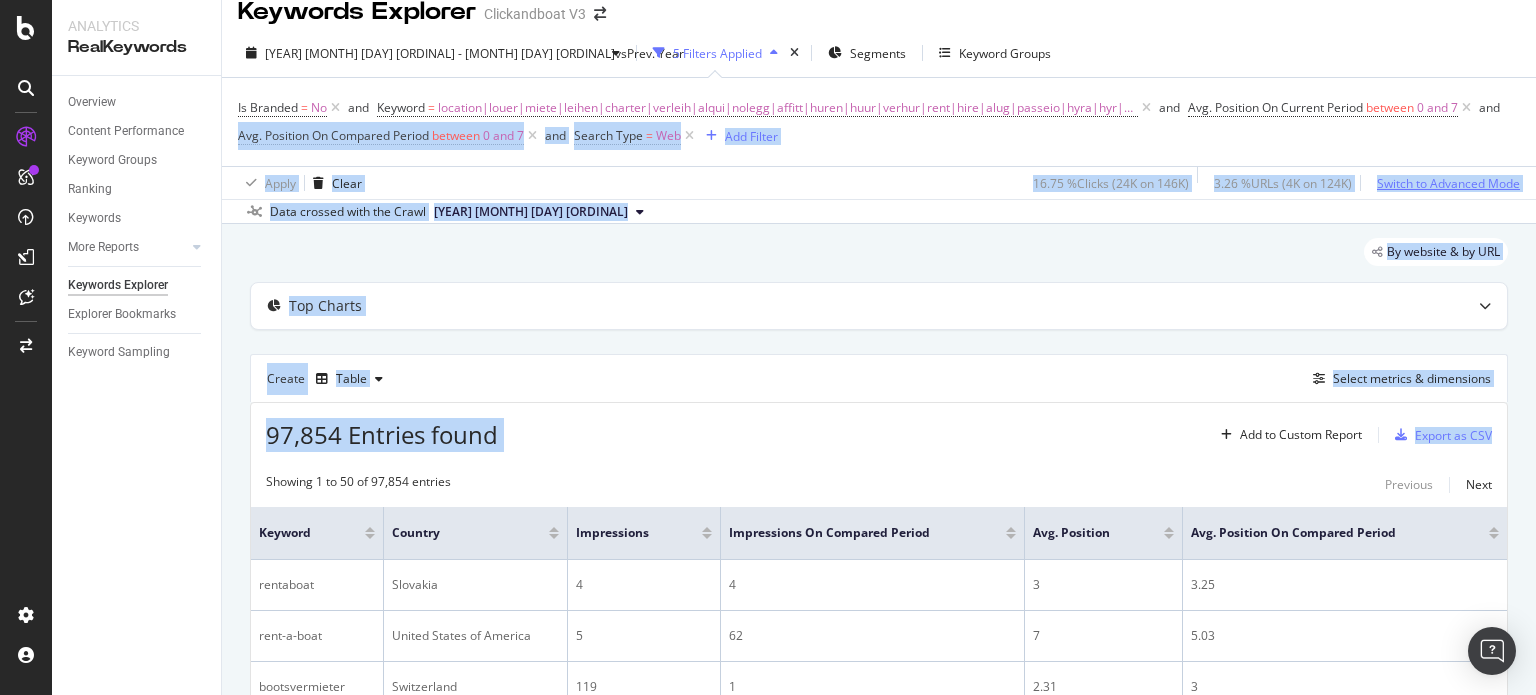 drag, startPoint x: 1535, startPoint y: 175, endPoint x: 1463, endPoint y: 177, distance: 72.02777 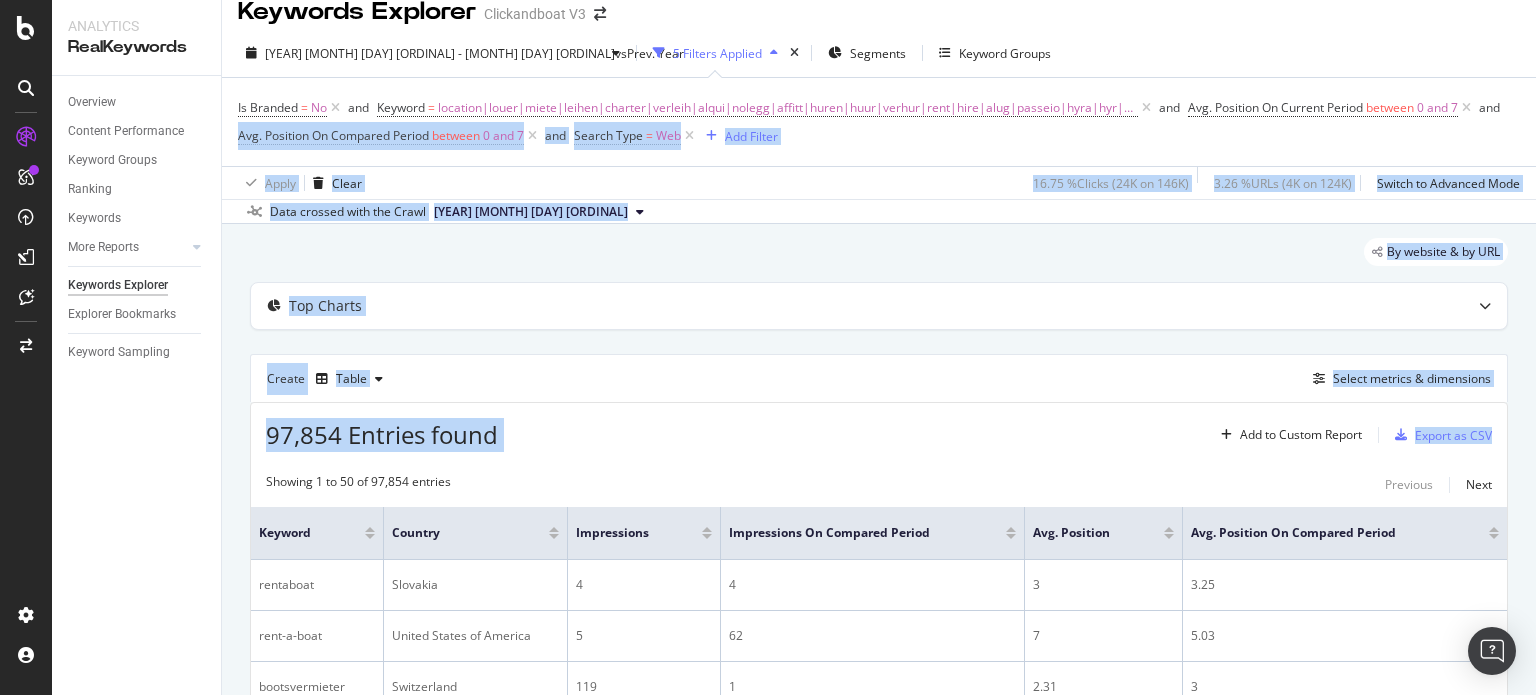 click on "97,854 Entries found Add to Custom Report Export as CSV" at bounding box center (879, 427) 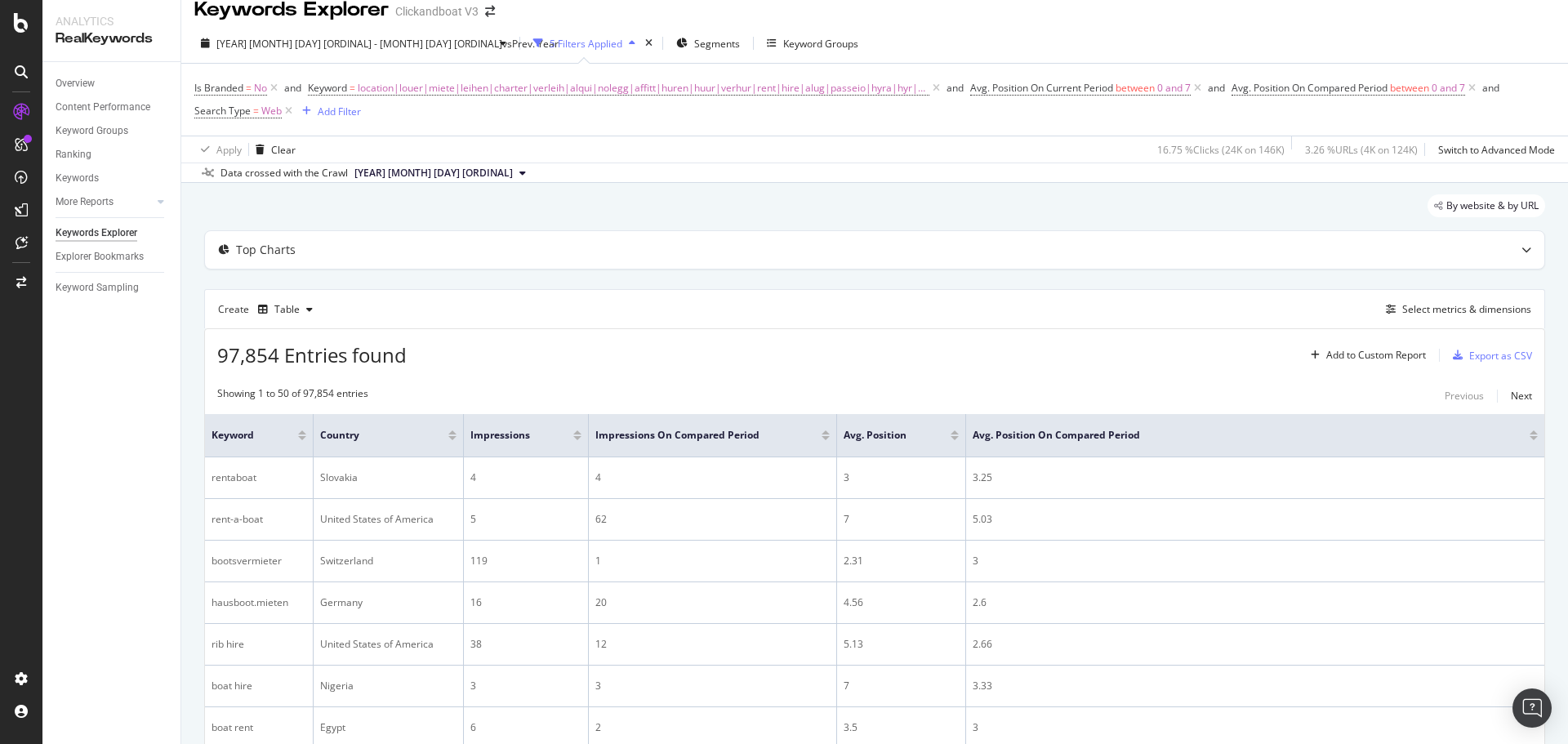 scroll, scrollTop: 18, scrollLeft: 0, axis: vertical 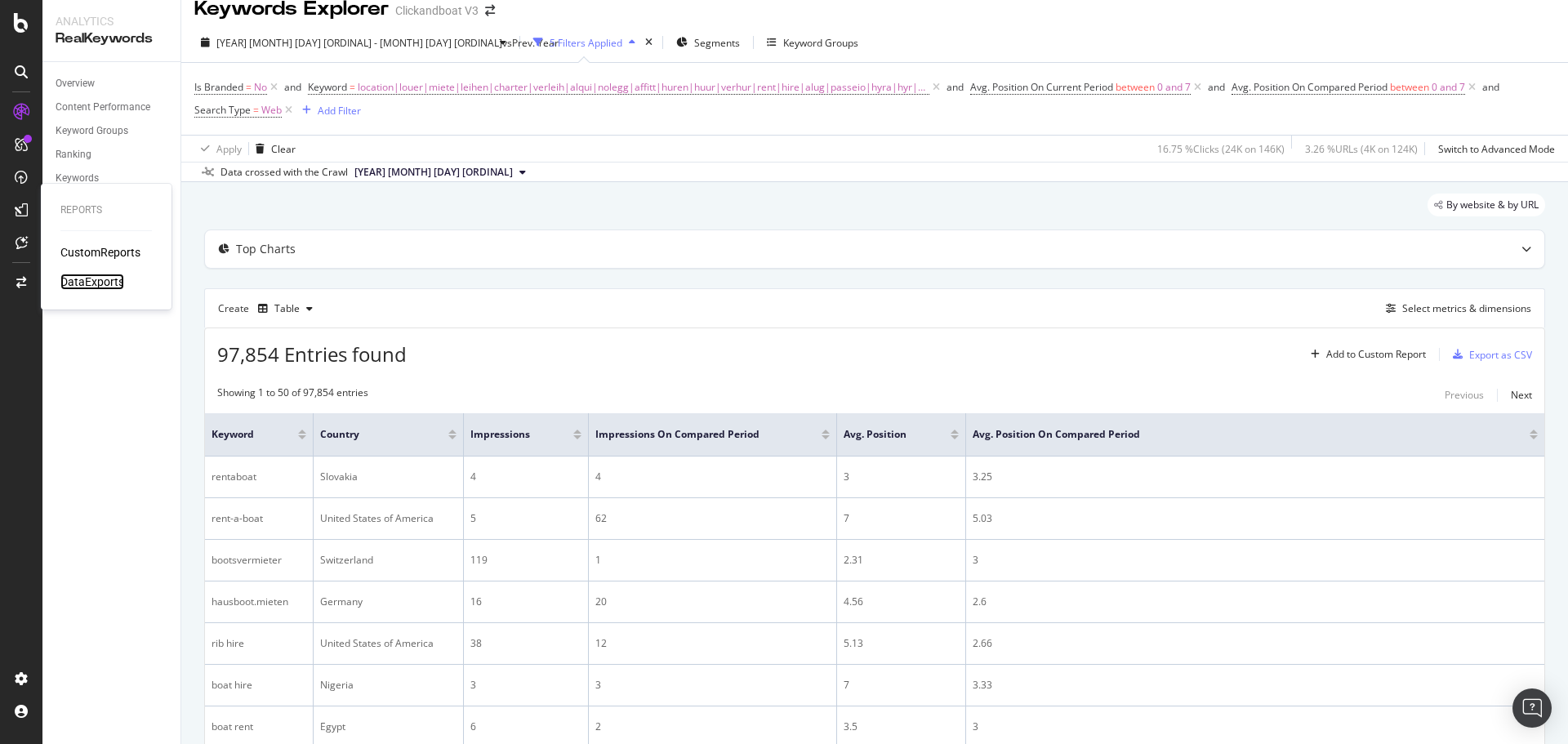 click on "DataExports" at bounding box center [92, 282] 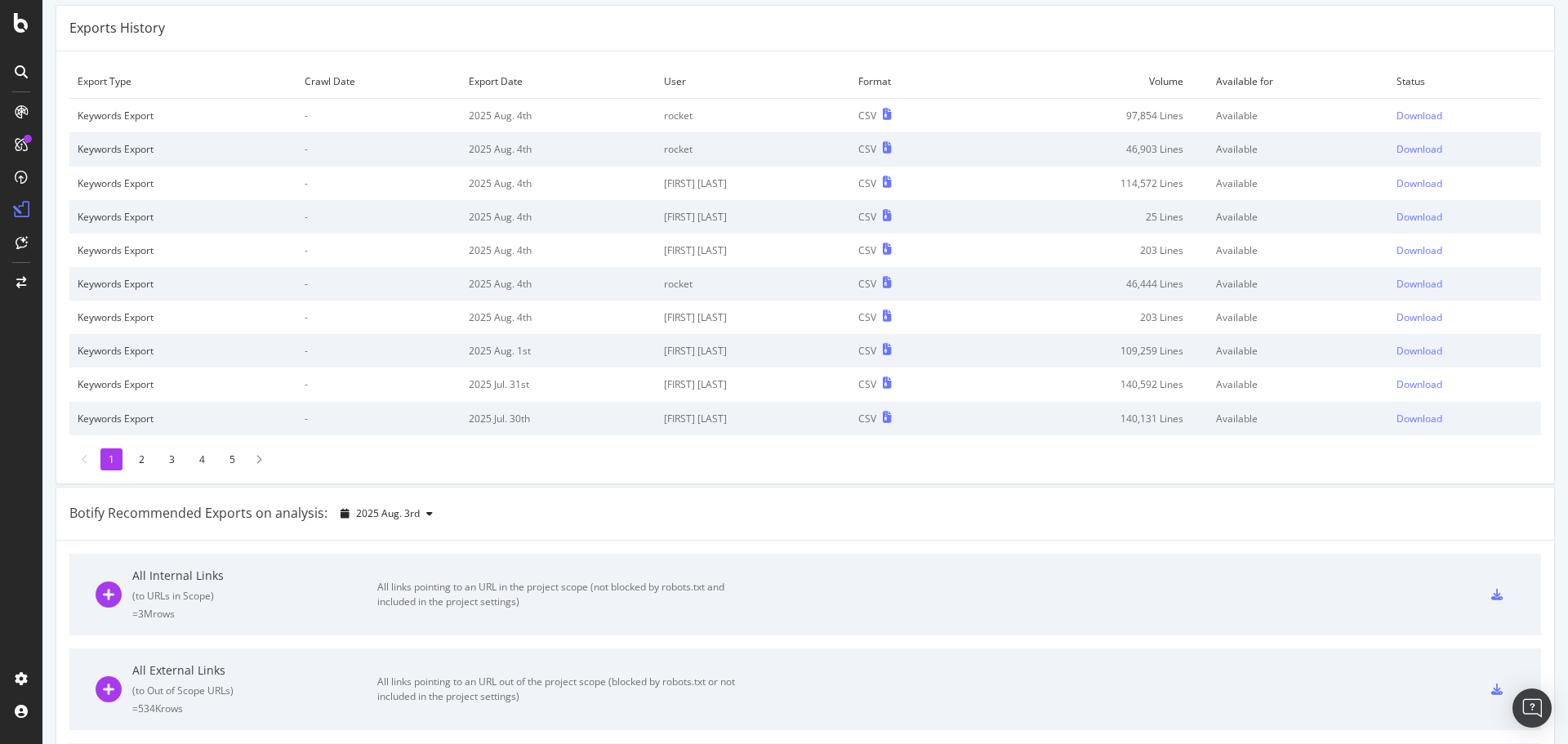 scroll, scrollTop: 48, scrollLeft: 0, axis: vertical 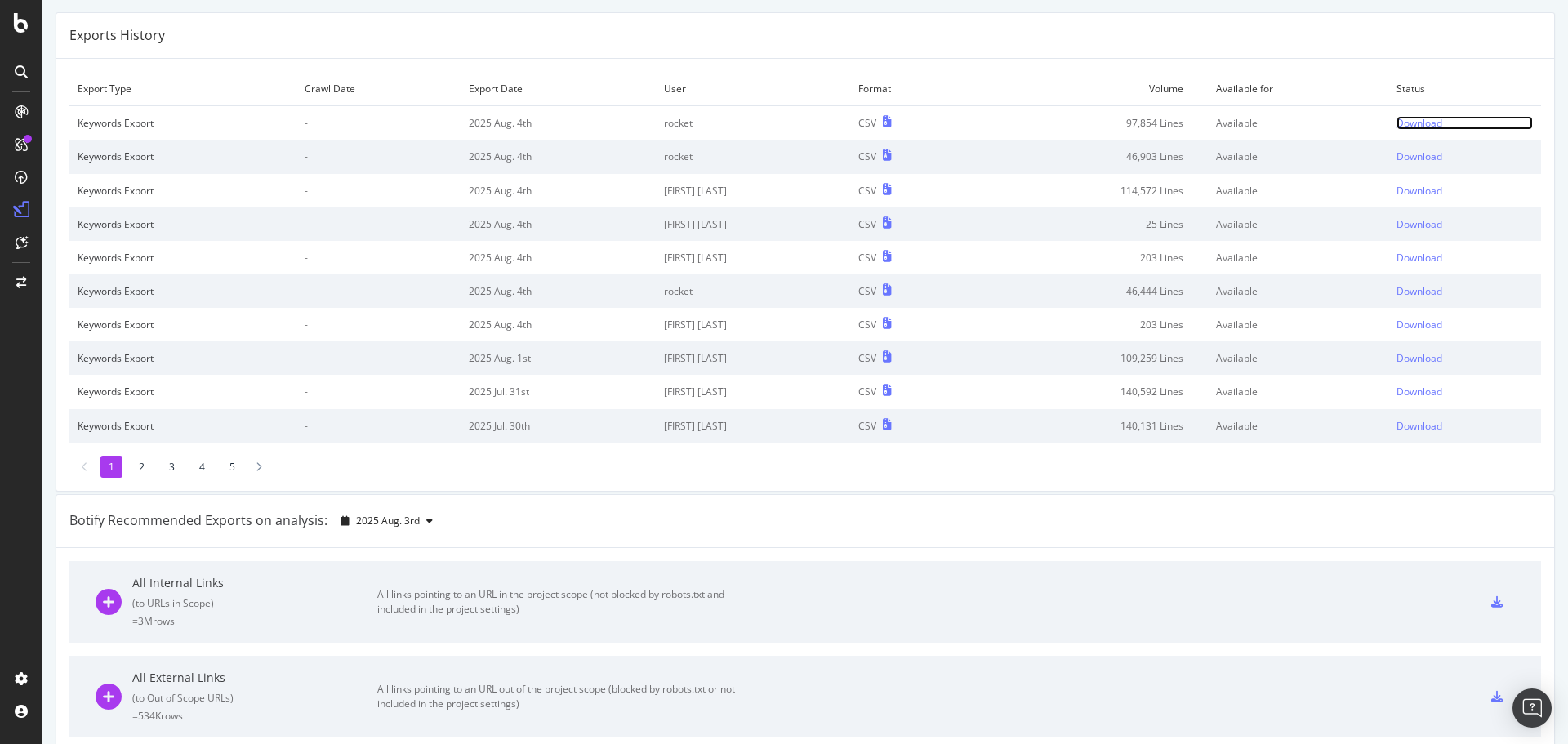 click on "Download" at bounding box center [1419, 123] 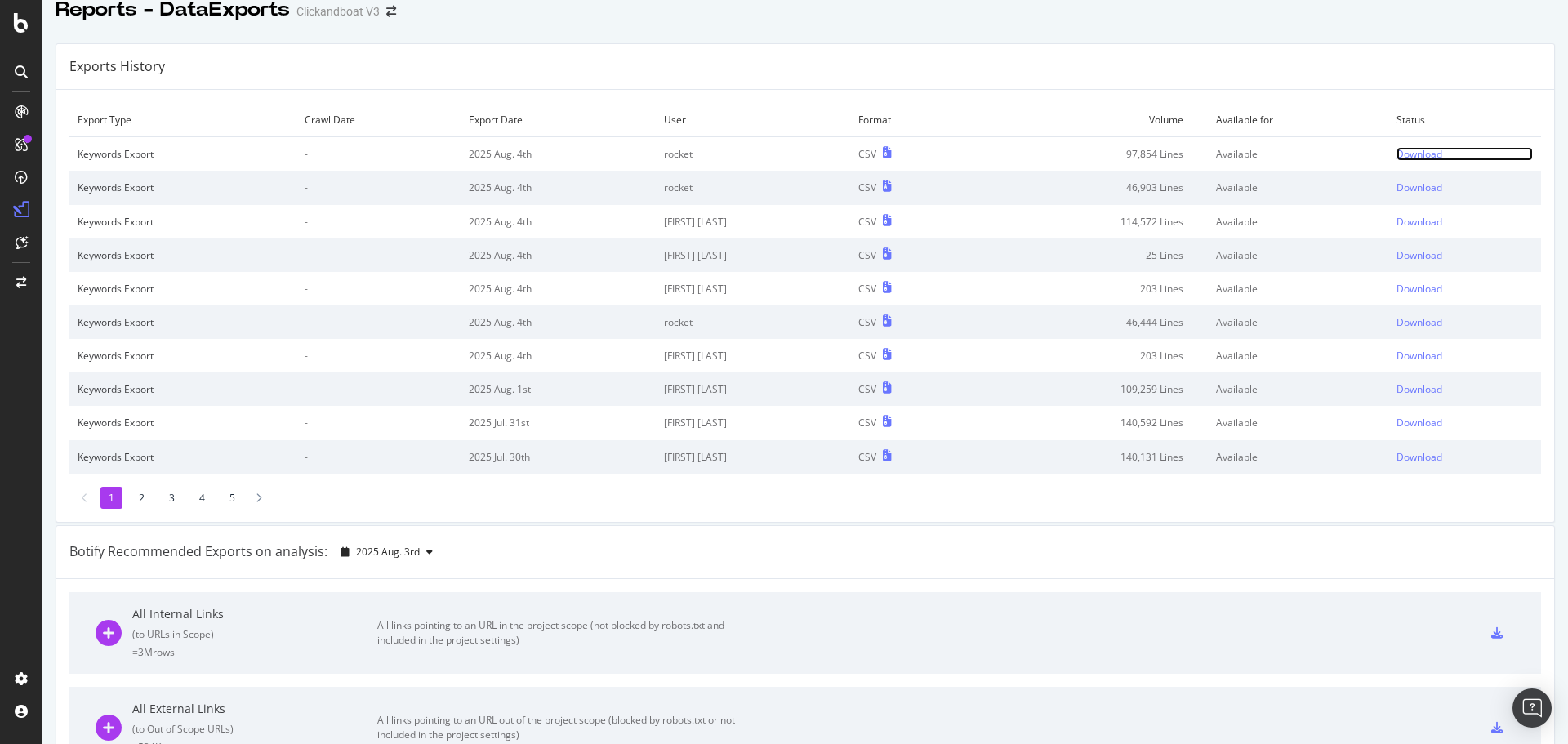 scroll, scrollTop: 0, scrollLeft: 0, axis: both 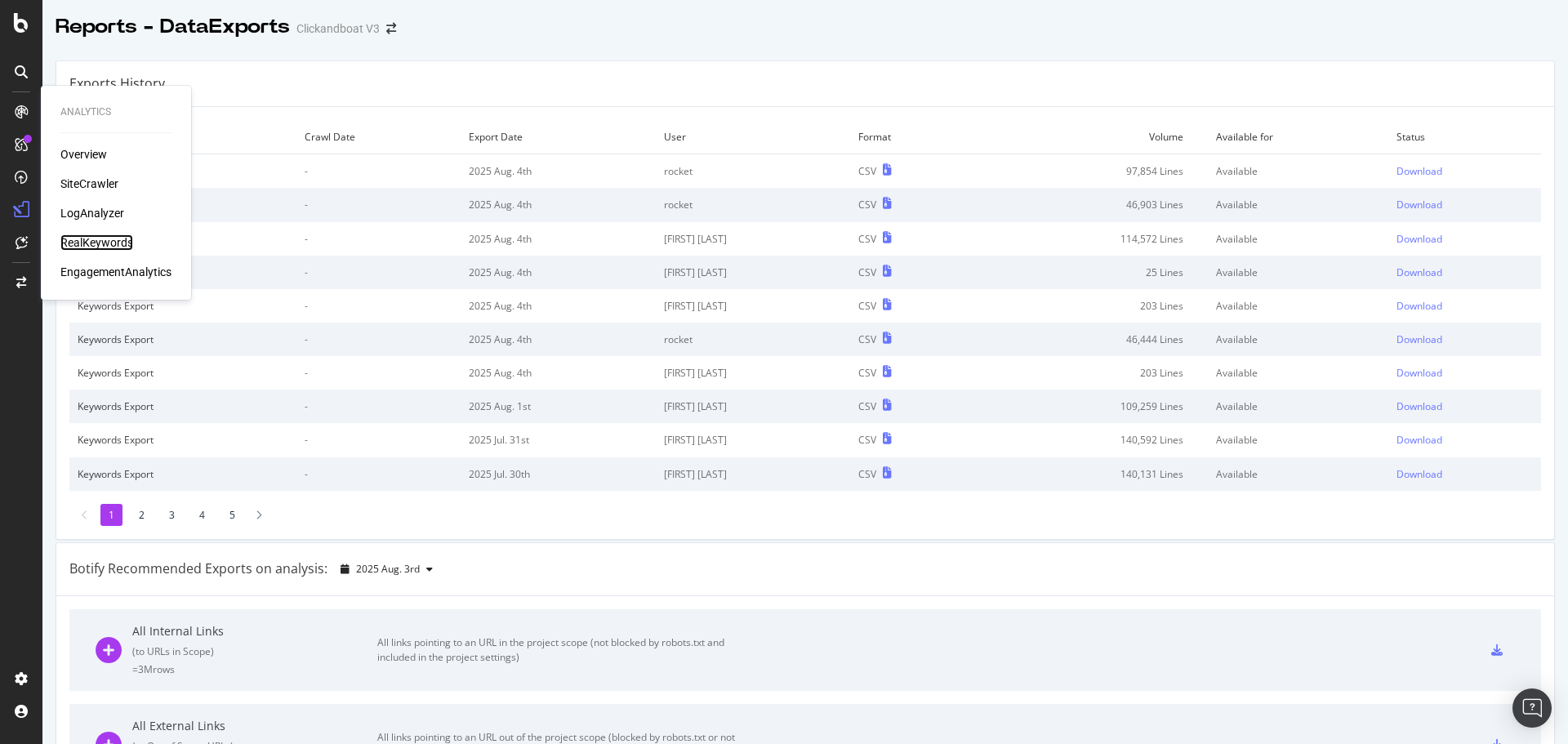 click on "RealKeywords" at bounding box center (96, 243) 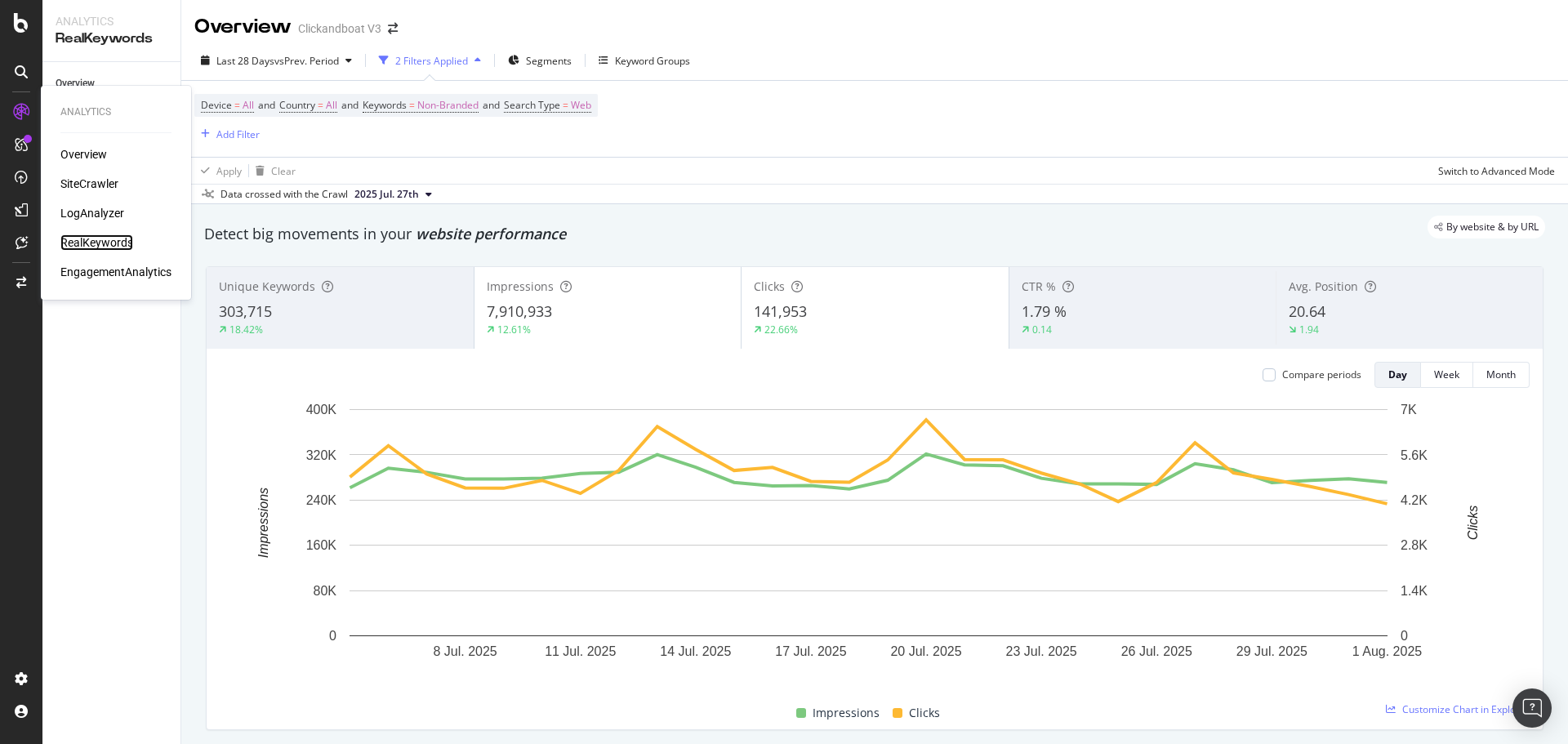 click on "RealKeywords" at bounding box center [96, 243] 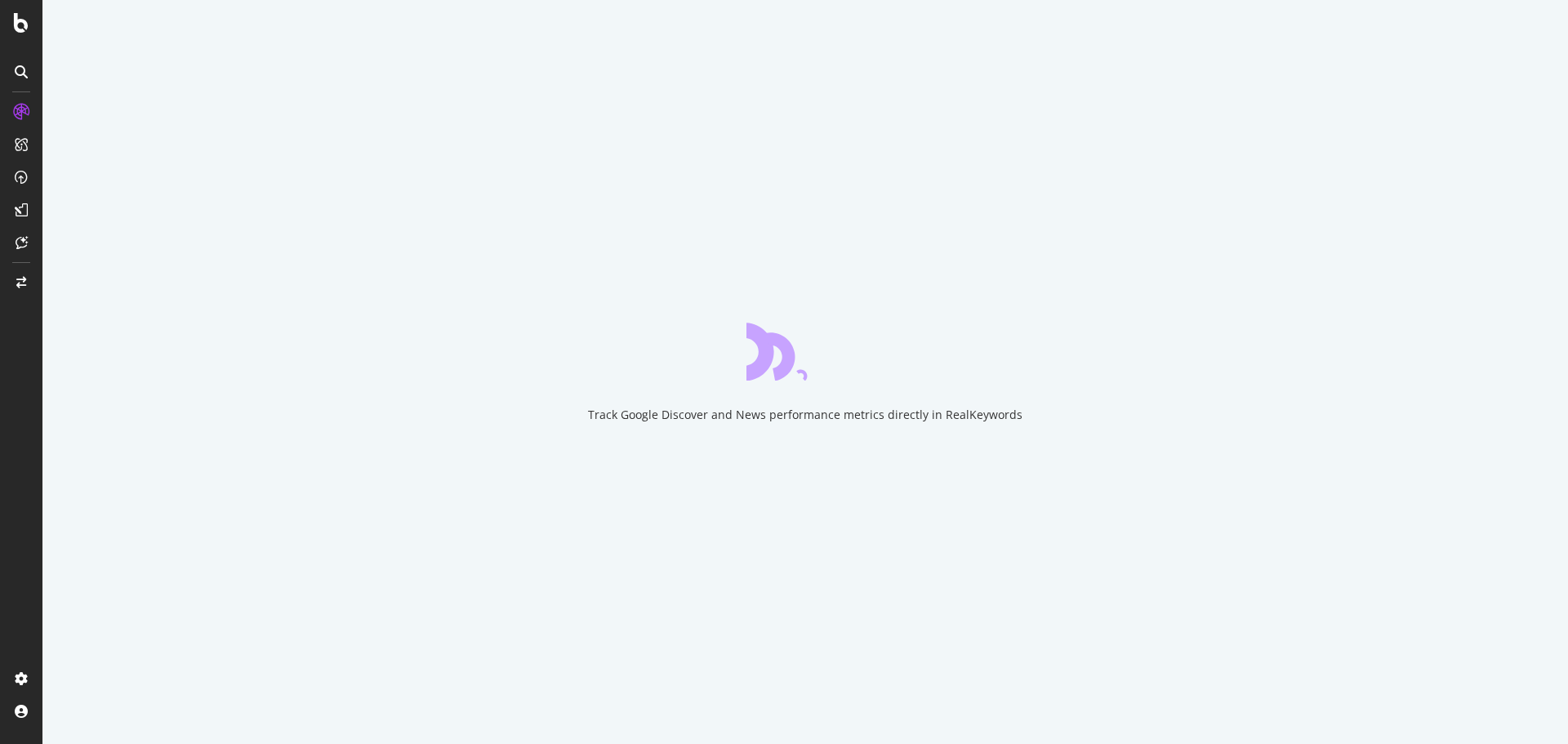 scroll, scrollTop: 0, scrollLeft: 0, axis: both 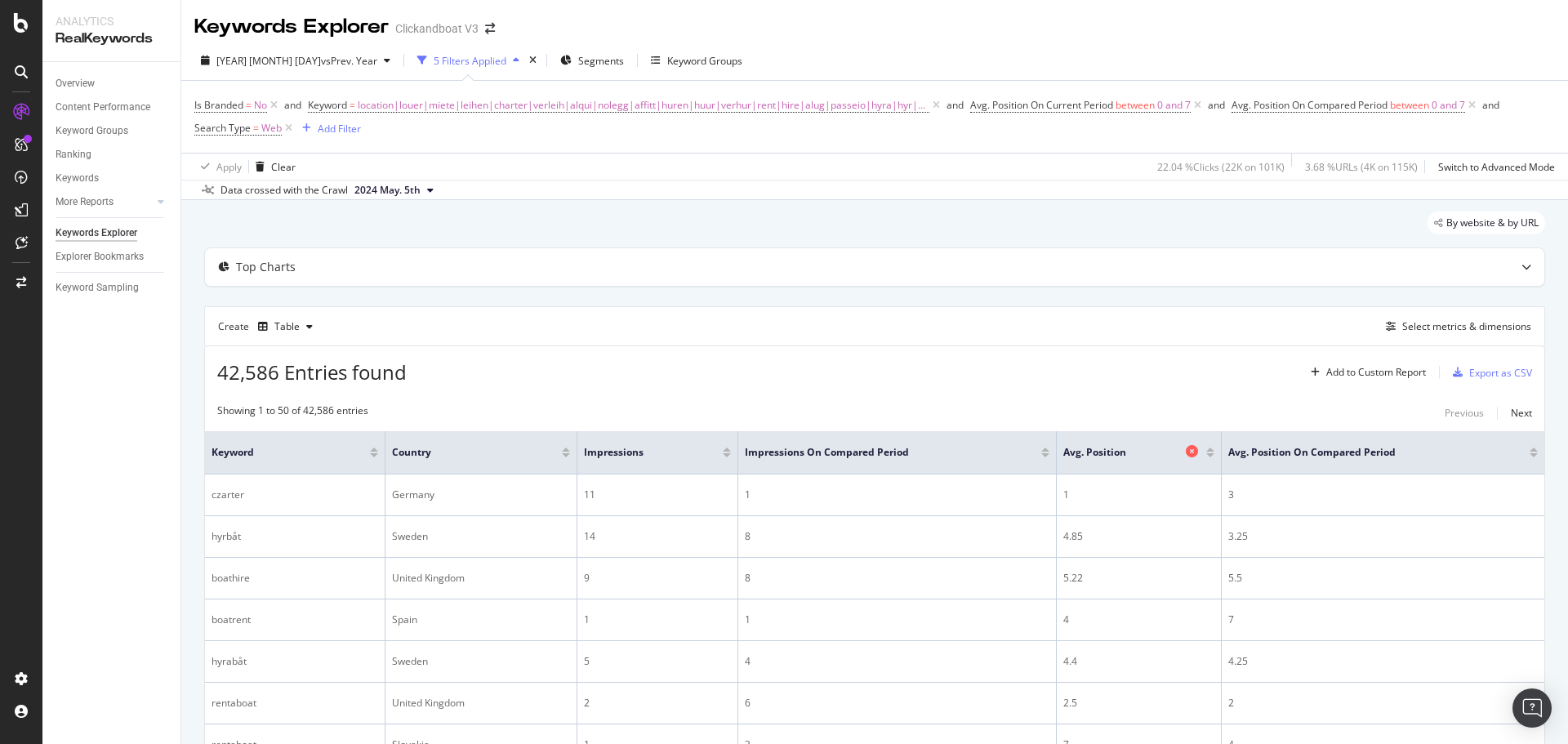 click on "Avg. Position" at bounding box center (1135, 452) 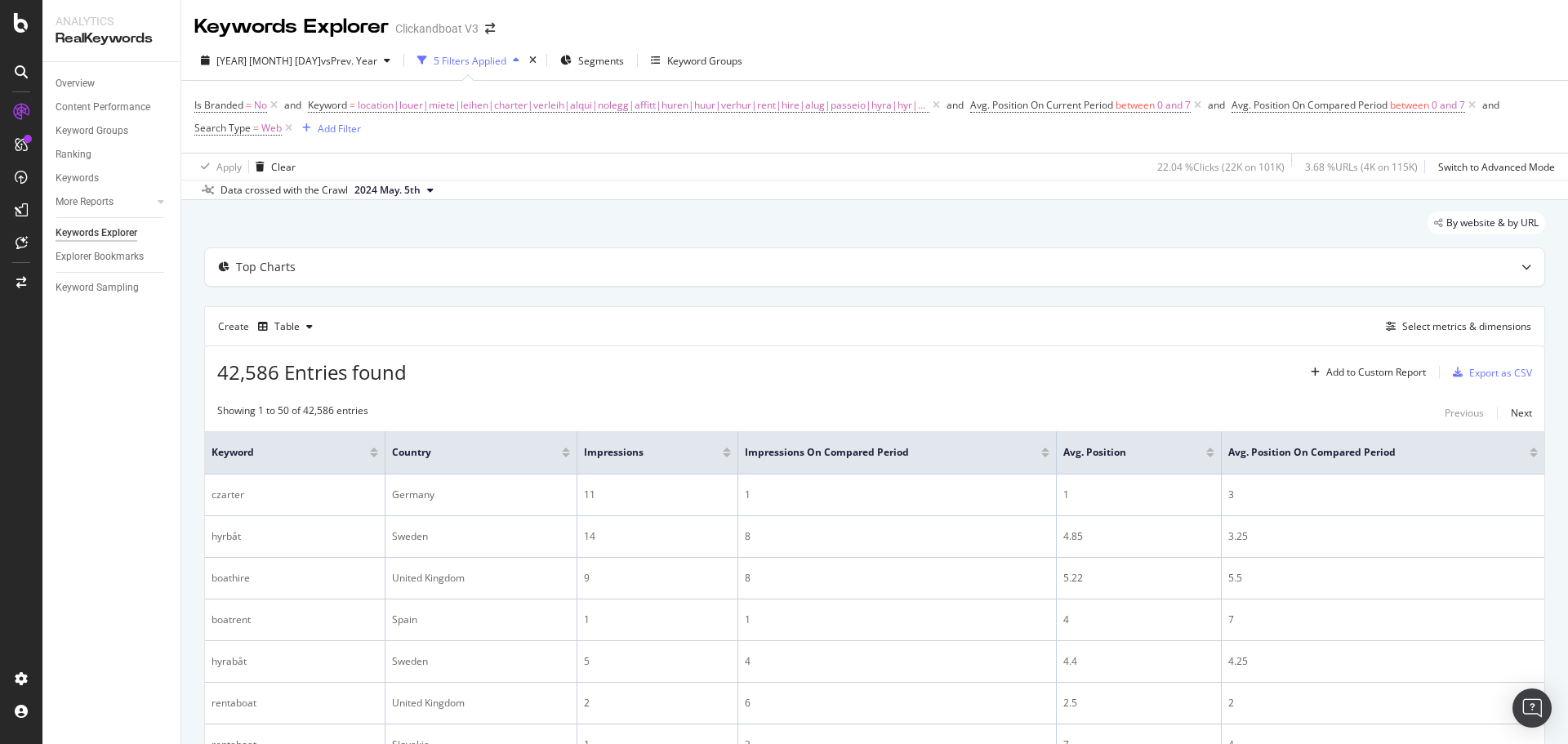 click at bounding box center [1210, 455] 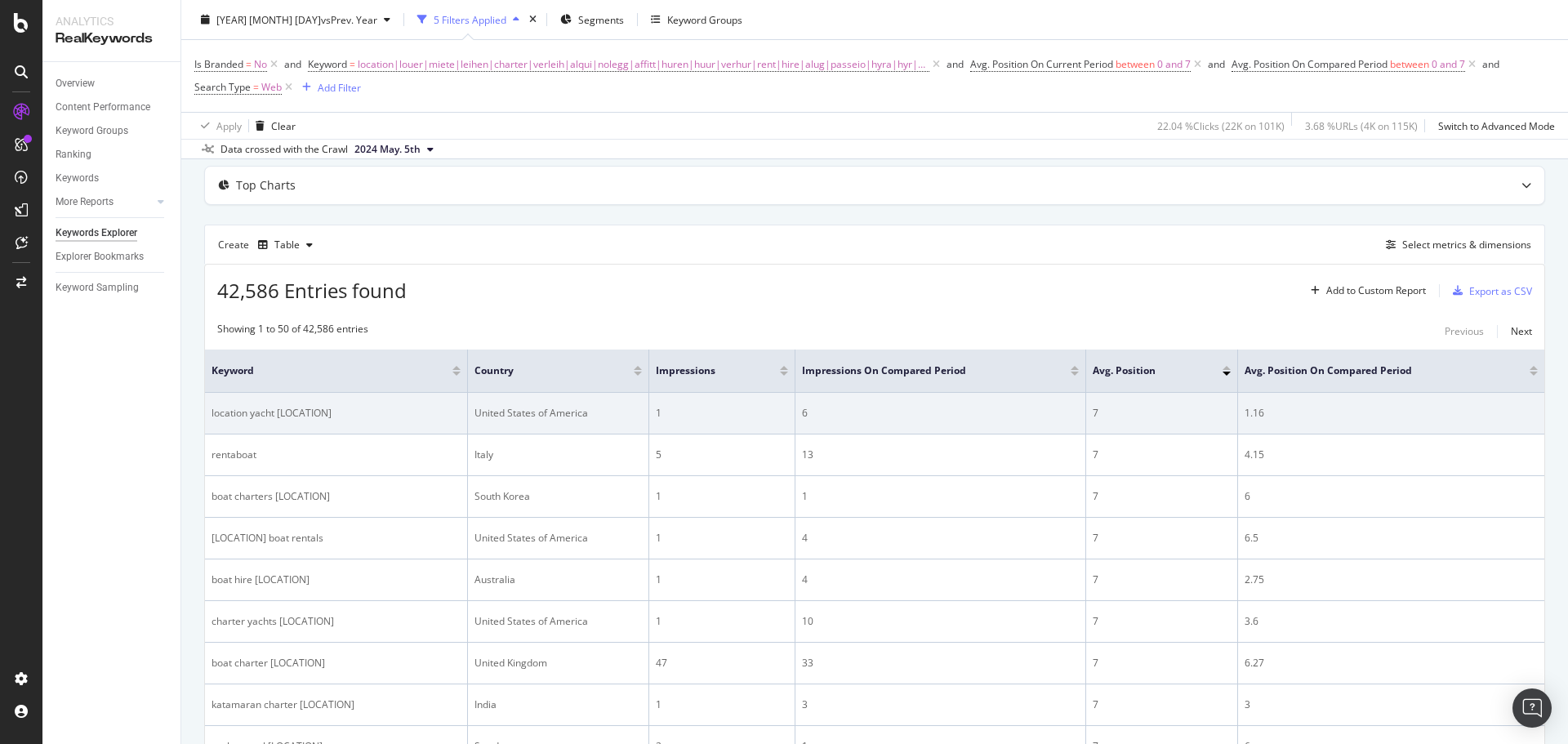 scroll, scrollTop: 0, scrollLeft: 0, axis: both 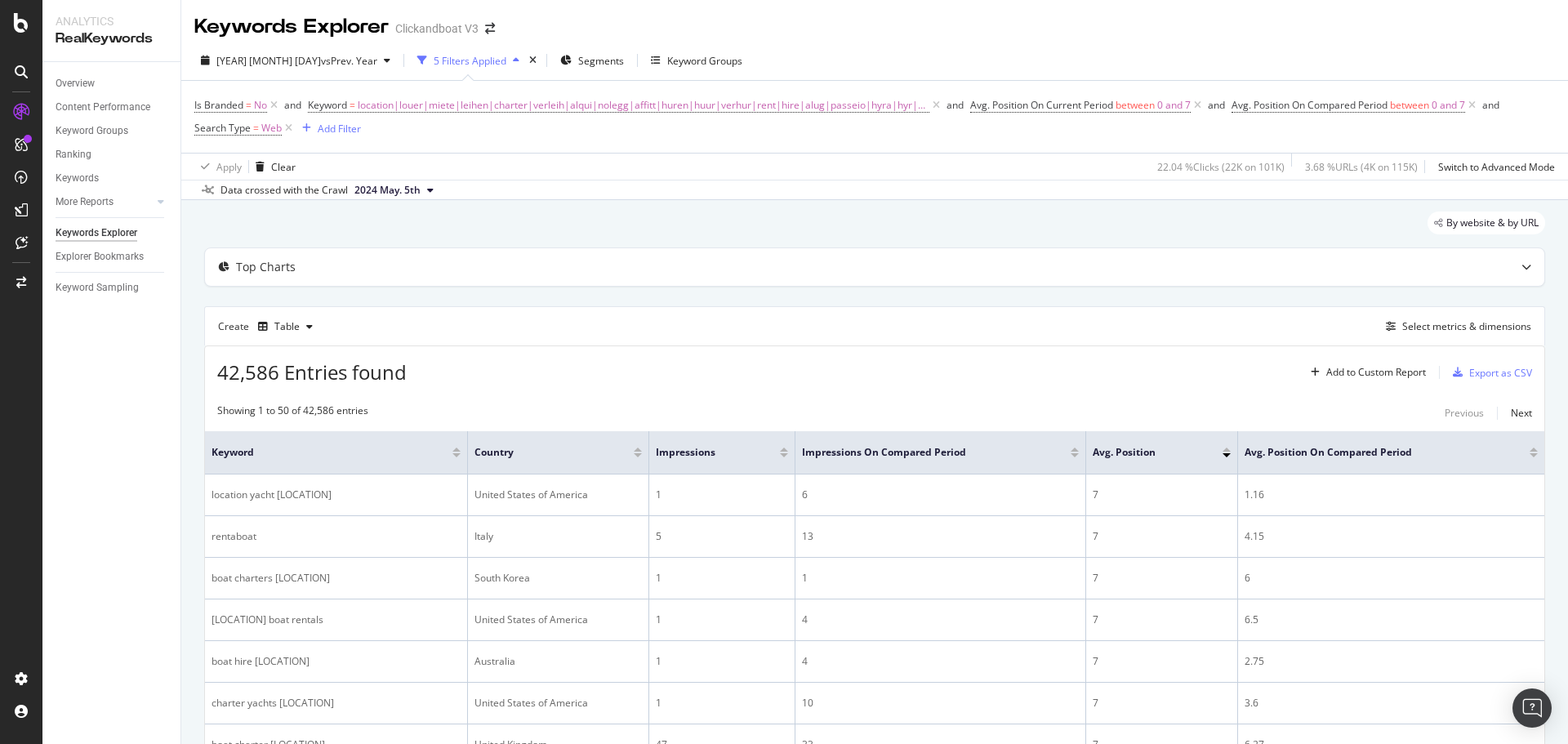 click on "By website & by URL" at bounding box center [875, 229] 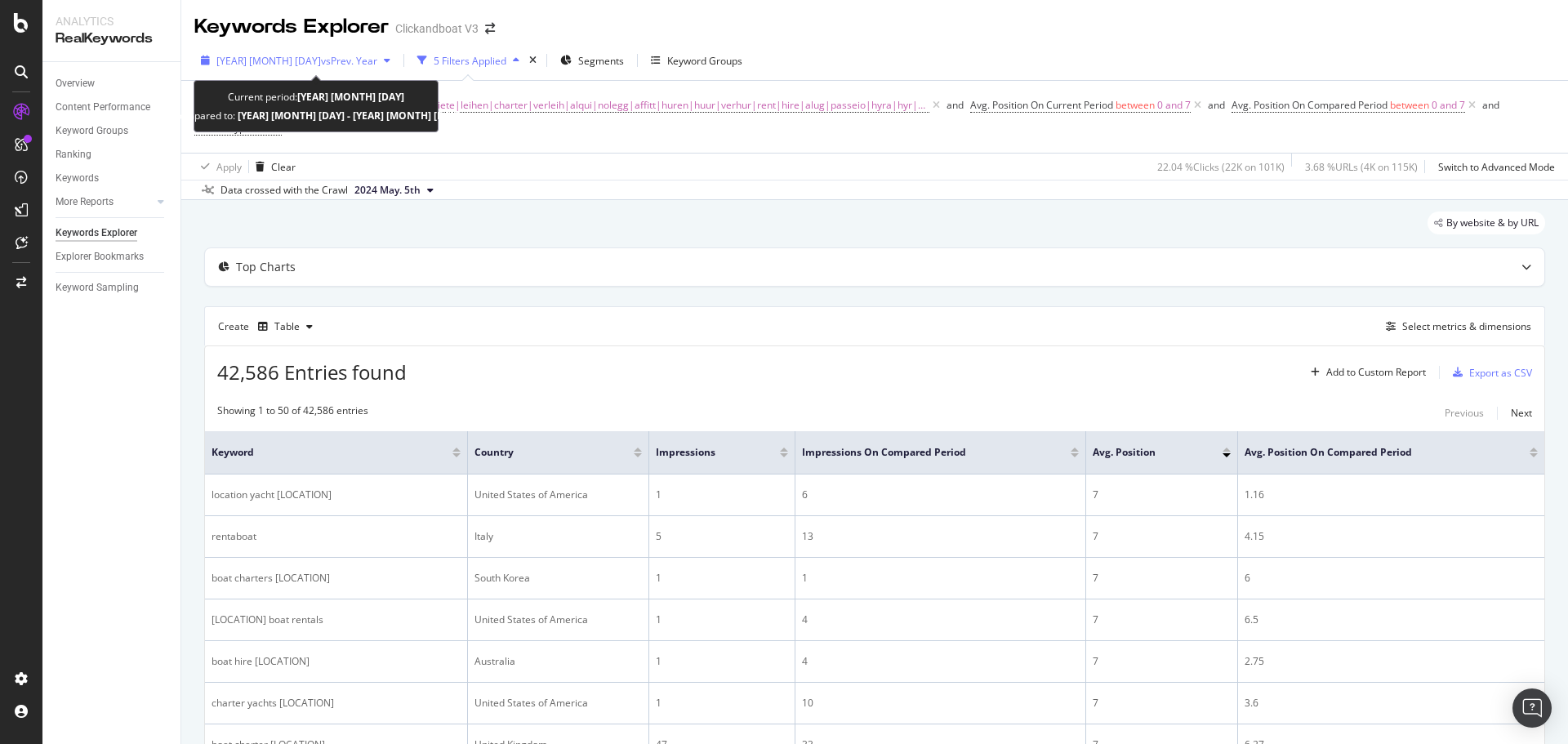 click on "[YEAR] [MONTH] [DAY]" at bounding box center (269, 60) 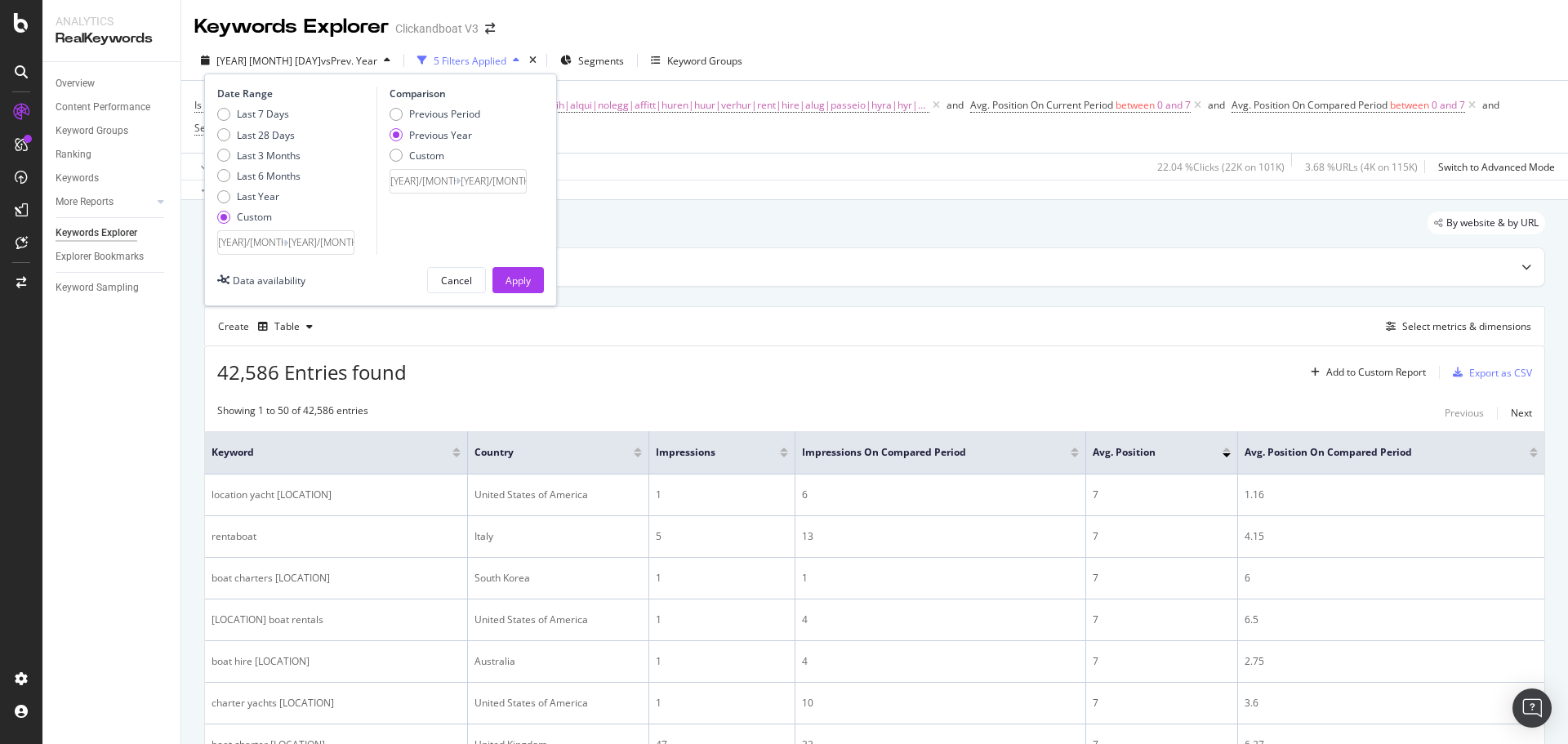 click on "[YEAR]/[MONTH]/[DAY]" at bounding box center (251, 243) 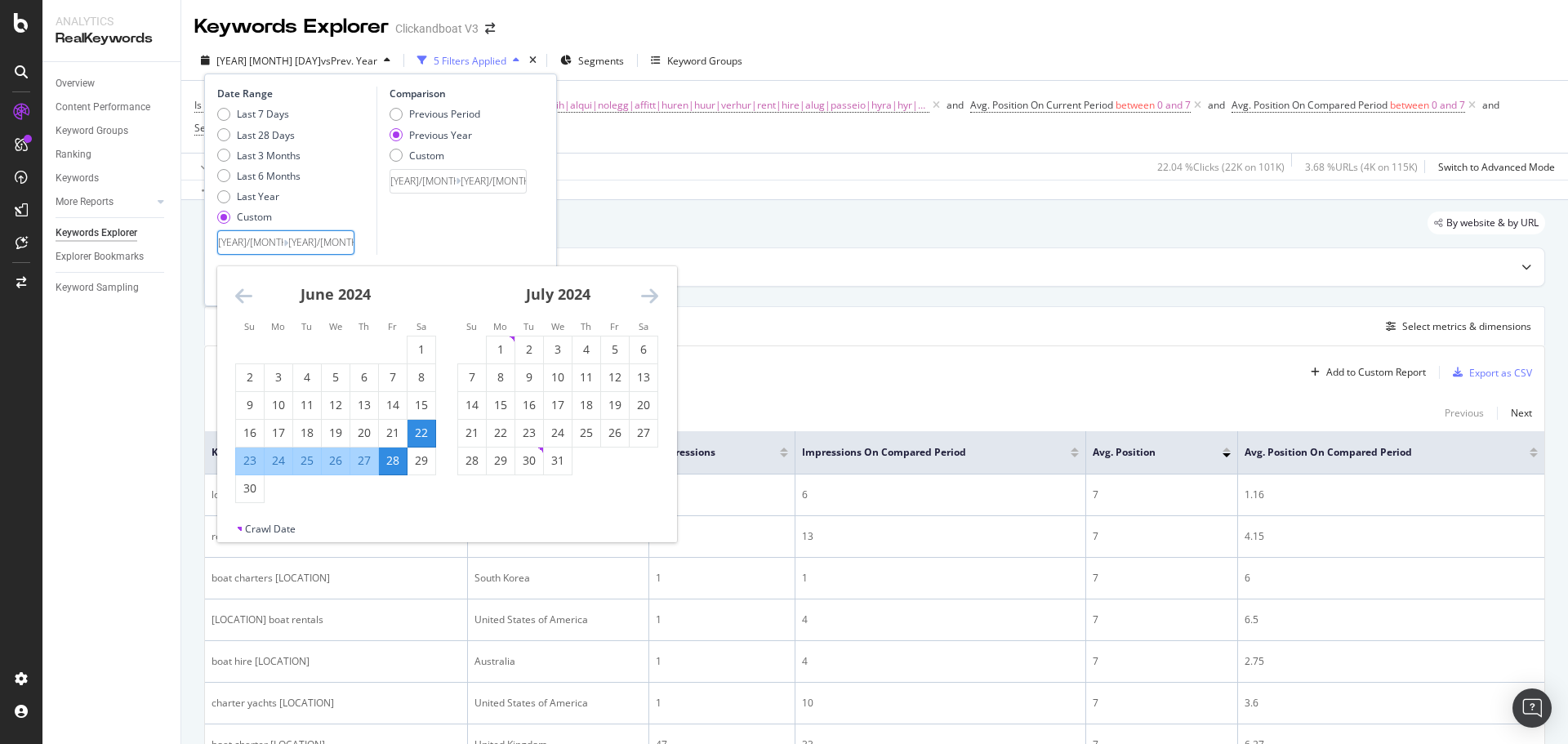 click at bounding box center (243, 296) 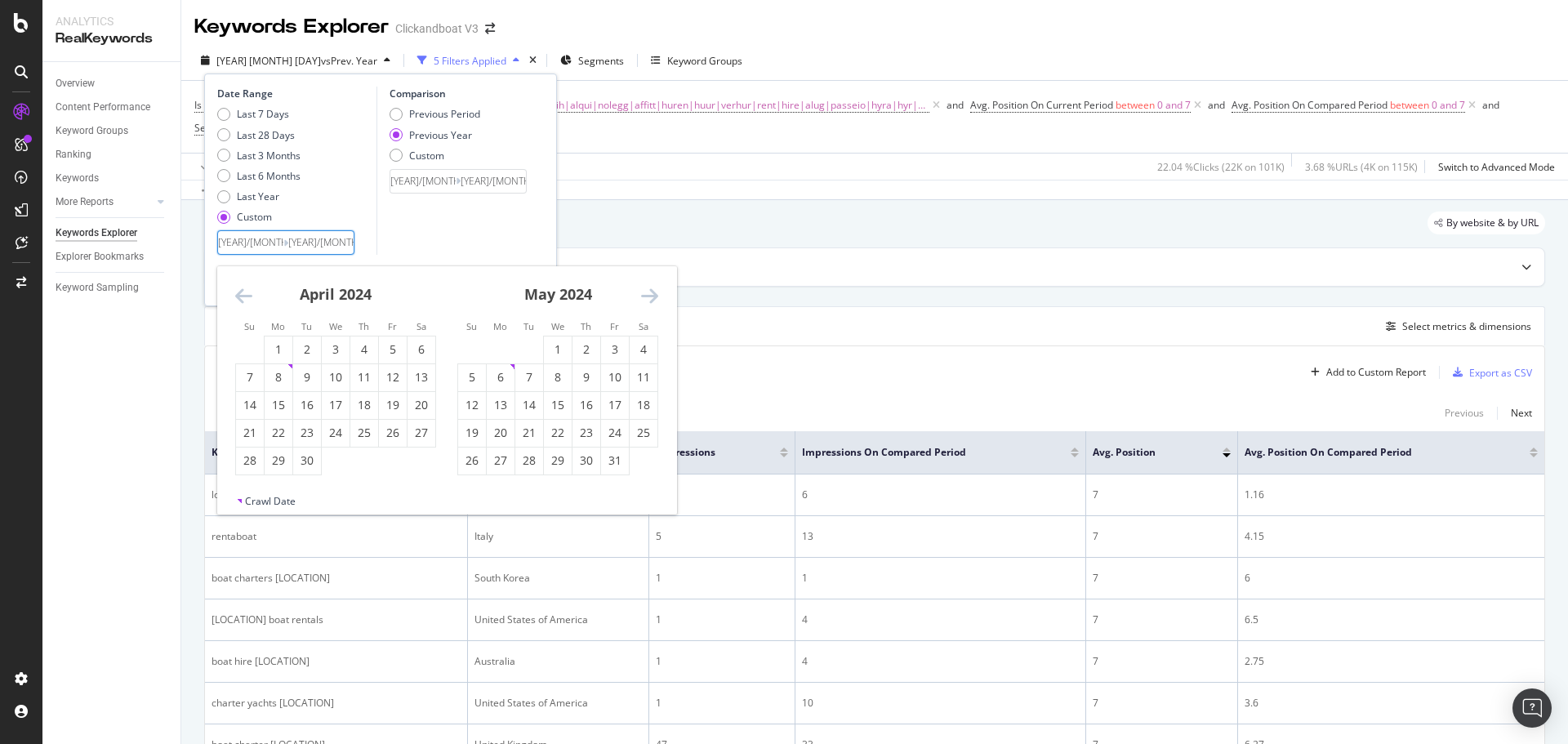click at bounding box center [243, 296] 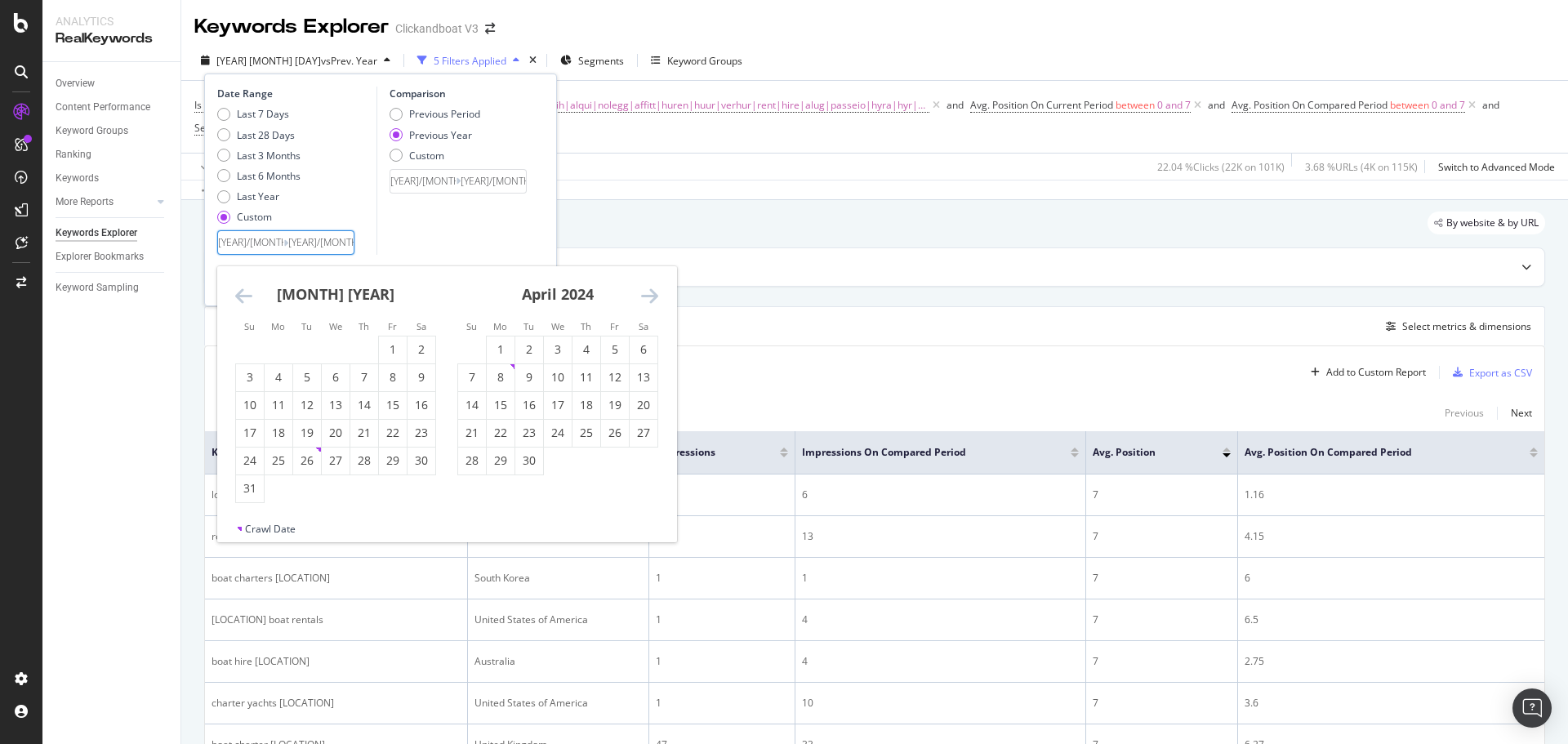 click at bounding box center (243, 296) 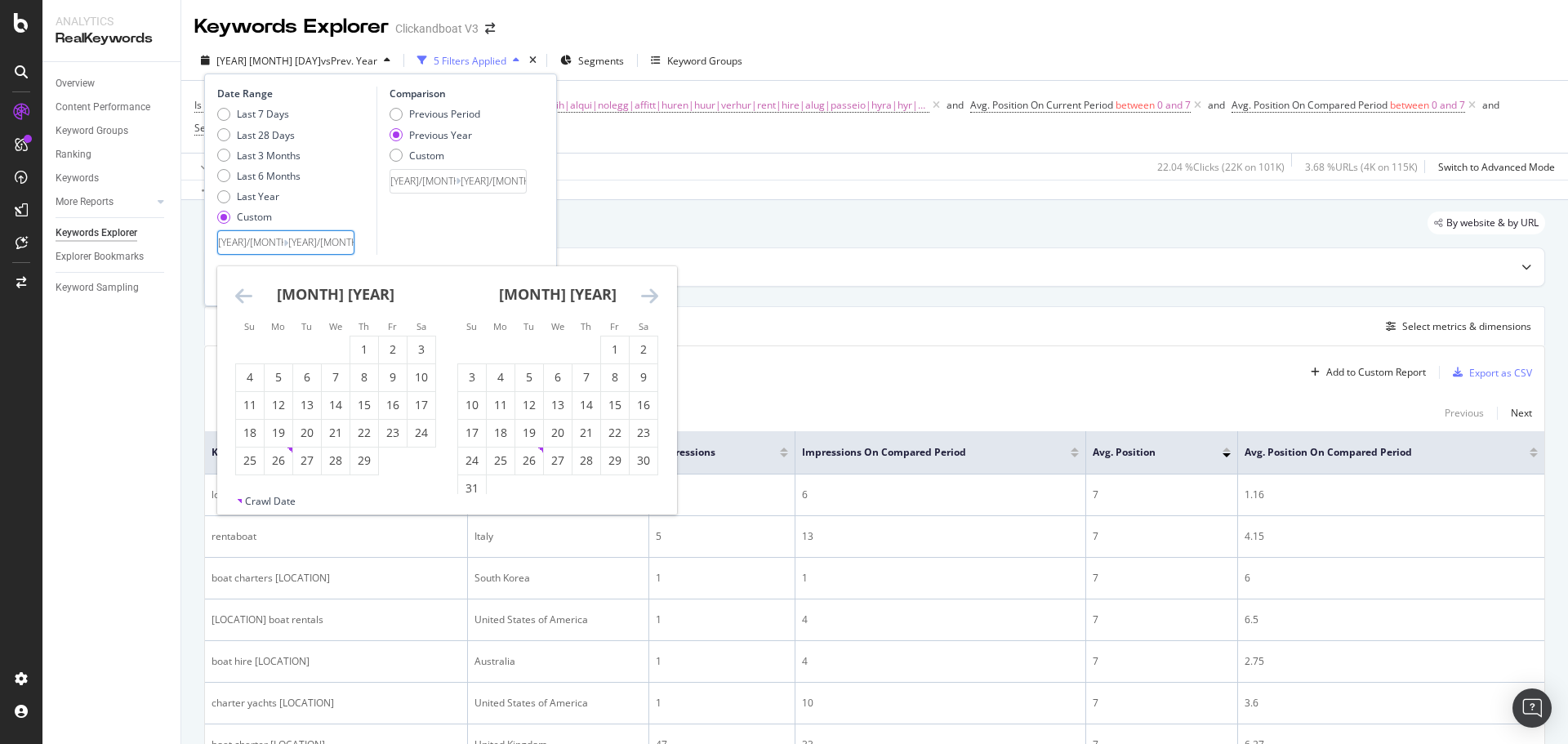 click at bounding box center (243, 296) 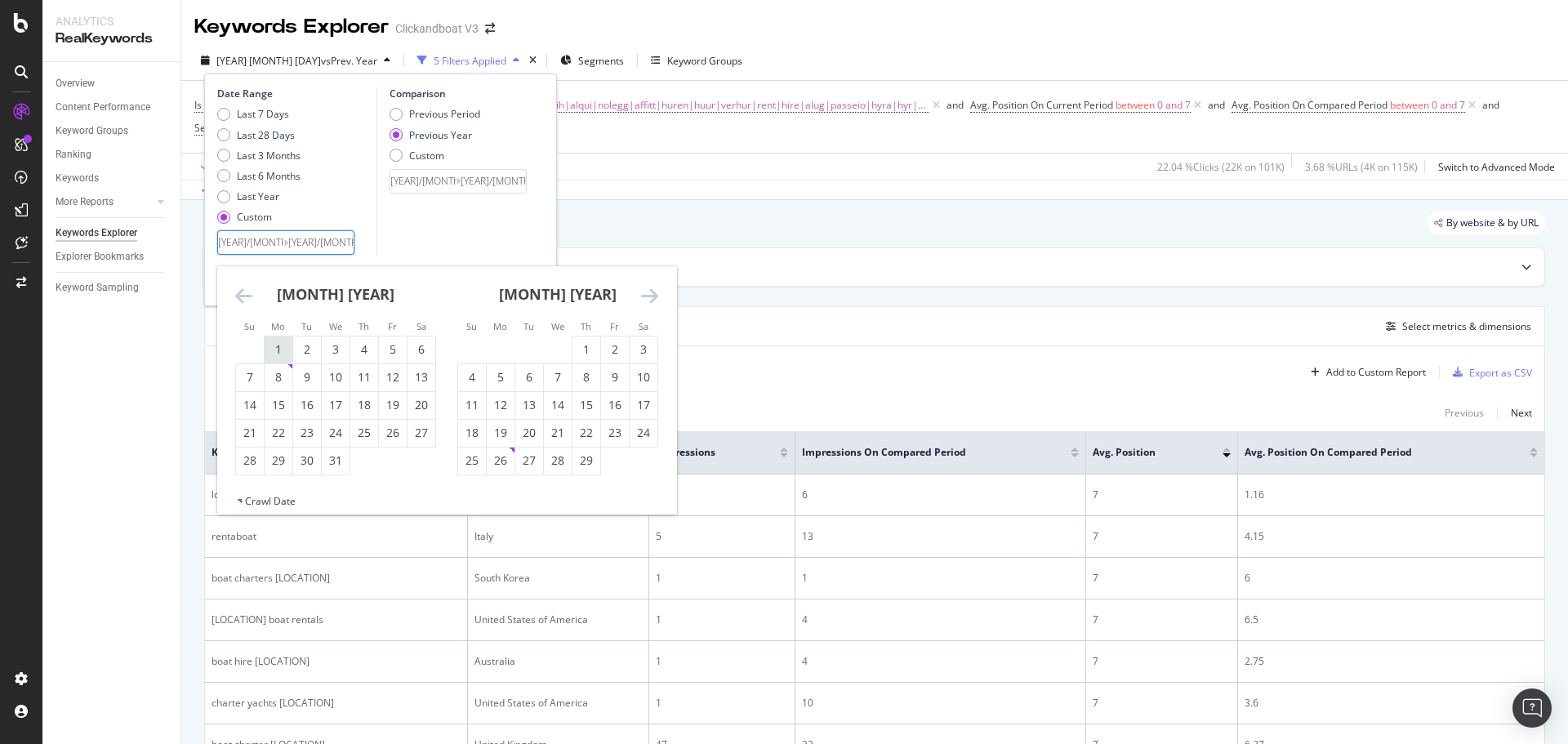 click on "1" at bounding box center (278, 350) 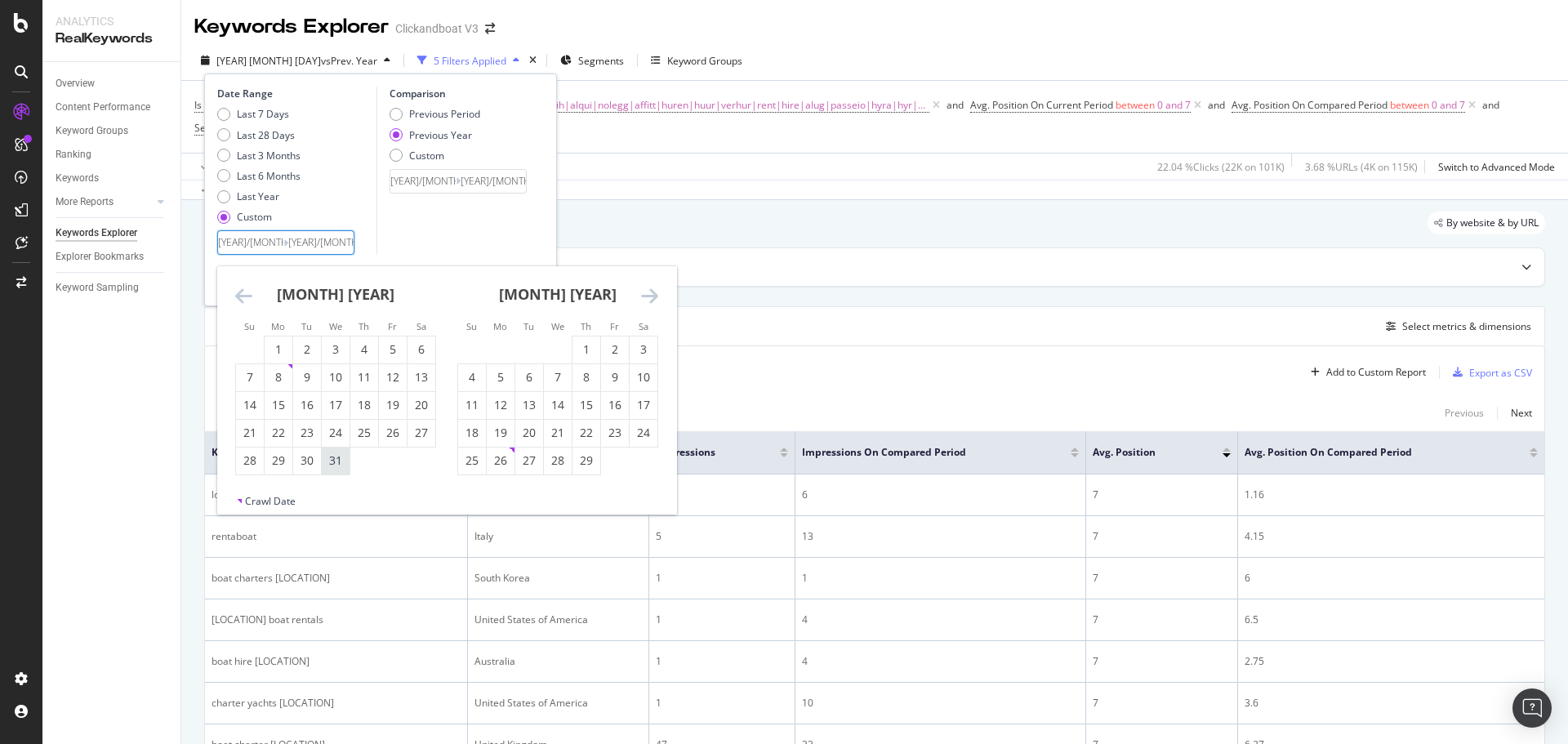 type on "[DATE]" 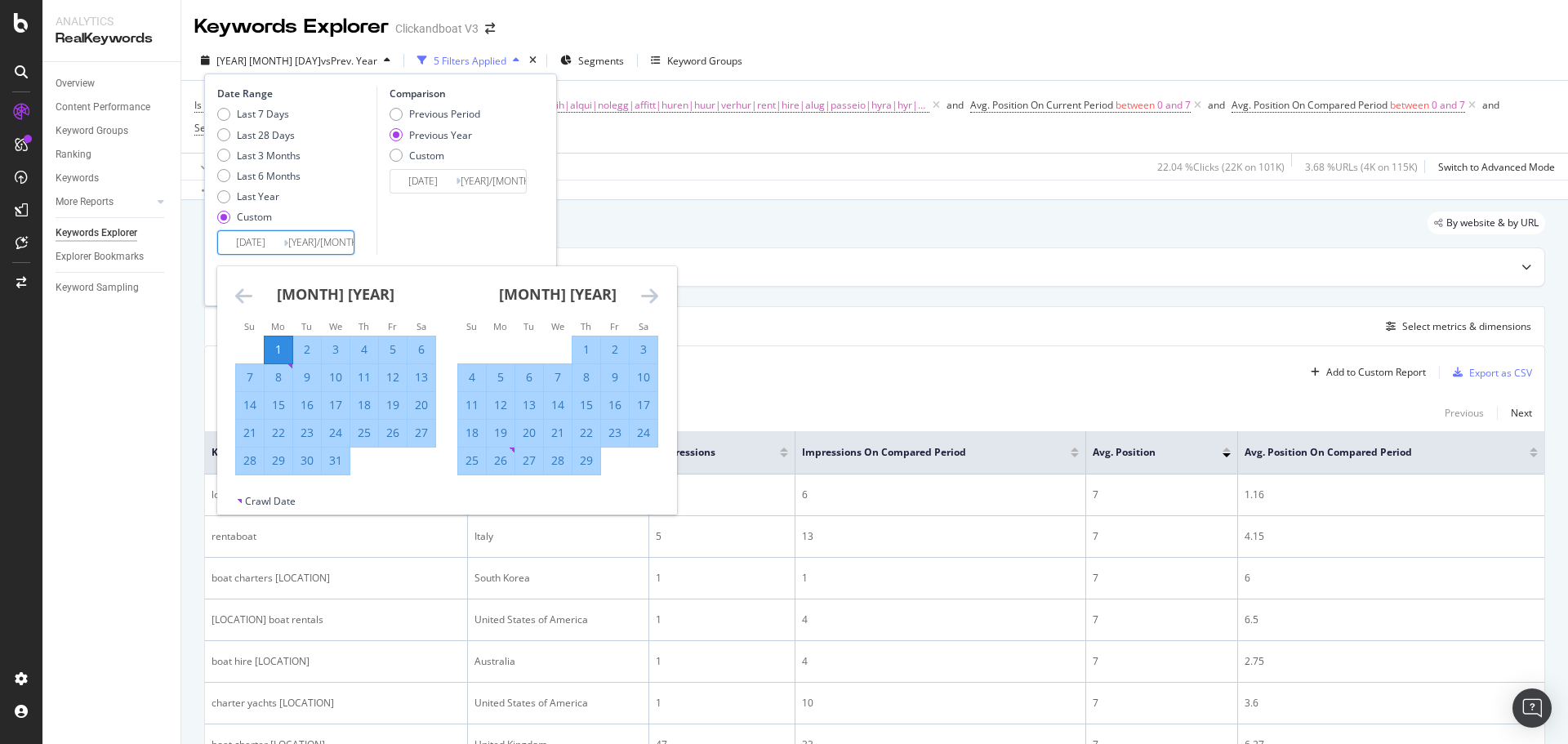 click on "31" at bounding box center [336, 461] 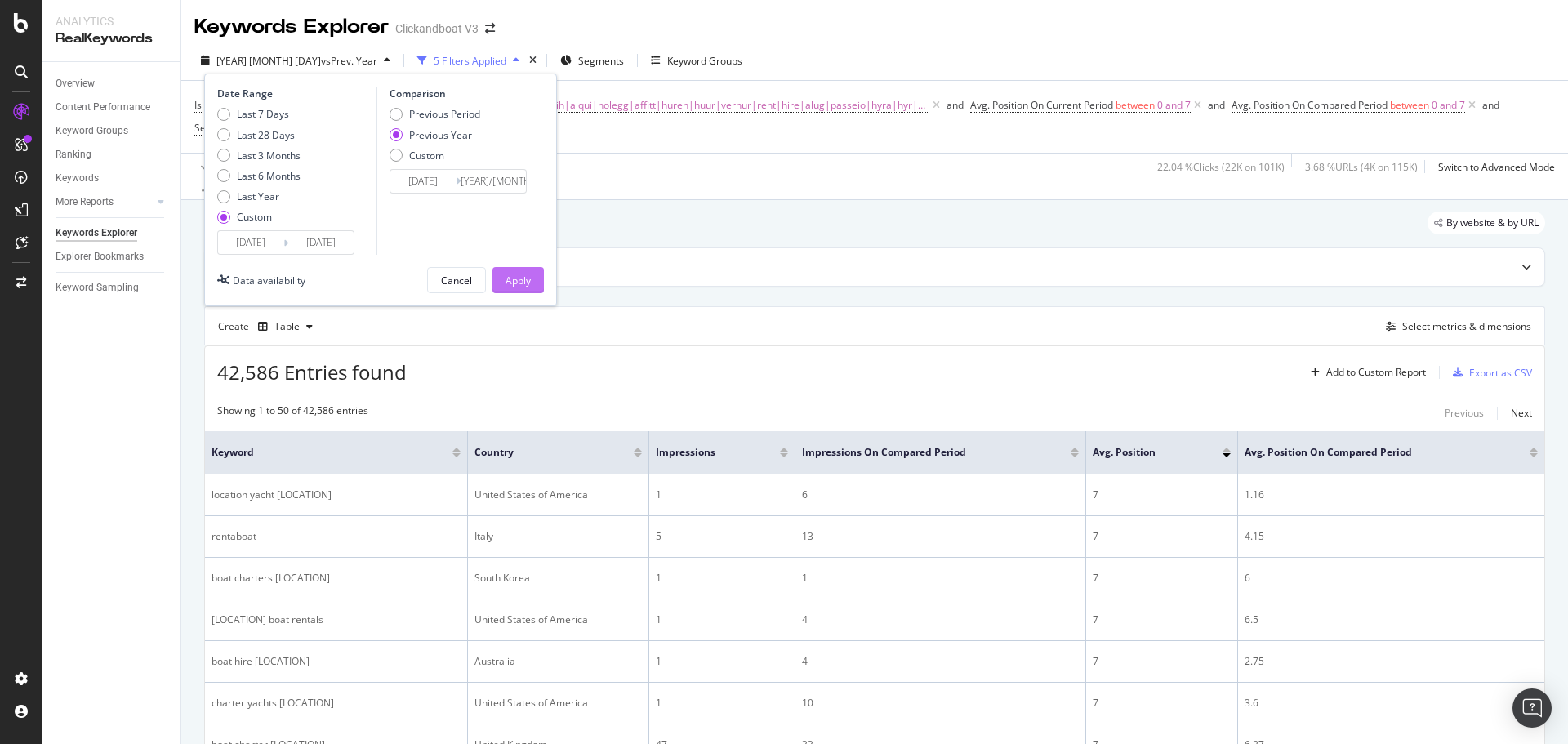click on "Apply" at bounding box center [518, 280] 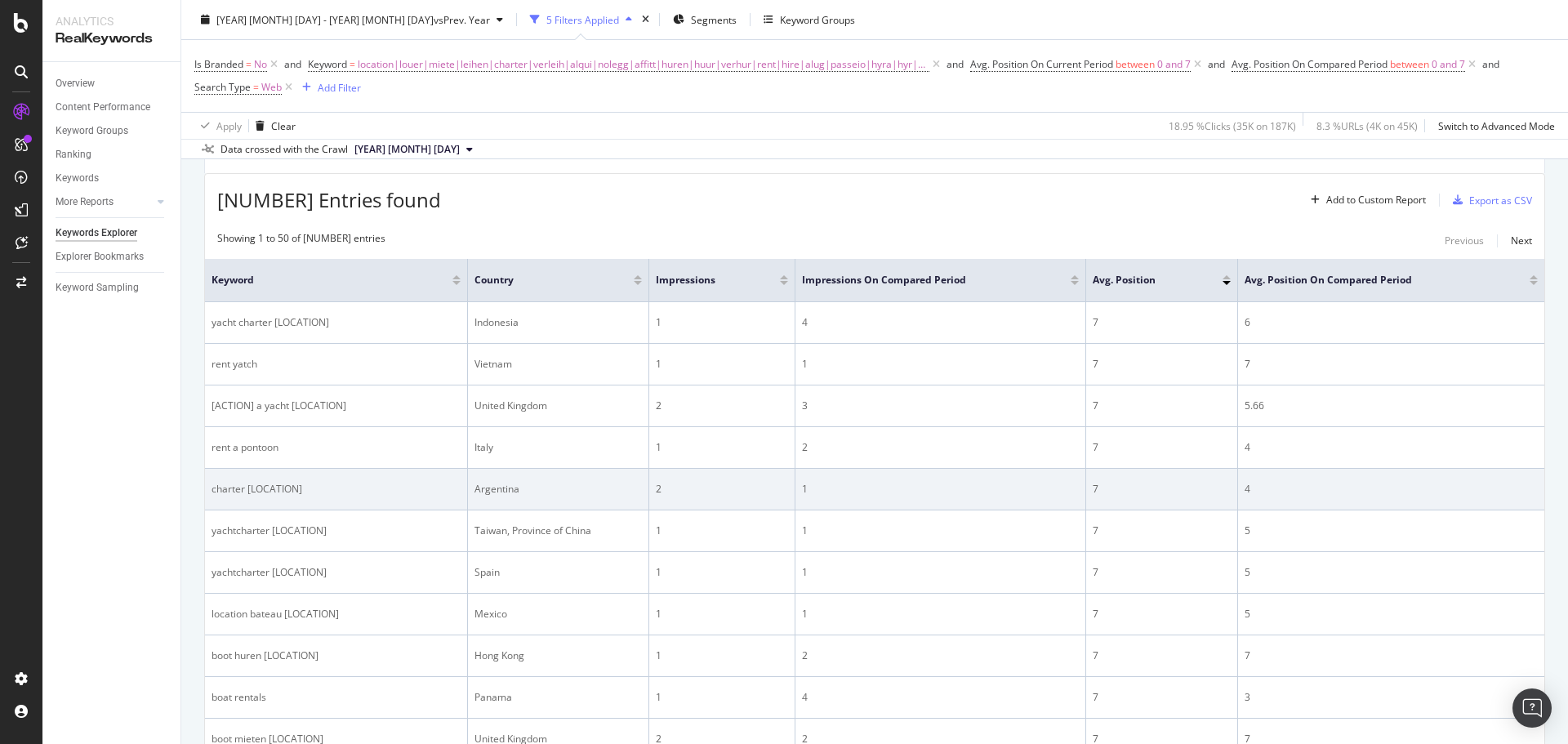 scroll, scrollTop: 163, scrollLeft: 0, axis: vertical 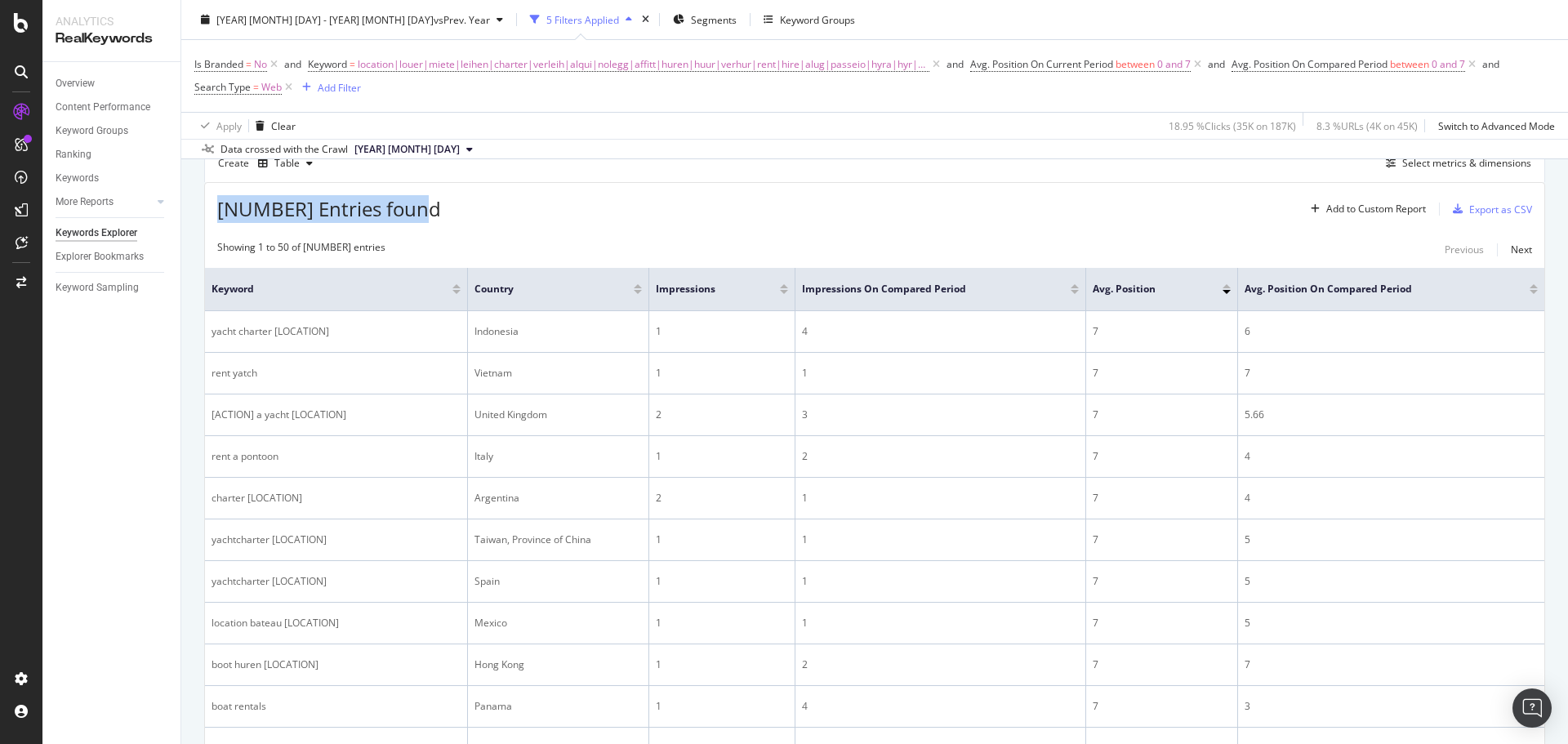 drag, startPoint x: 221, startPoint y: 207, endPoint x: 523, endPoint y: 210, distance: 302.0149 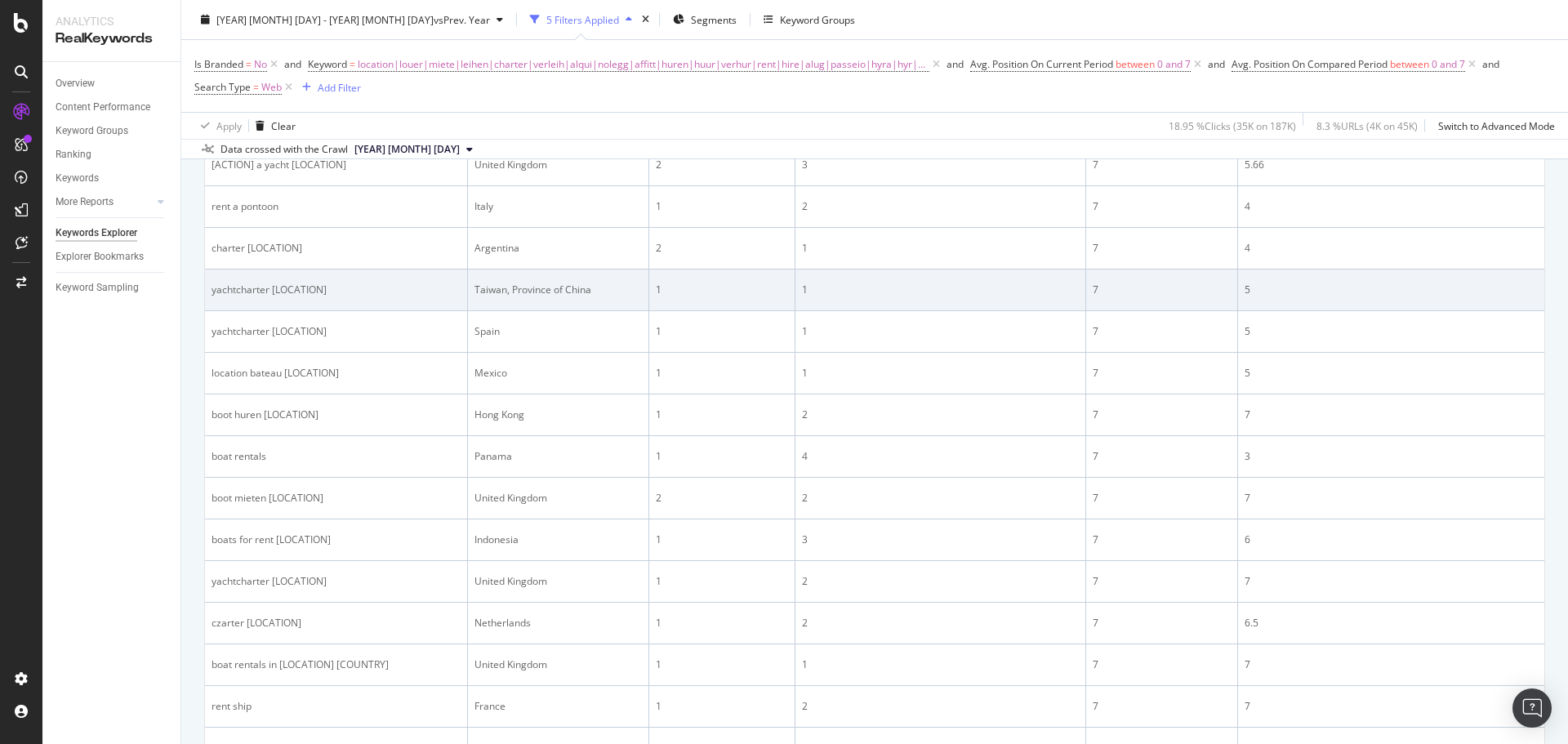 scroll, scrollTop: 163, scrollLeft: 0, axis: vertical 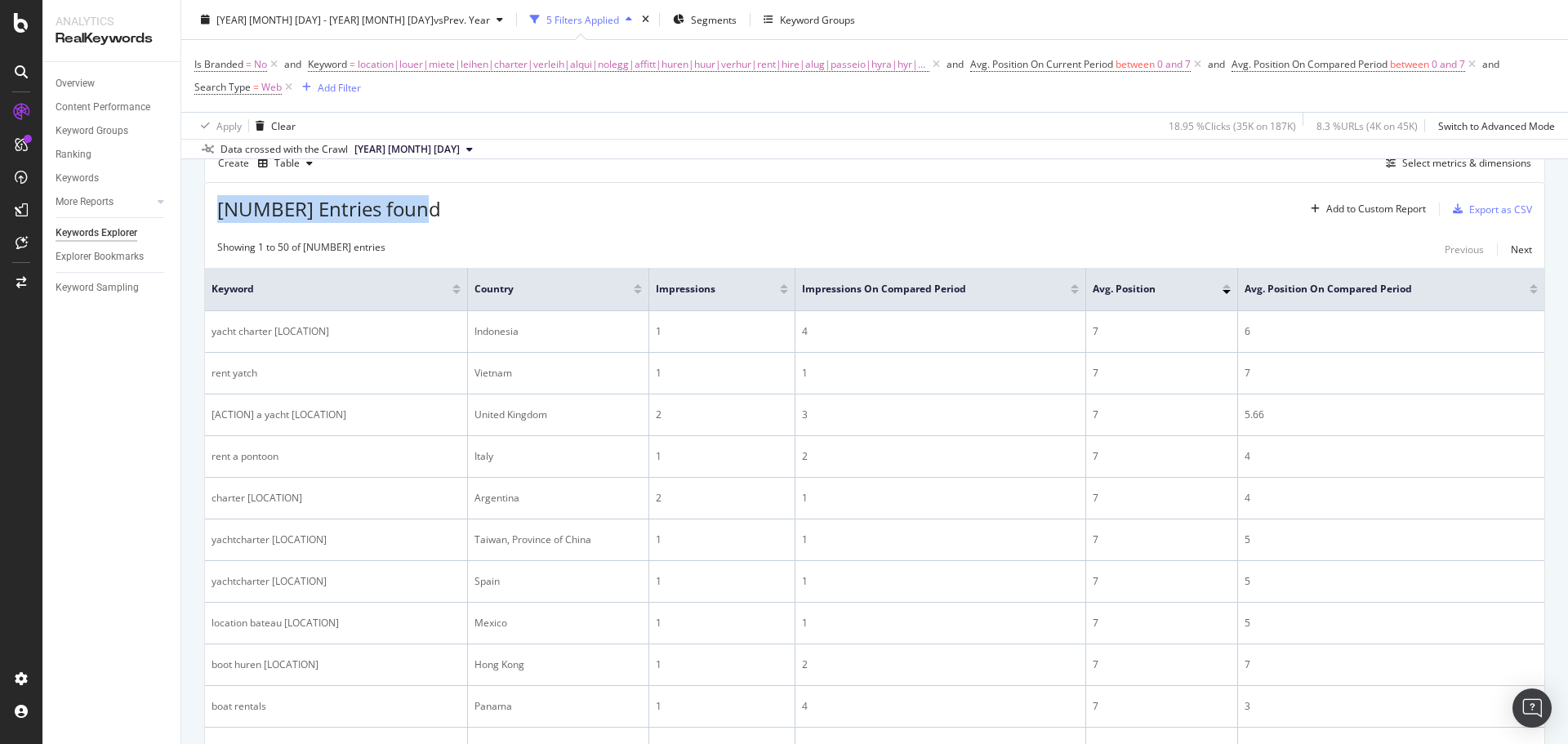 click at bounding box center [1236, 289] 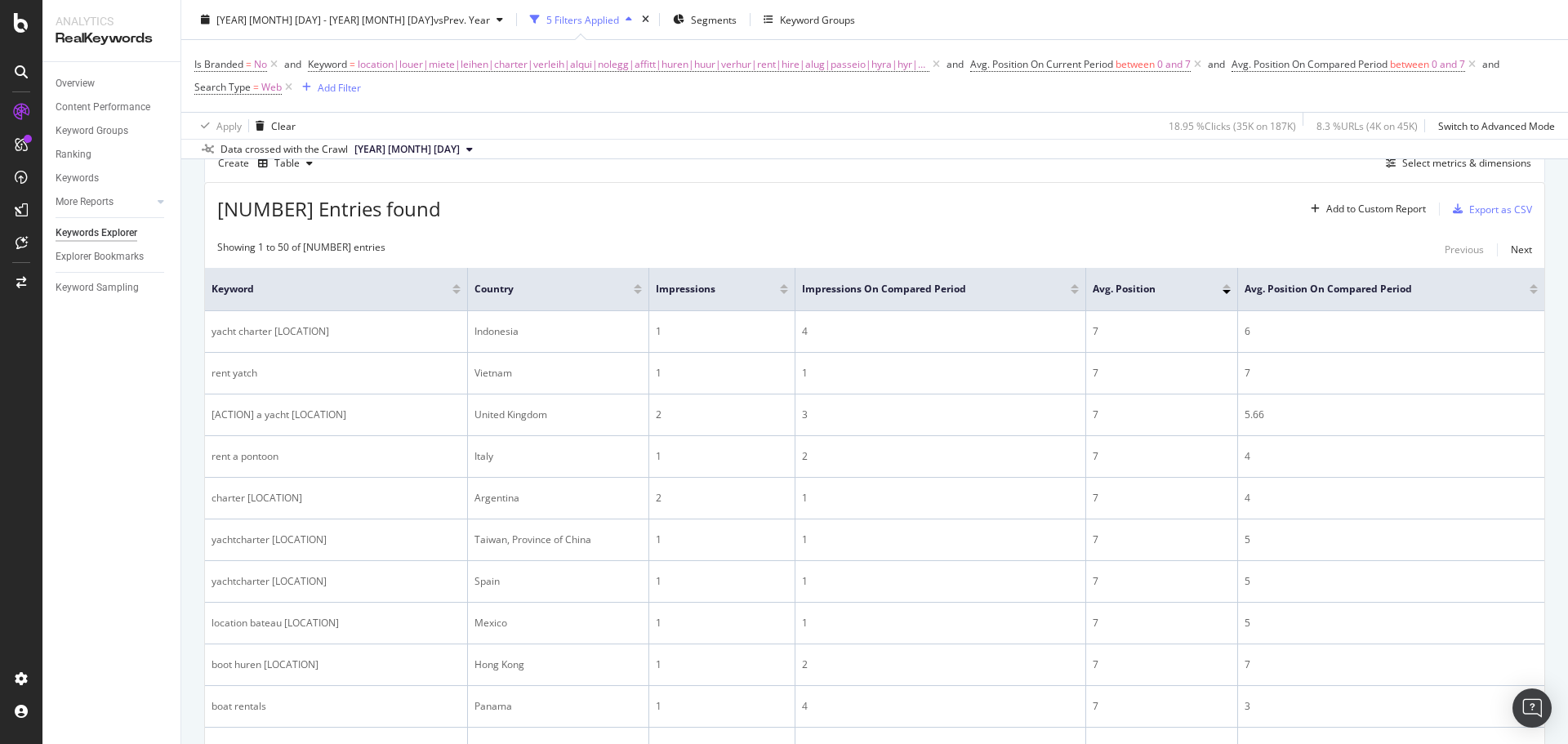 click at bounding box center (1227, 292) 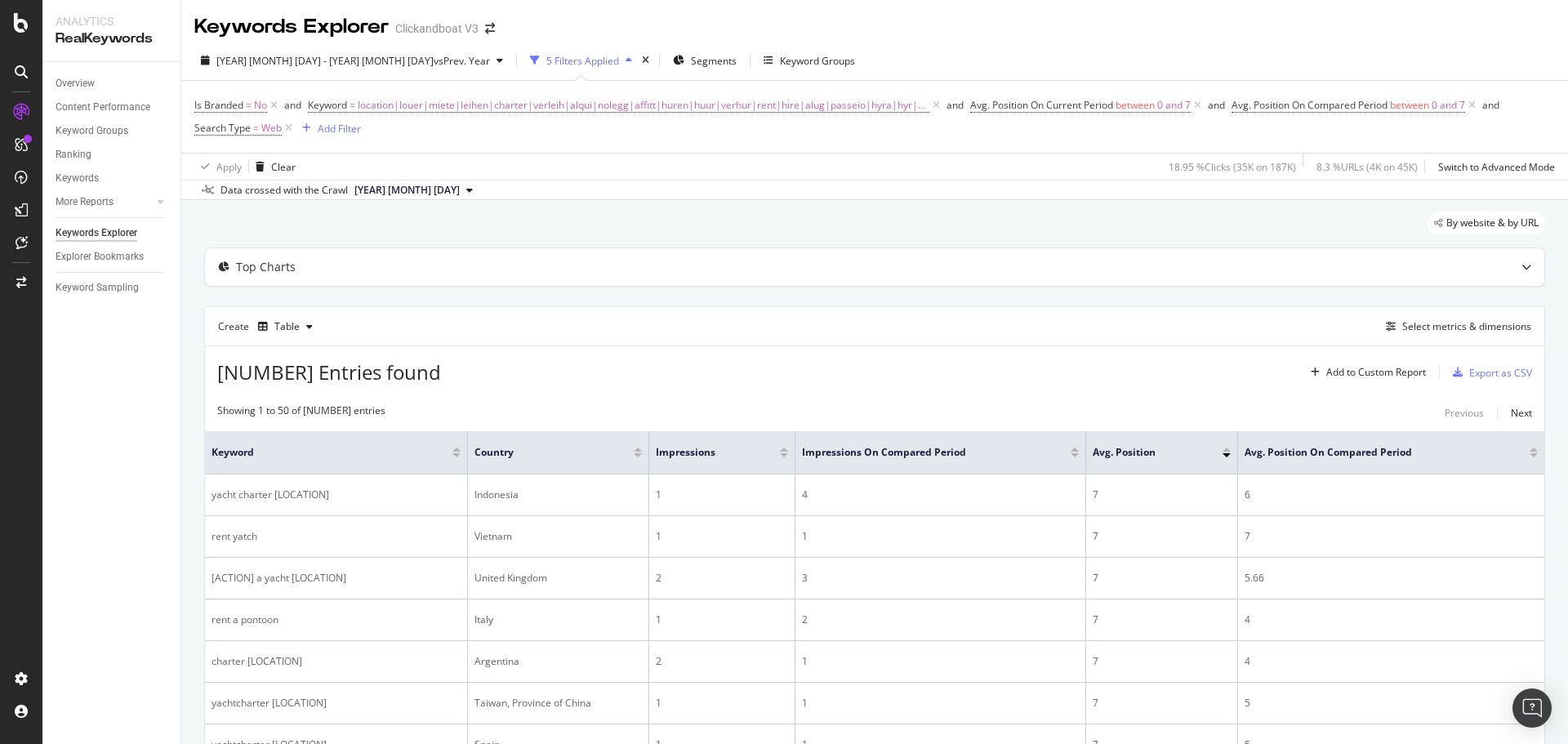 scroll, scrollTop: 245, scrollLeft: 0, axis: vertical 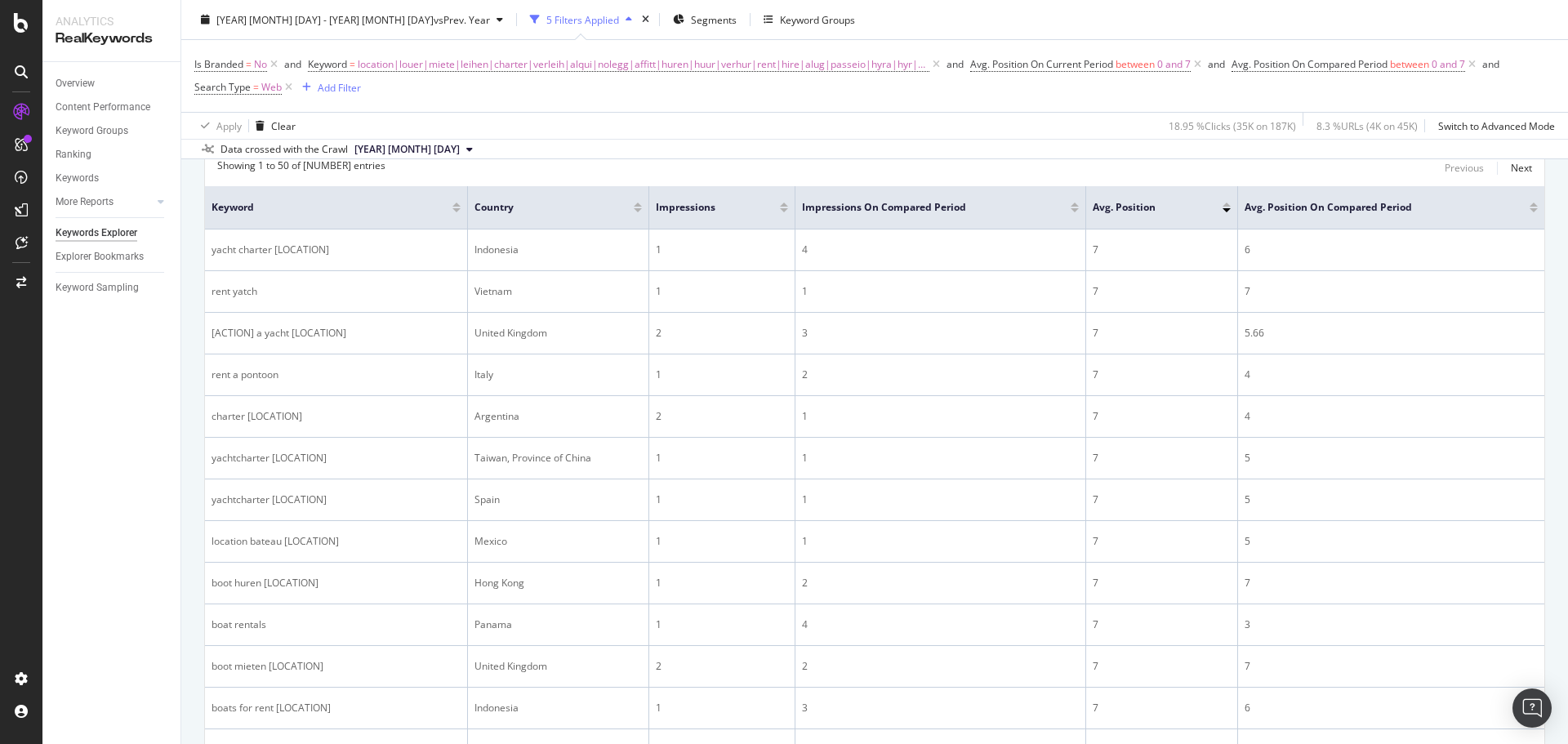 click at bounding box center (1227, 210) 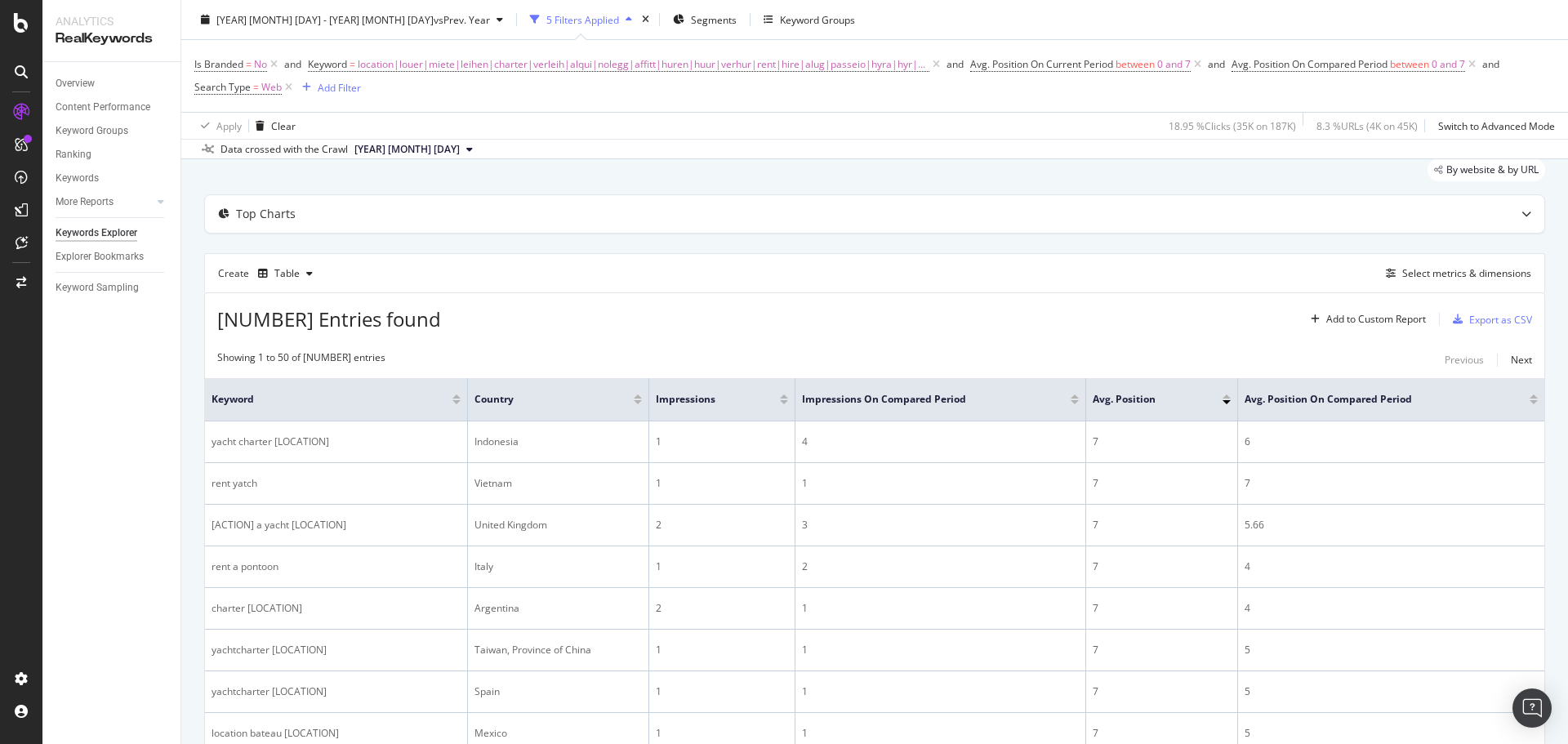 scroll, scrollTop: 82, scrollLeft: 0, axis: vertical 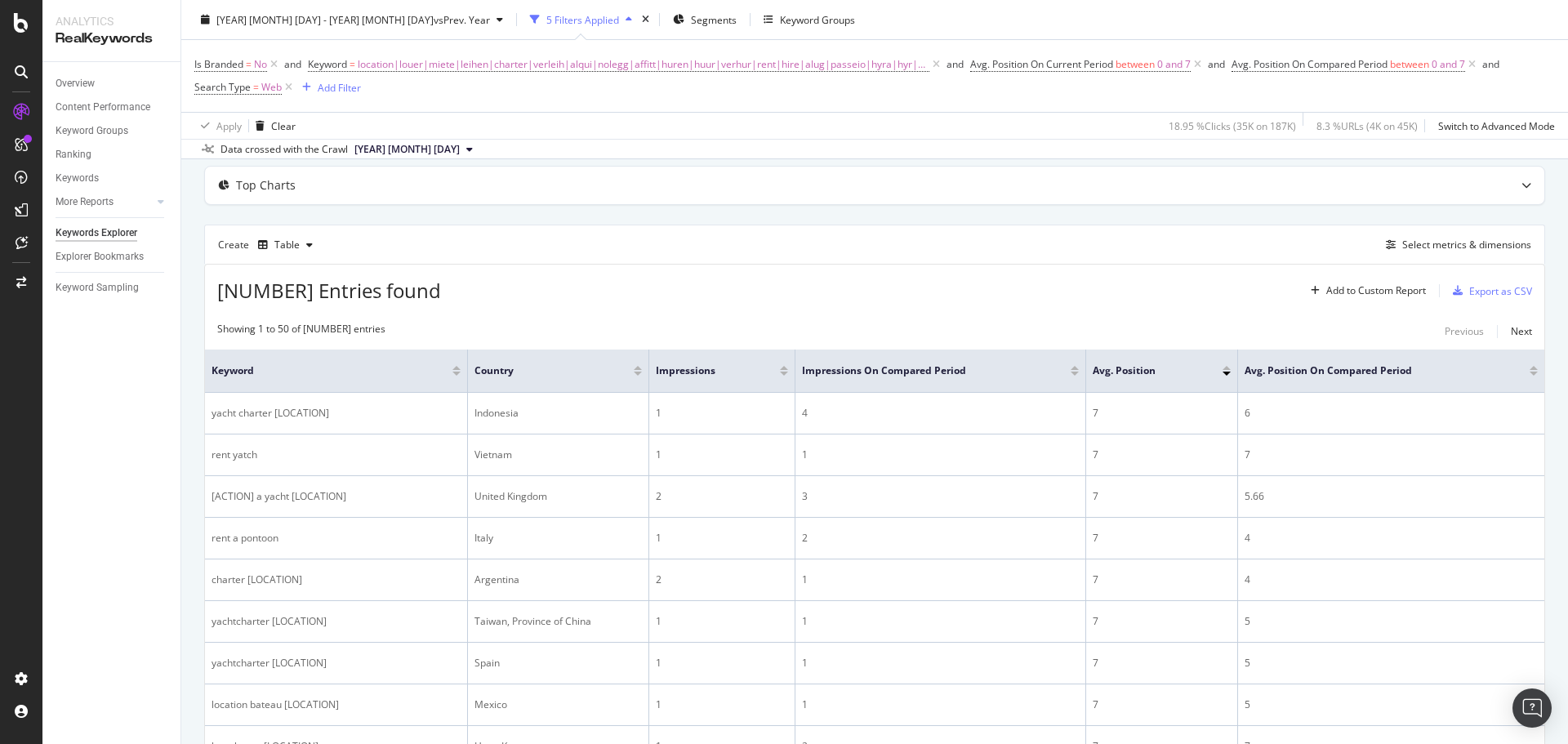 click at bounding box center [1227, 368] 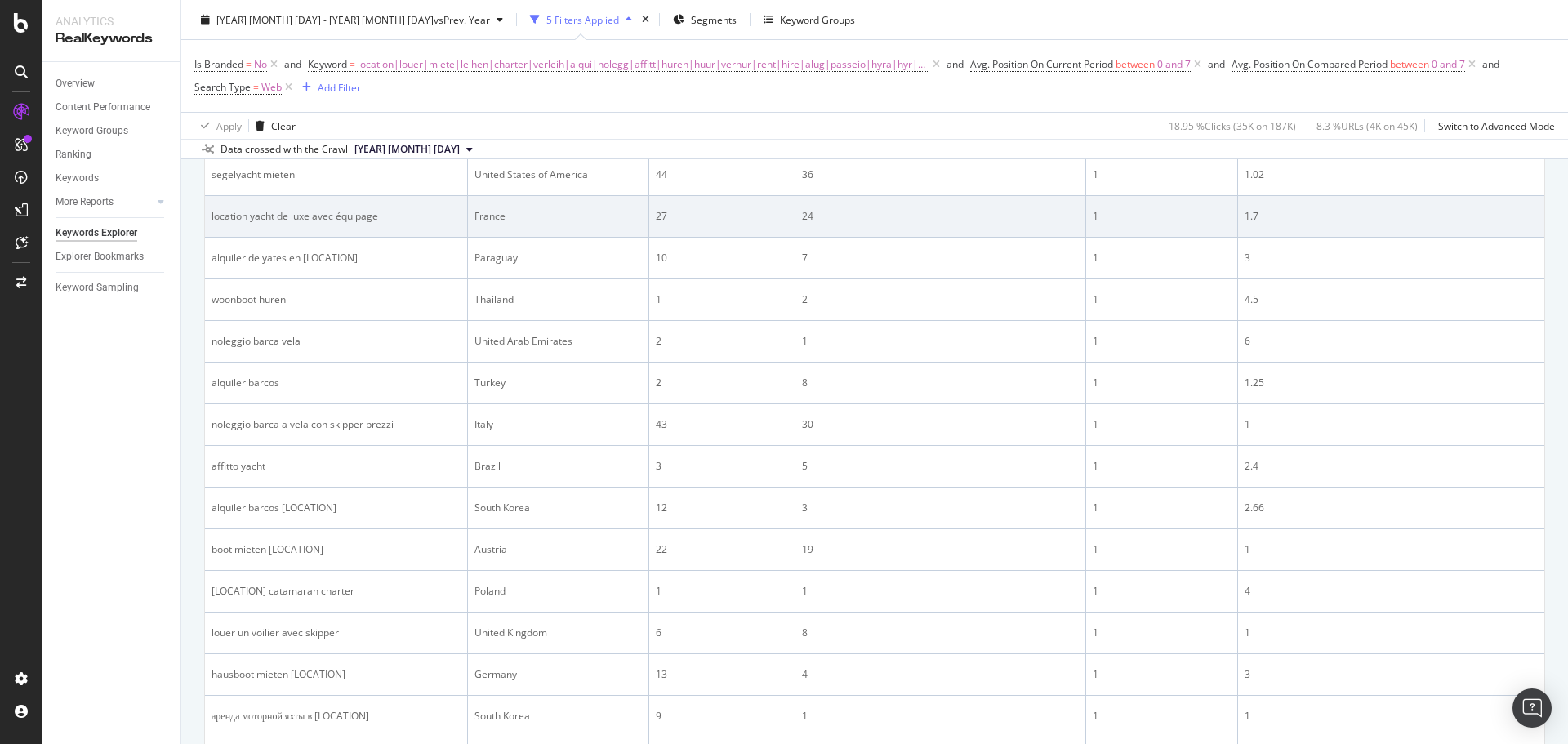 scroll, scrollTop: 898, scrollLeft: 0, axis: vertical 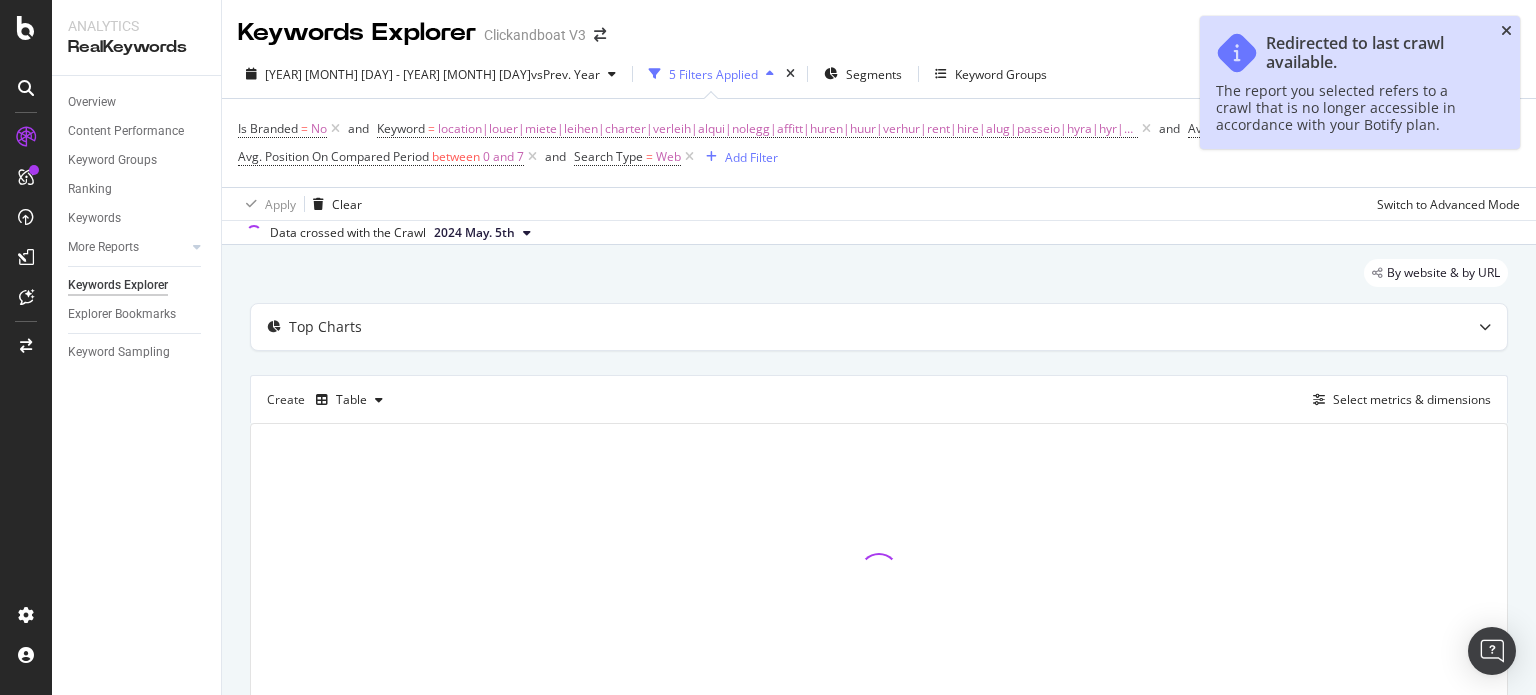 click at bounding box center (1506, 31) 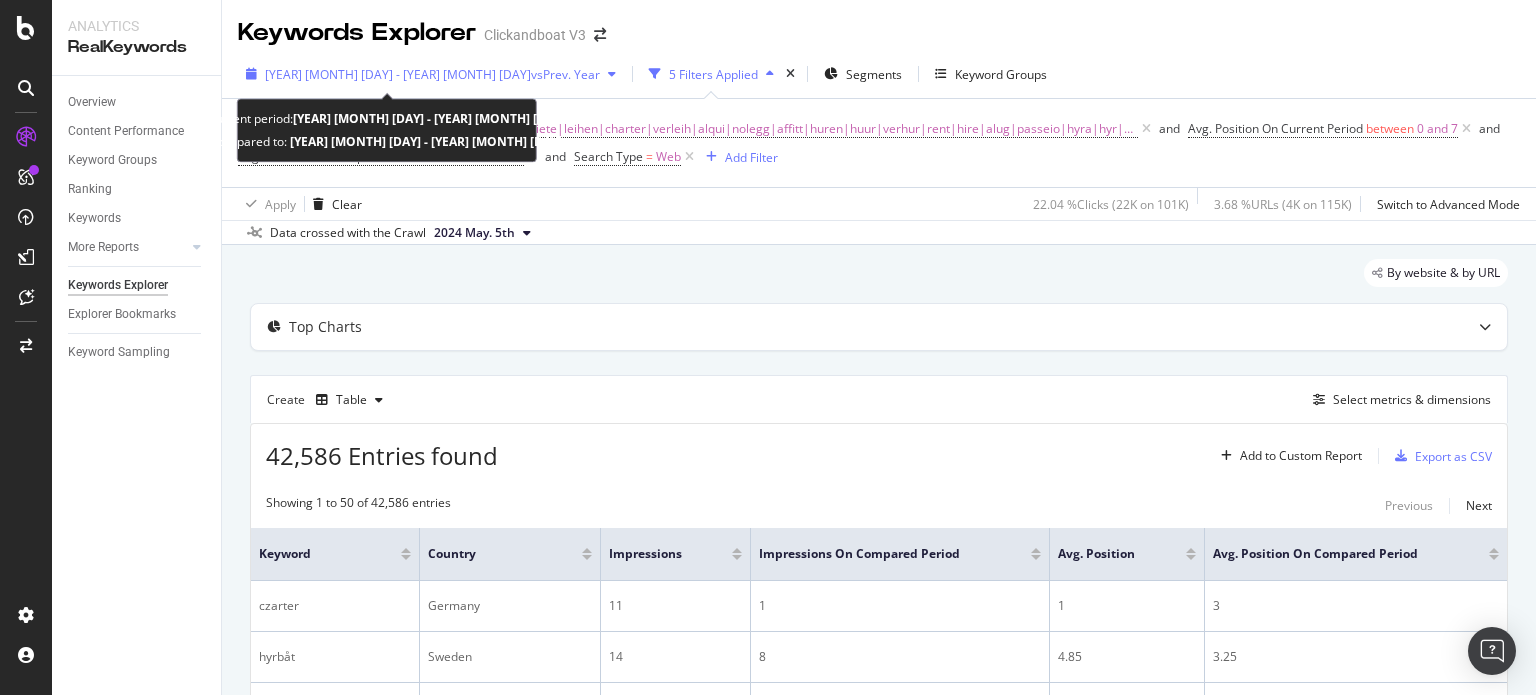 click on "[YEAR] [MONTH] [DAY] - [YEAR] [MONTH] [DAY]" at bounding box center (398, 74) 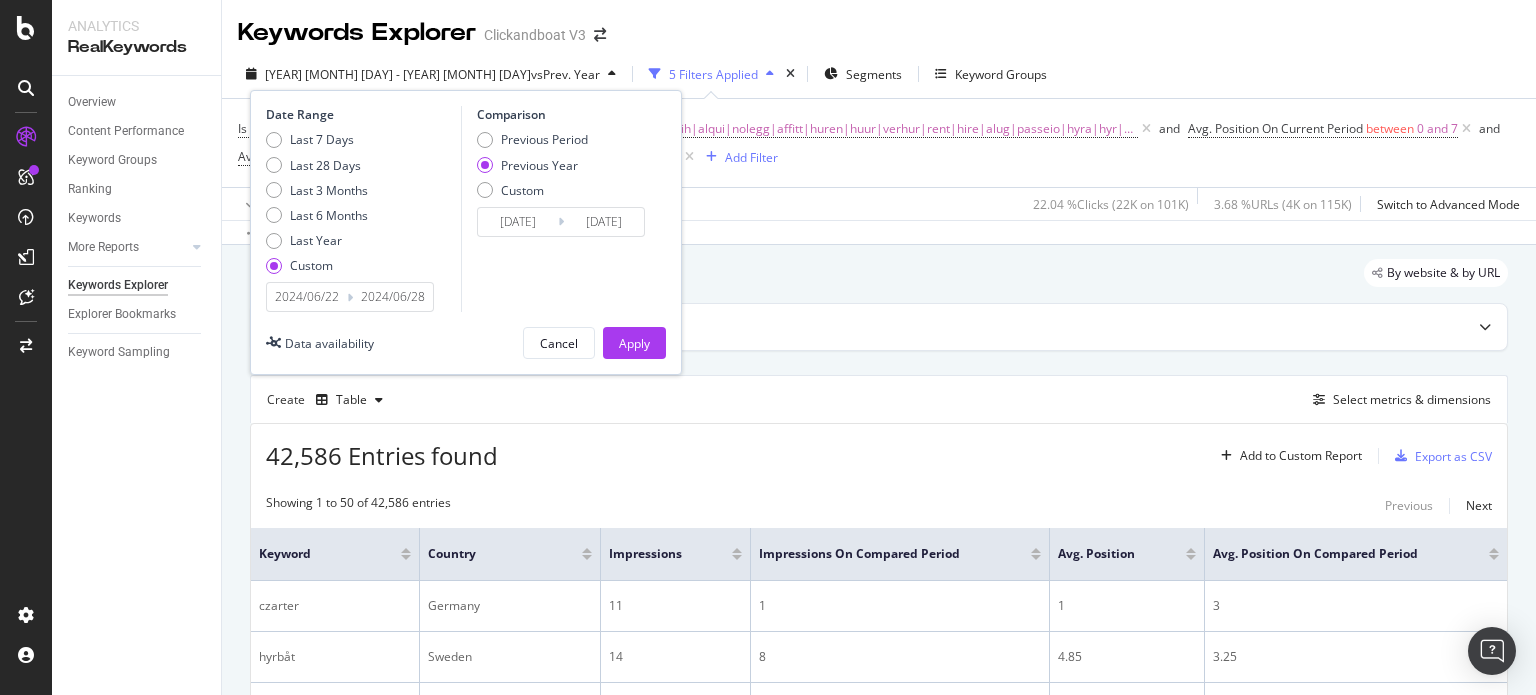 click on "2024/06/22" at bounding box center [307, 297] 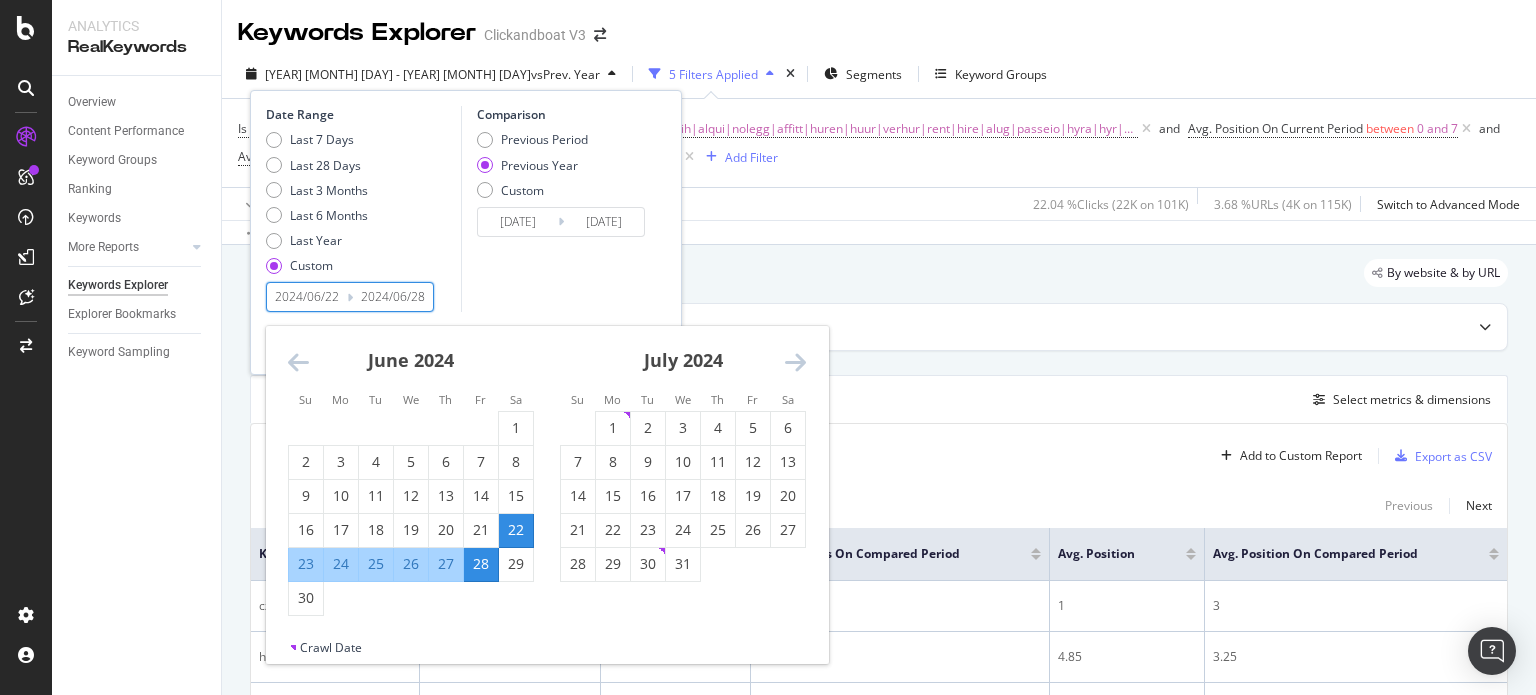 click at bounding box center [298, 362] 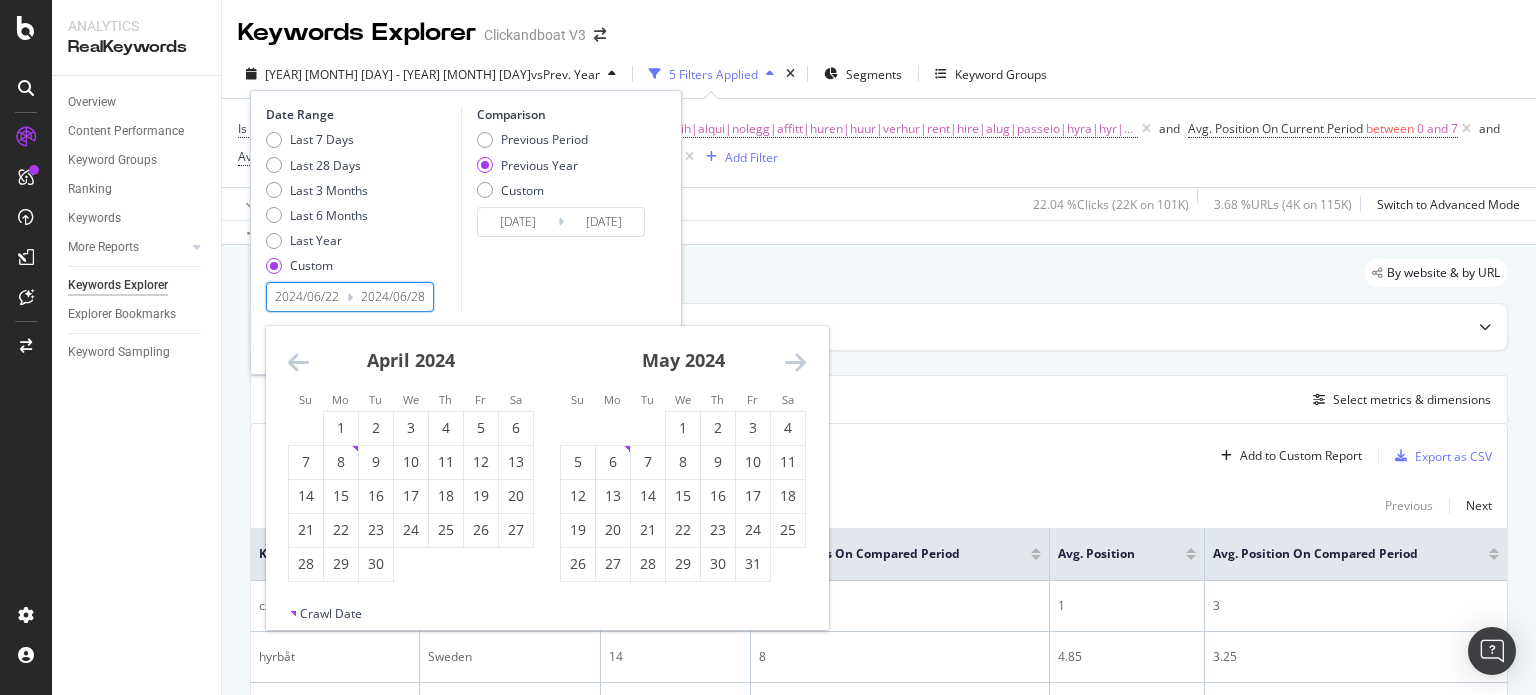 click at bounding box center [298, 362] 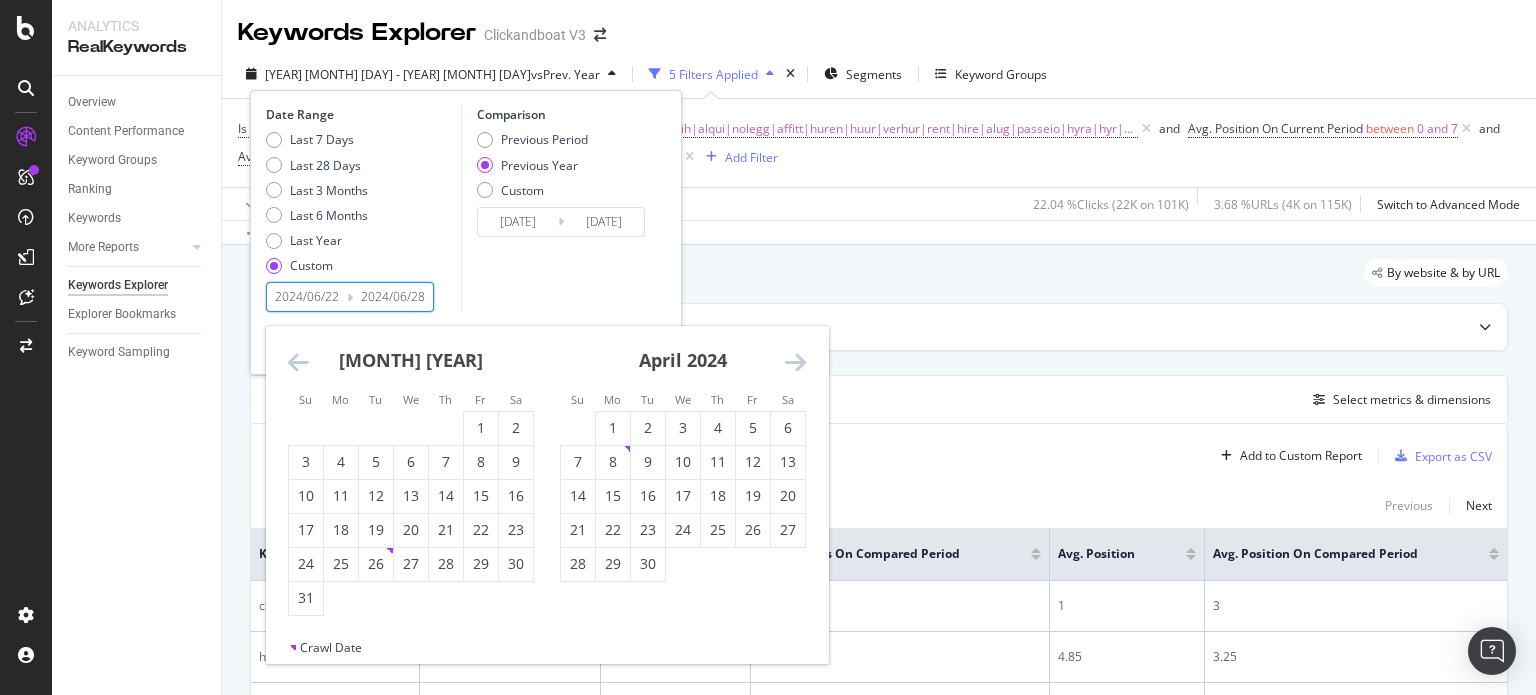 click at bounding box center [298, 362] 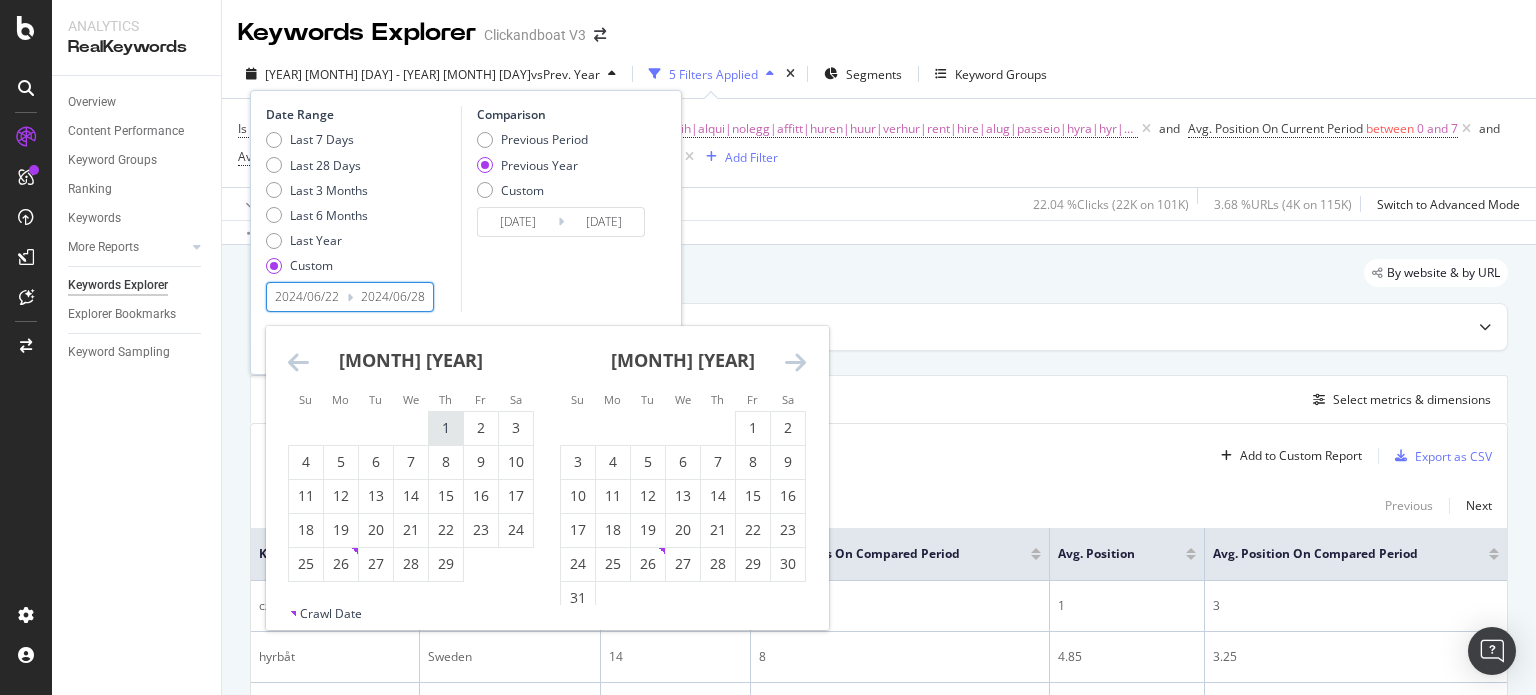 click on "1" at bounding box center [446, 428] 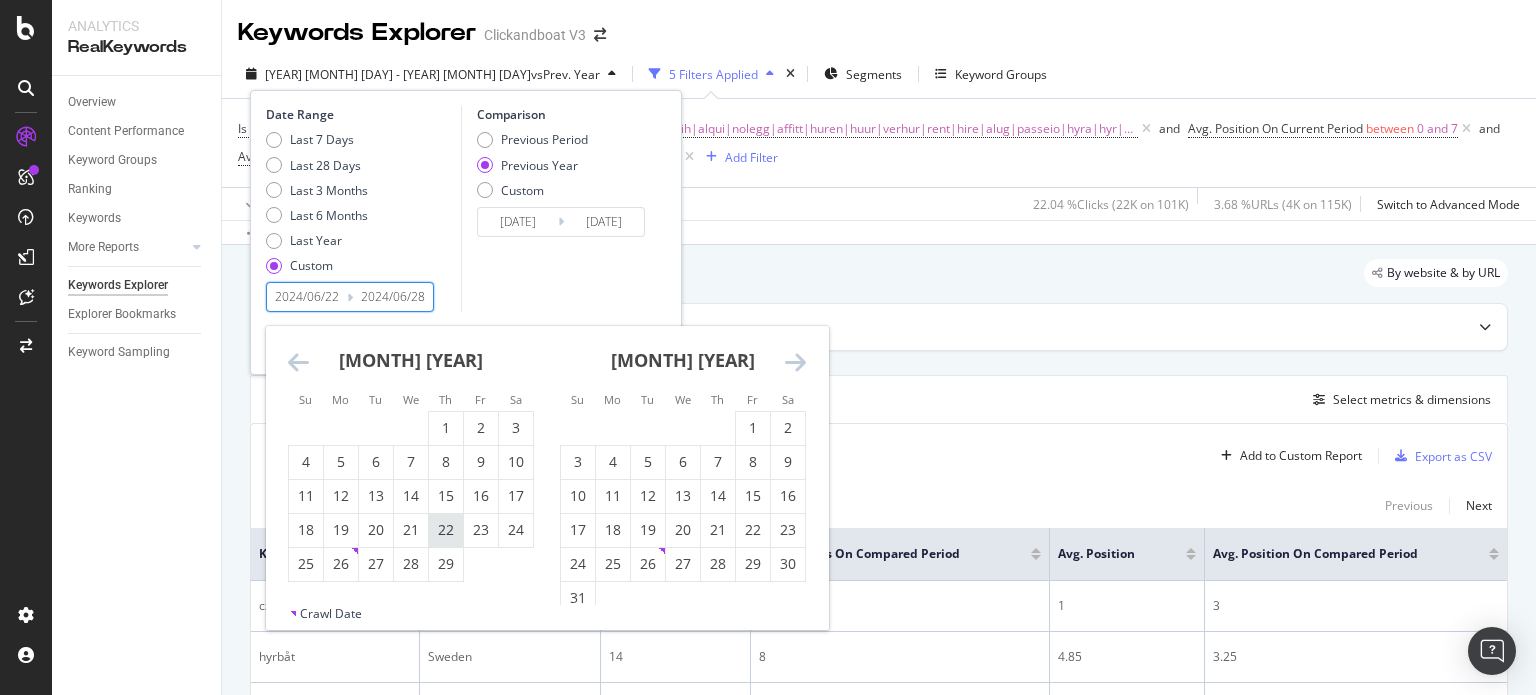 type on "[DATE]" 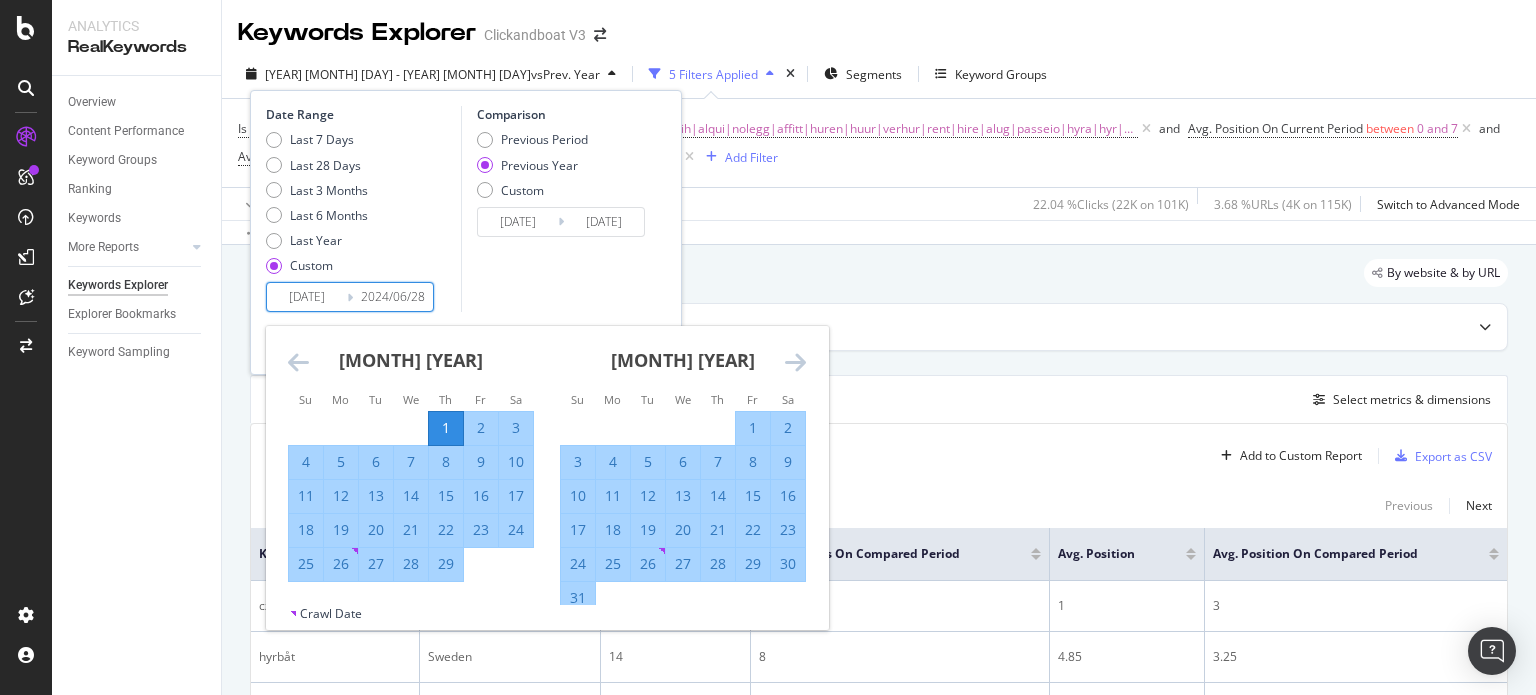 click on "29" at bounding box center (446, 564) 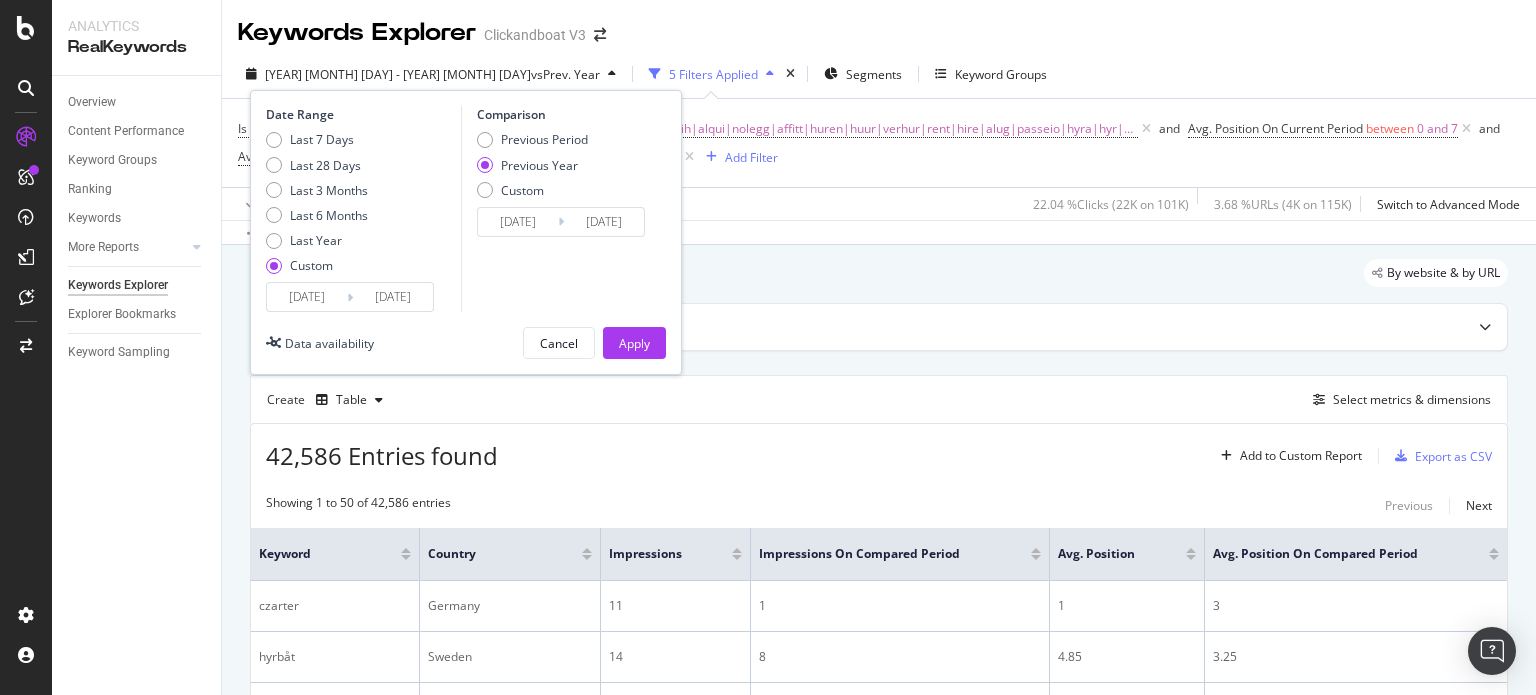 click on "[DATE]" at bounding box center [393, 297] 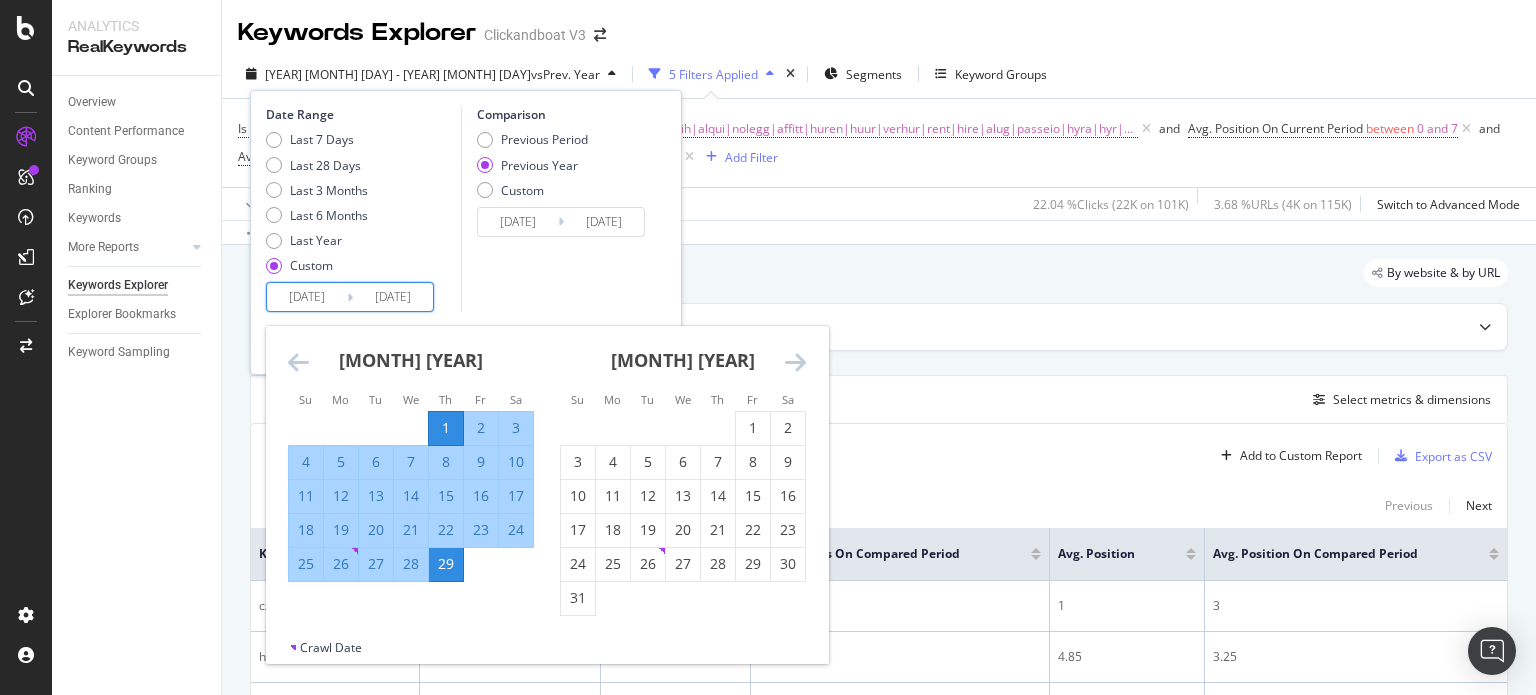 click at bounding box center (795, 362) 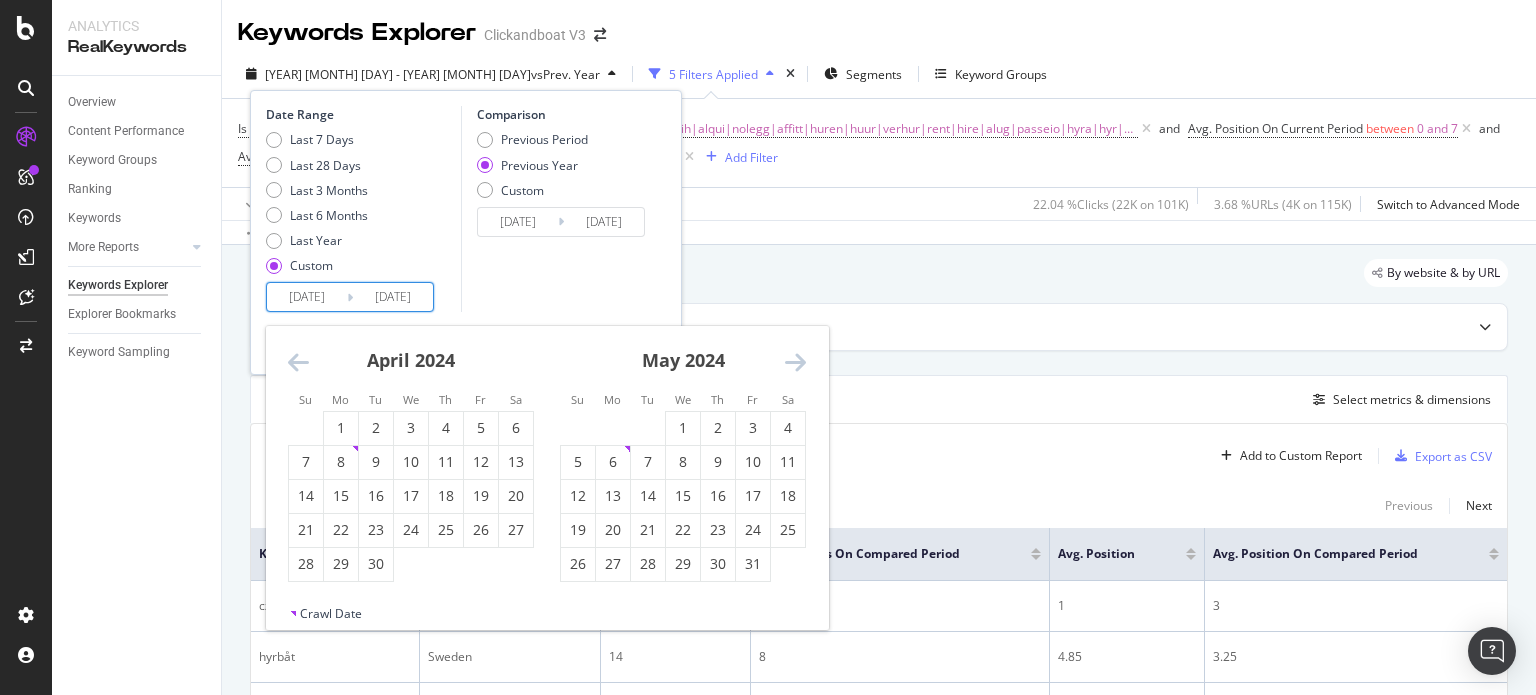click at bounding box center [795, 362] 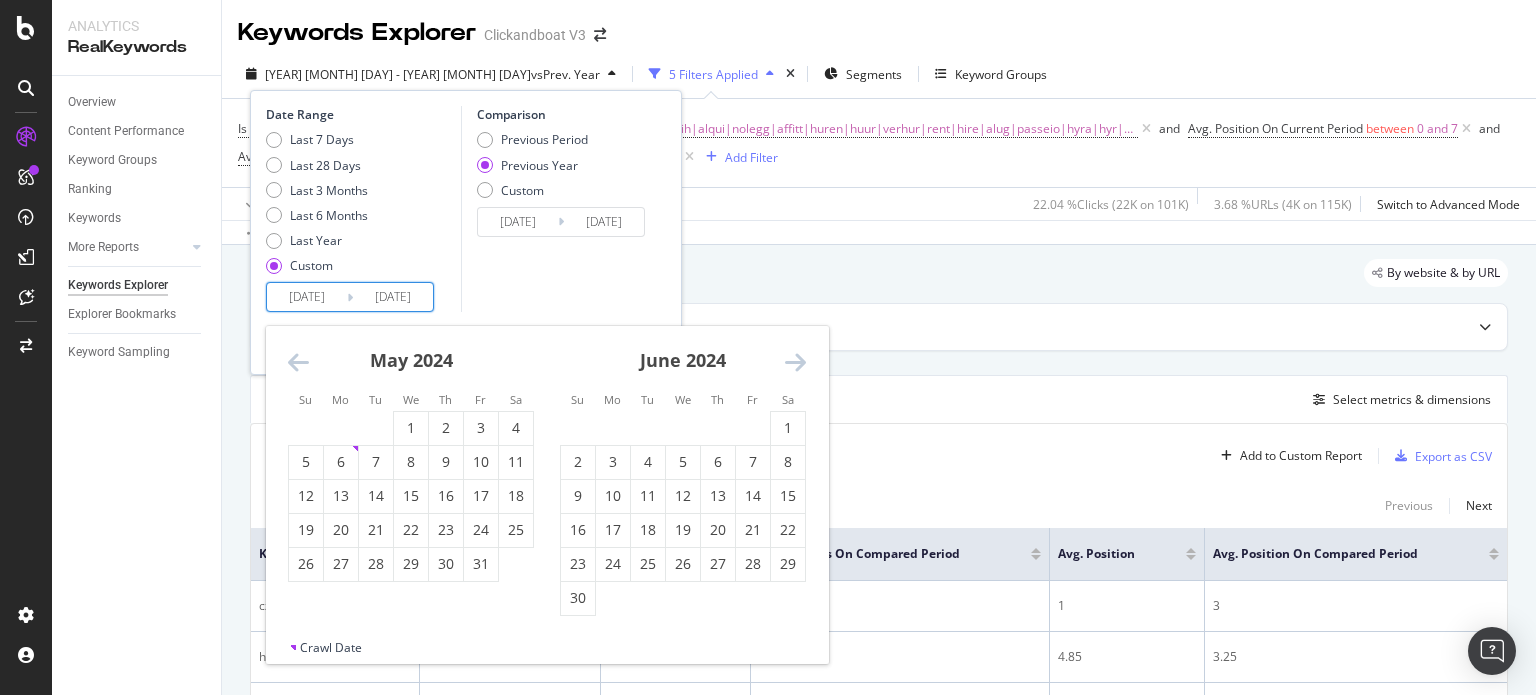 click at bounding box center [795, 362] 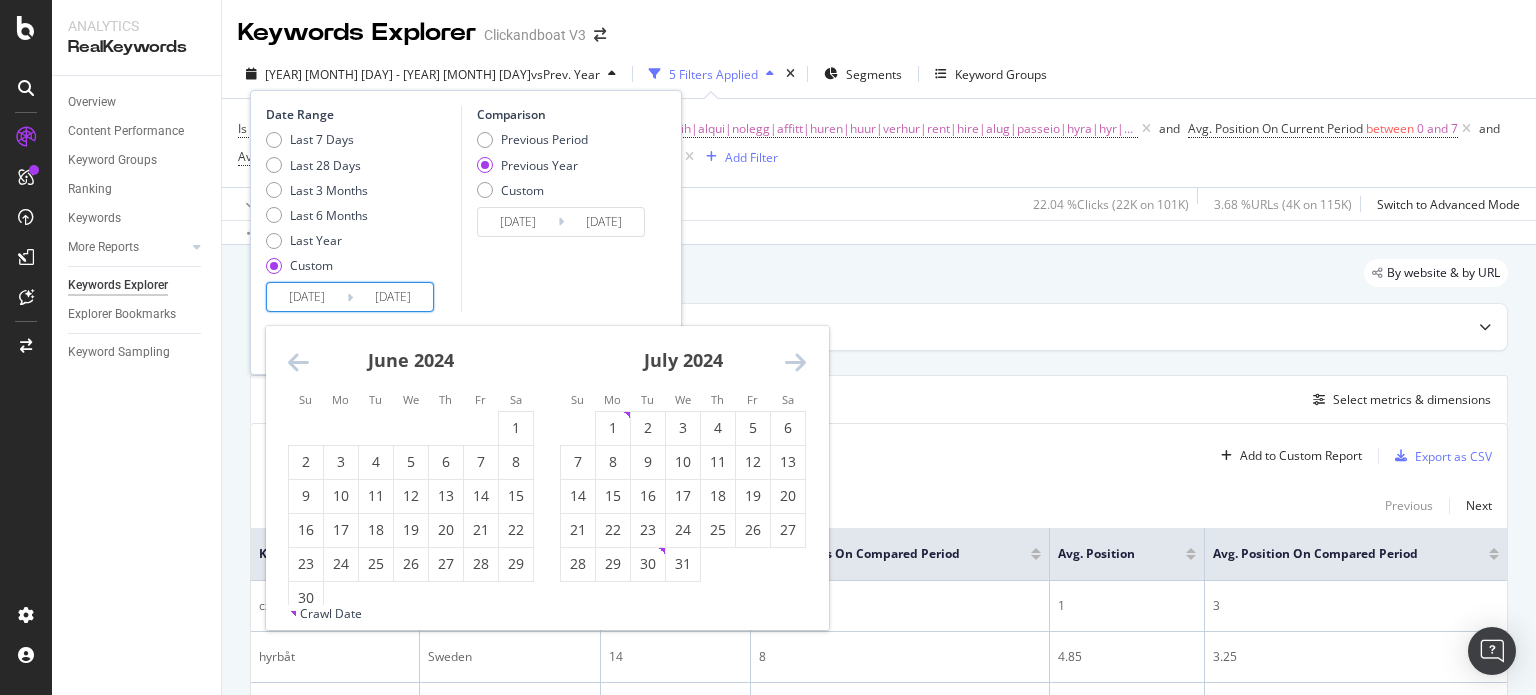 click at bounding box center (795, 362) 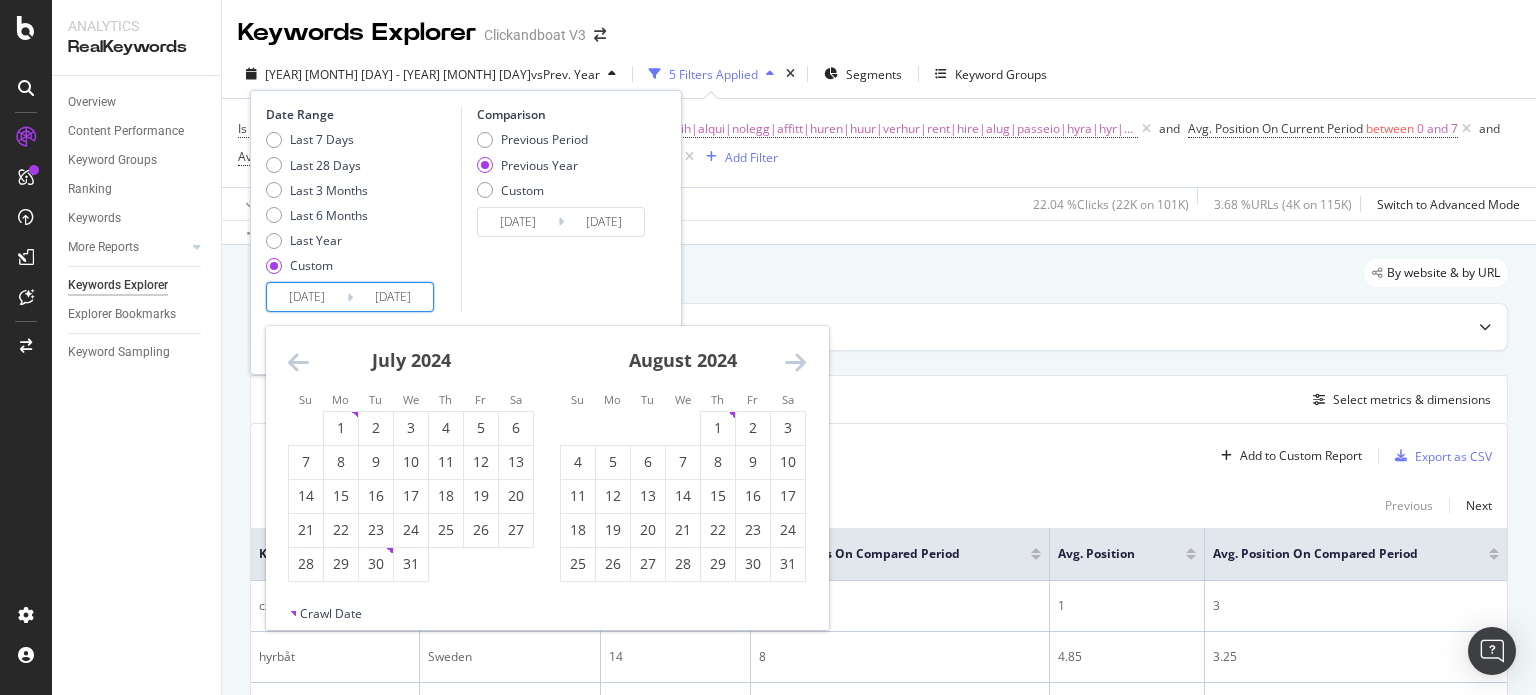 click at bounding box center (795, 362) 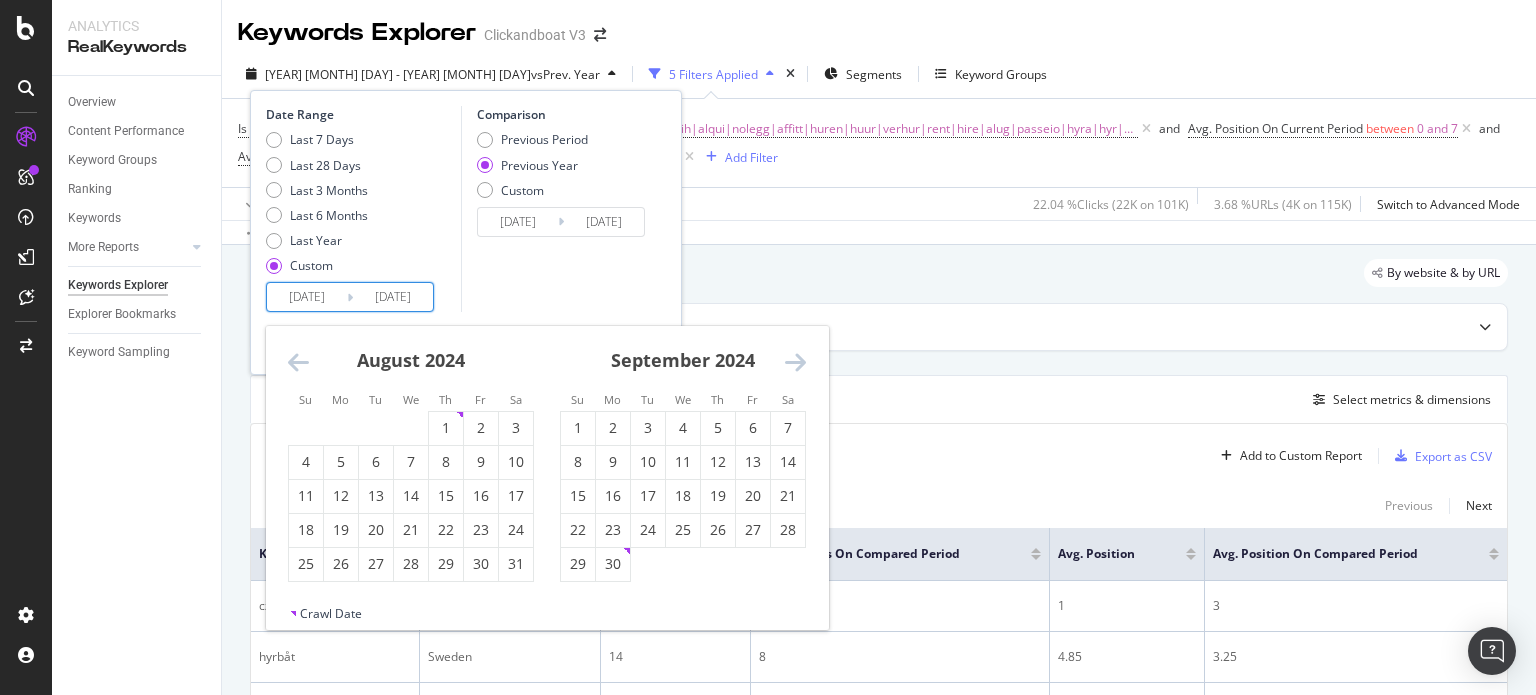 click at bounding box center (795, 362) 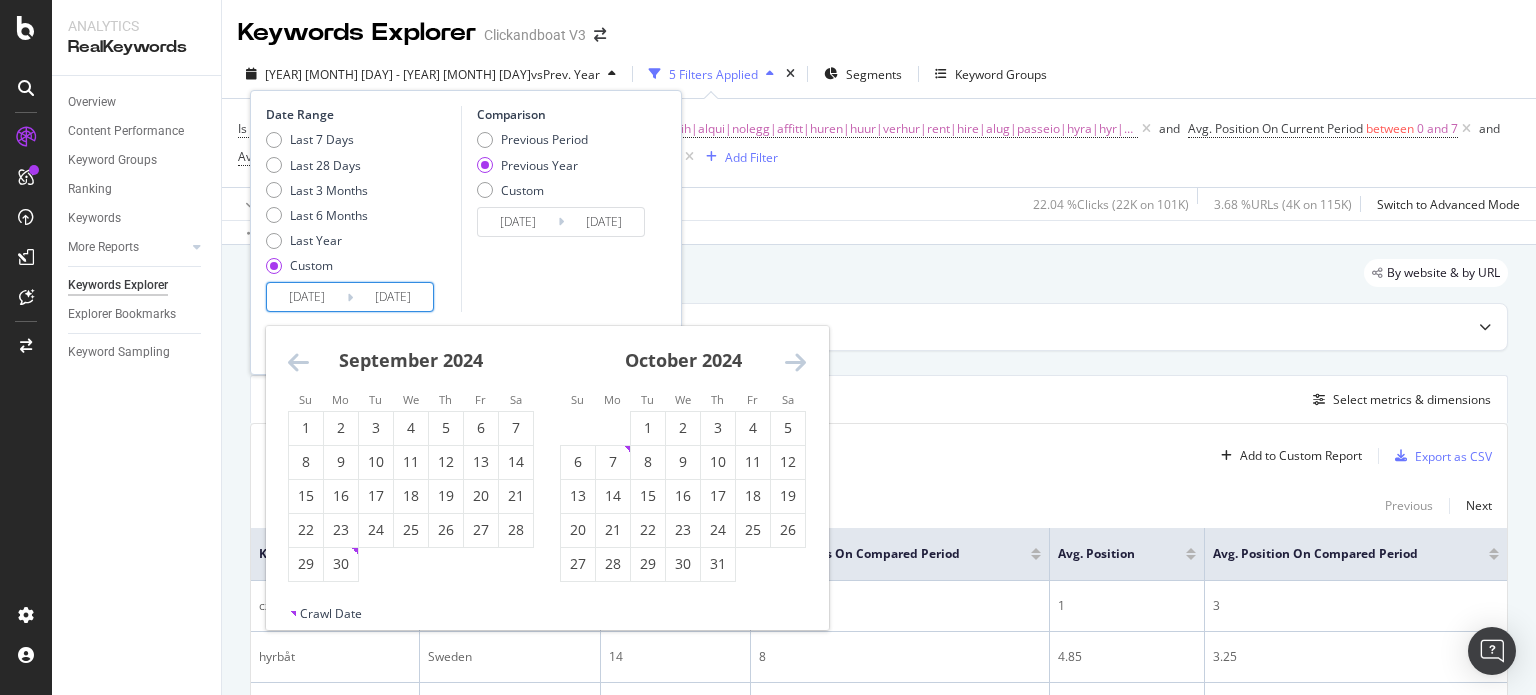 click at bounding box center (795, 362) 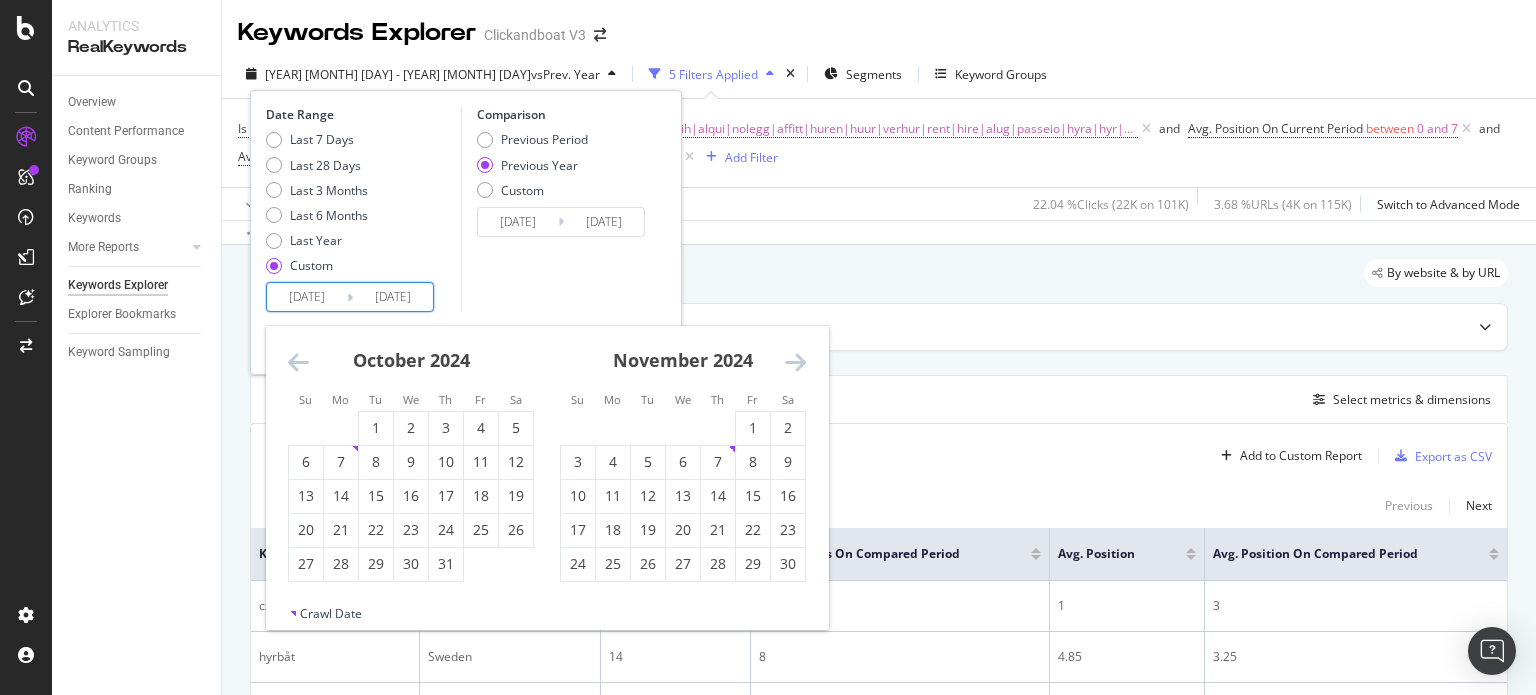 click at bounding box center [795, 362] 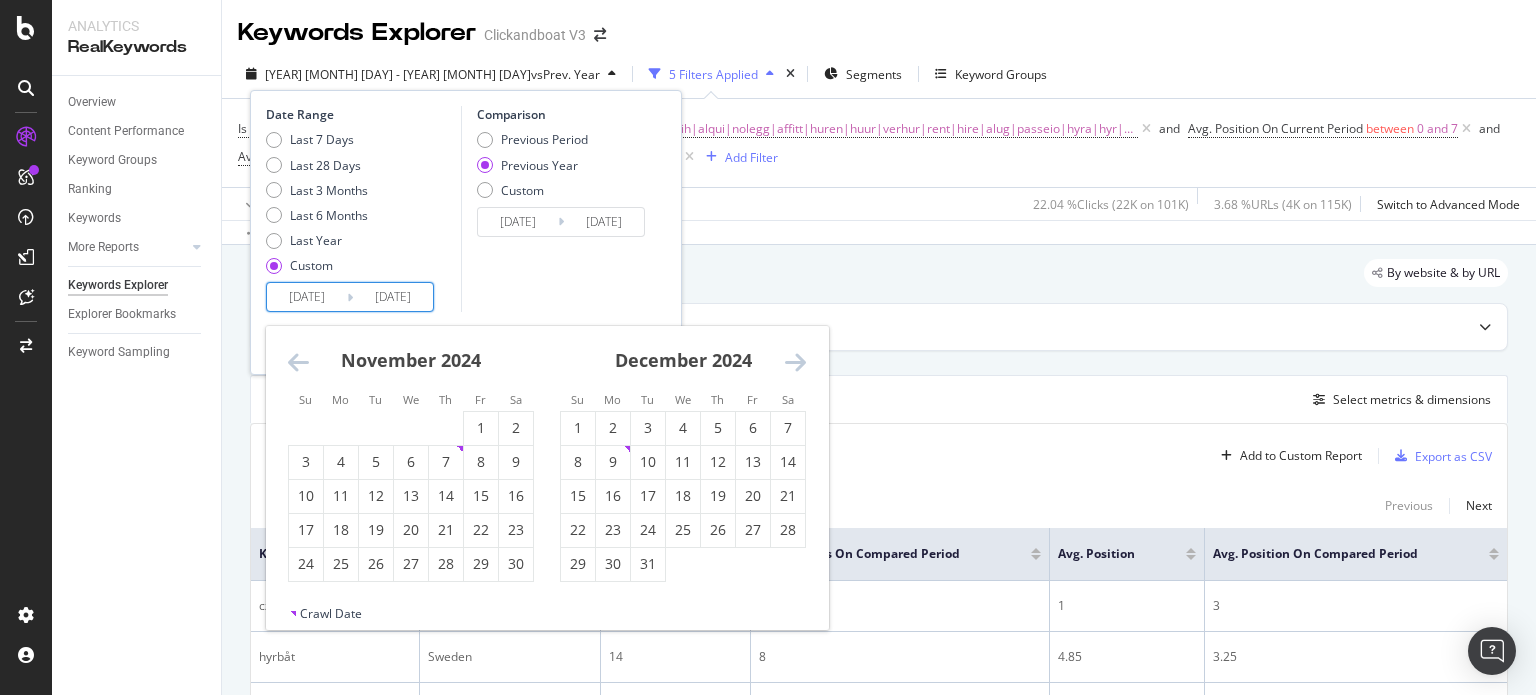 click at bounding box center (795, 362) 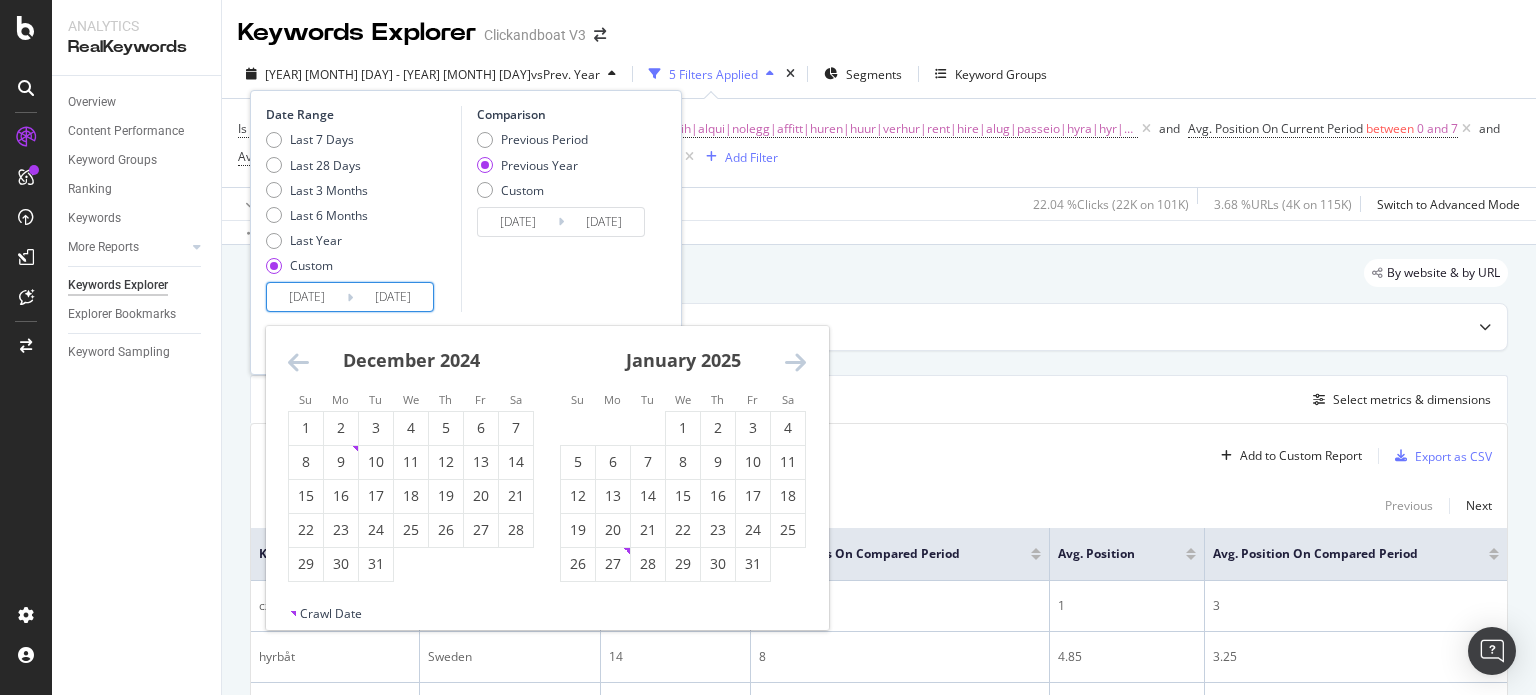 click at bounding box center (795, 362) 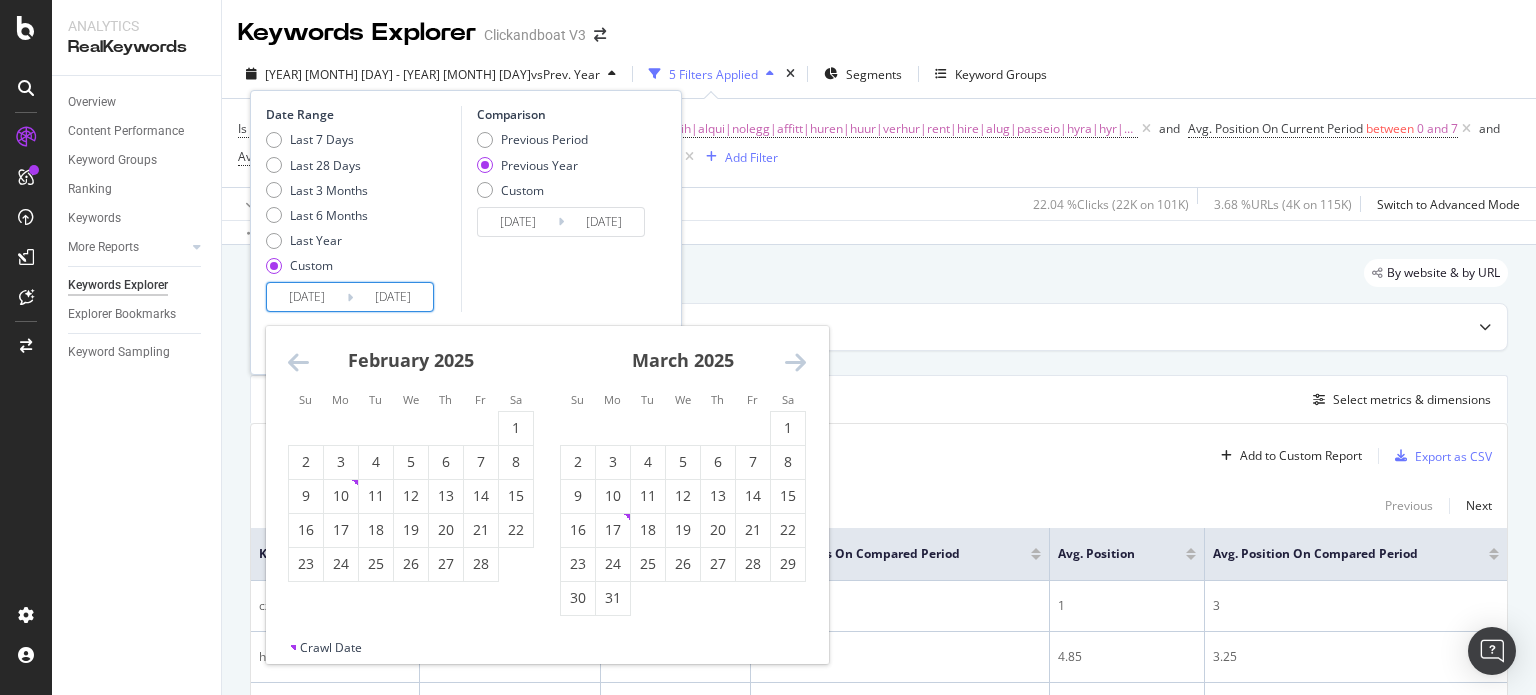 click at bounding box center [795, 362] 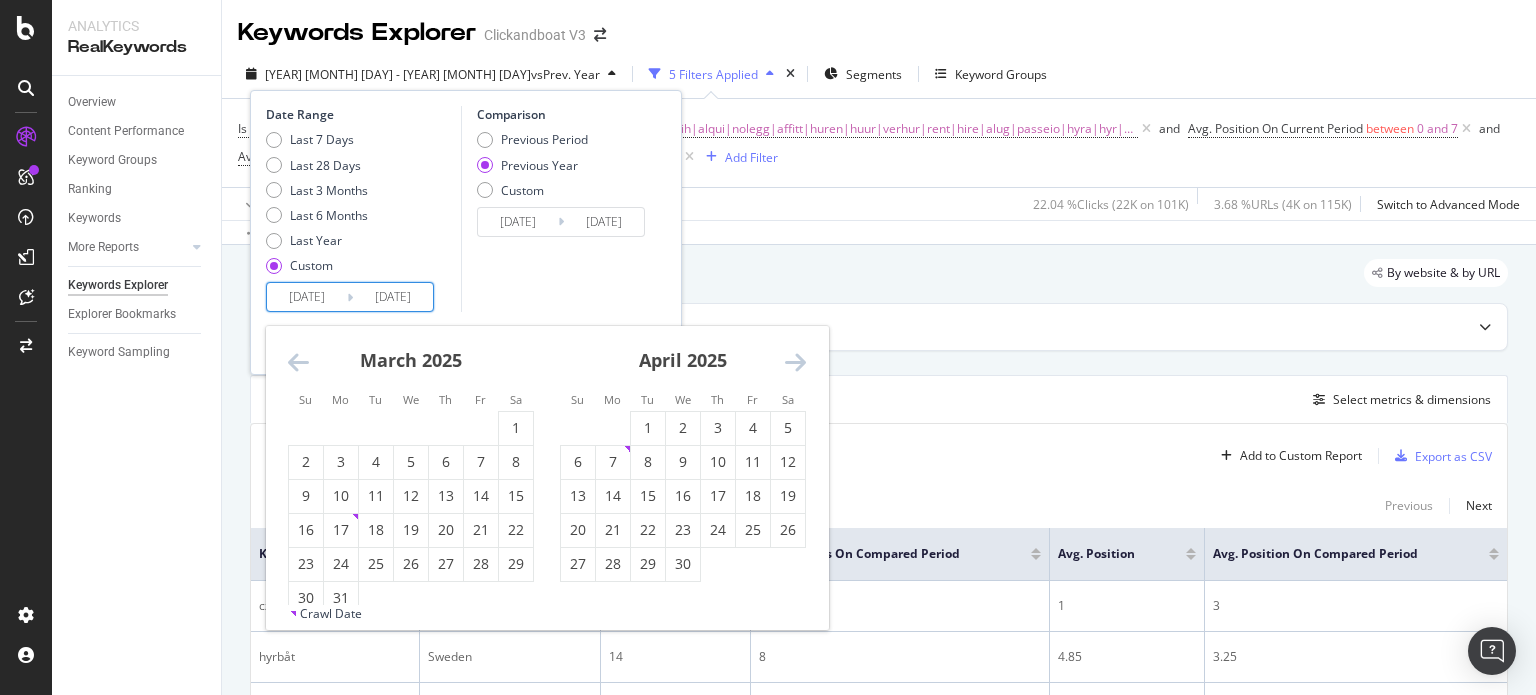click at bounding box center [298, 362] 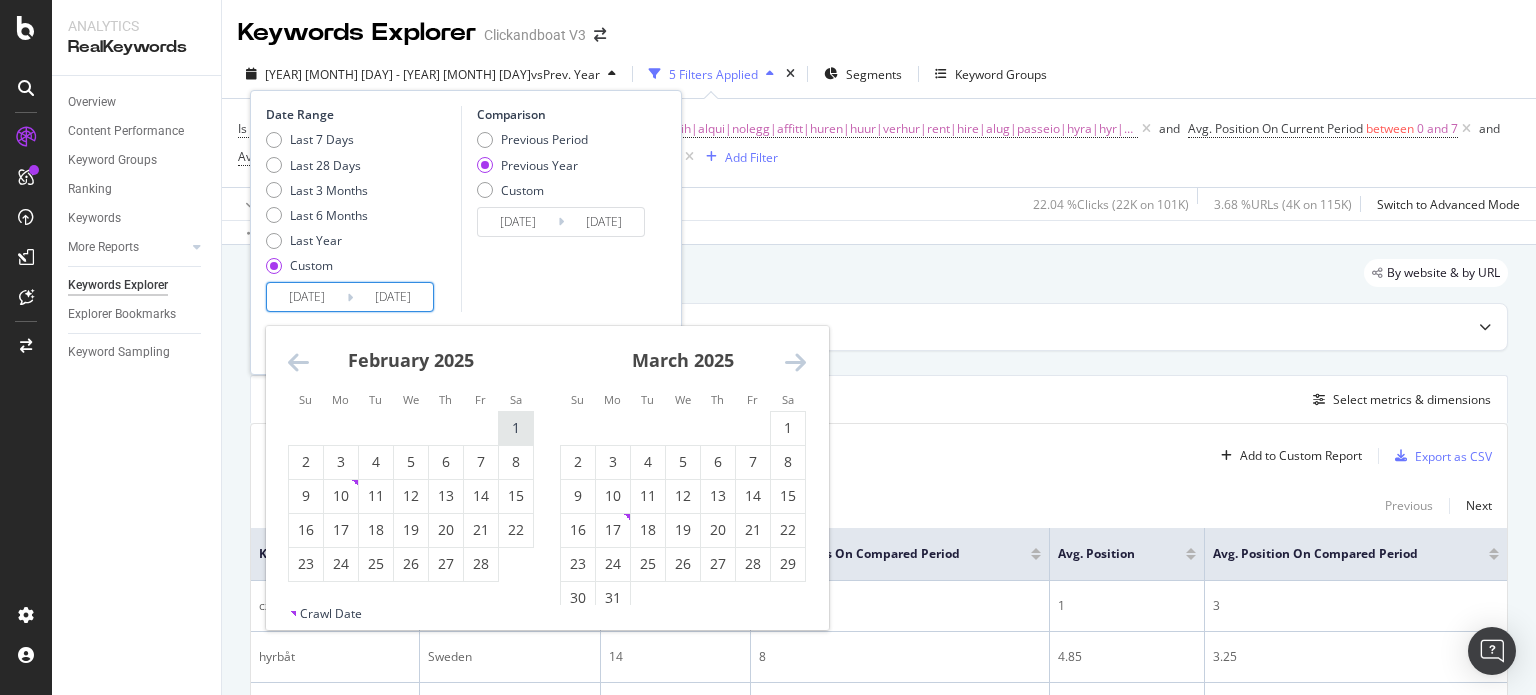 click on "1" at bounding box center [516, 428] 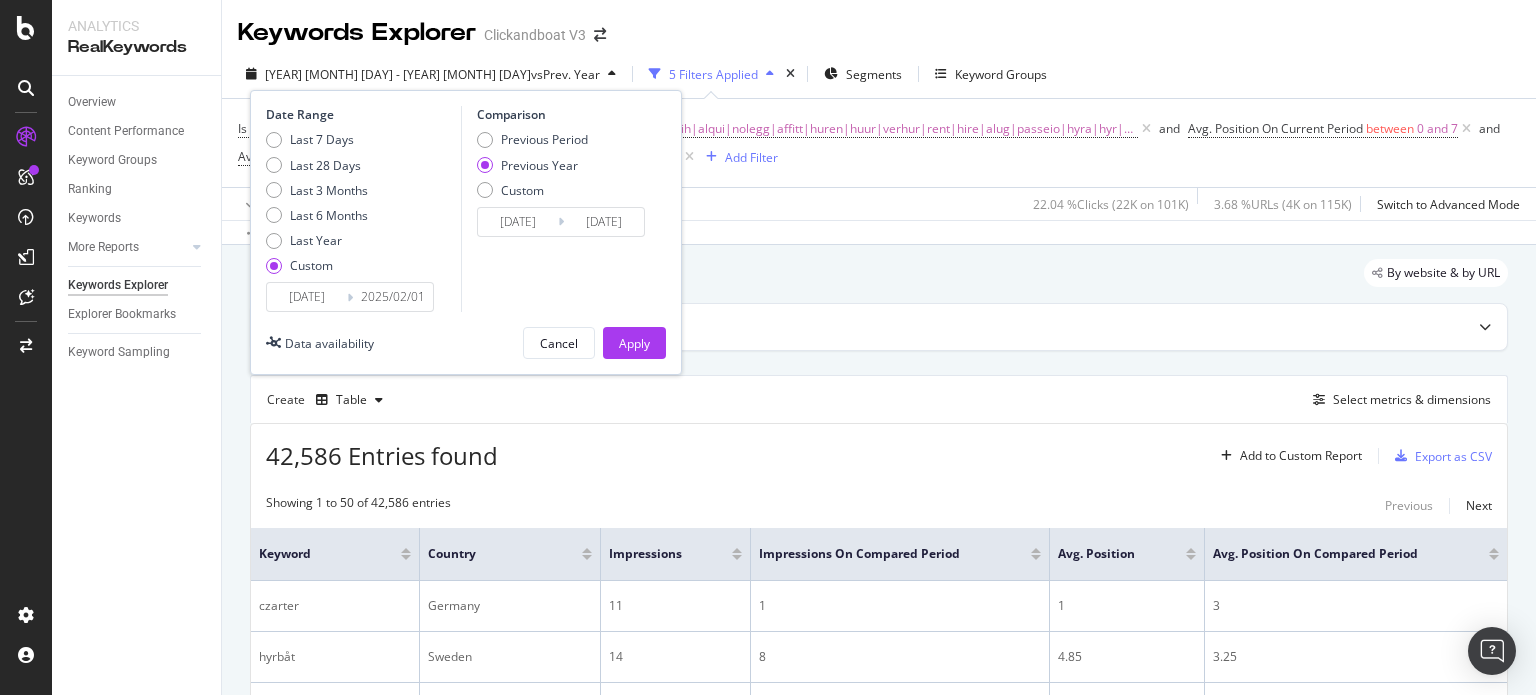 click on "2025/02/01" at bounding box center (393, 297) 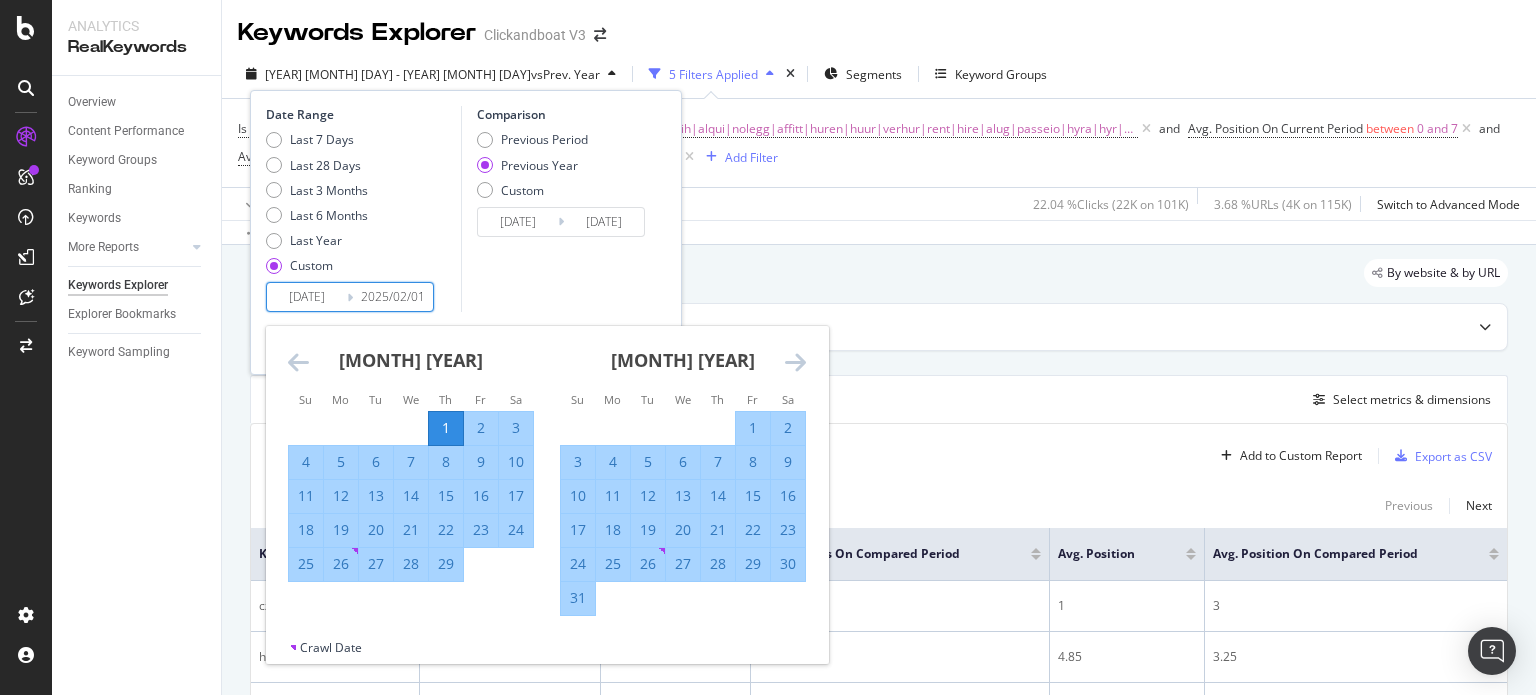 click at bounding box center (795, 362) 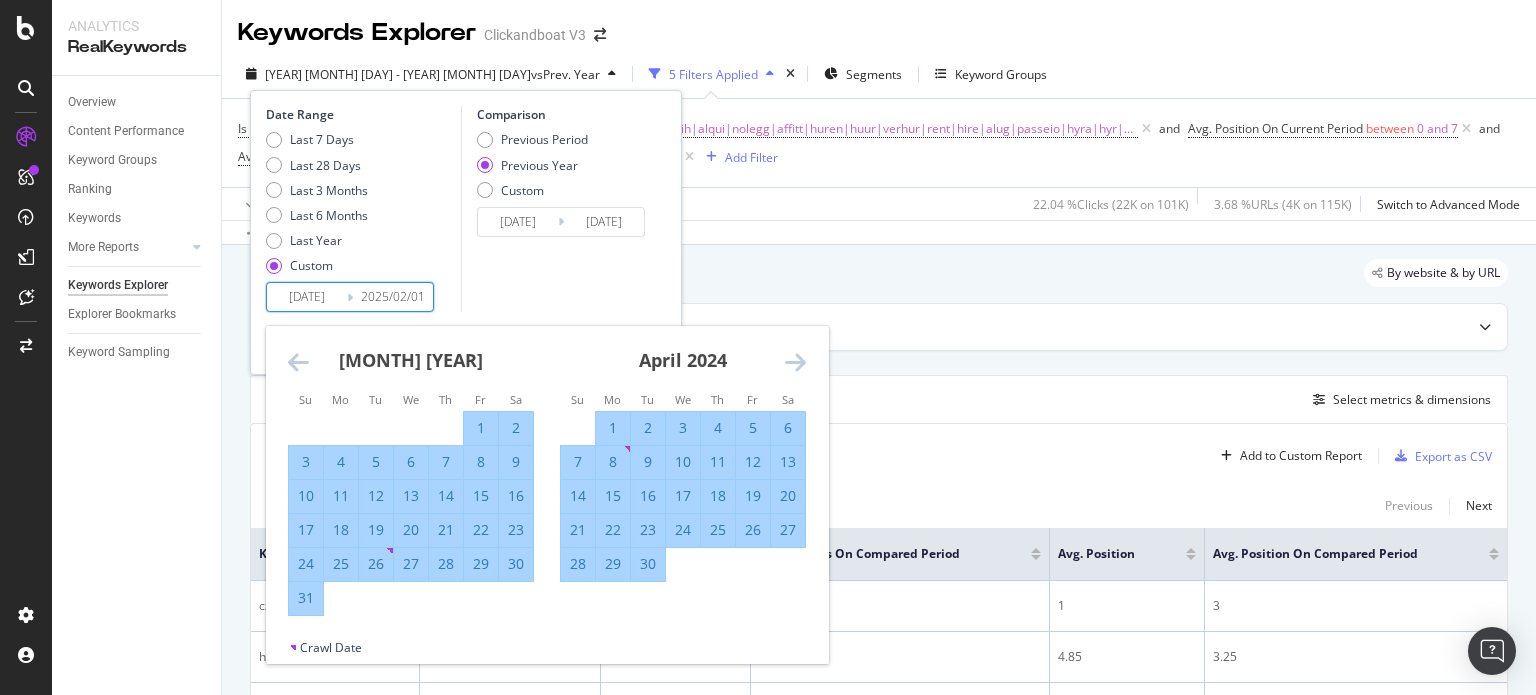 click at bounding box center (795, 362) 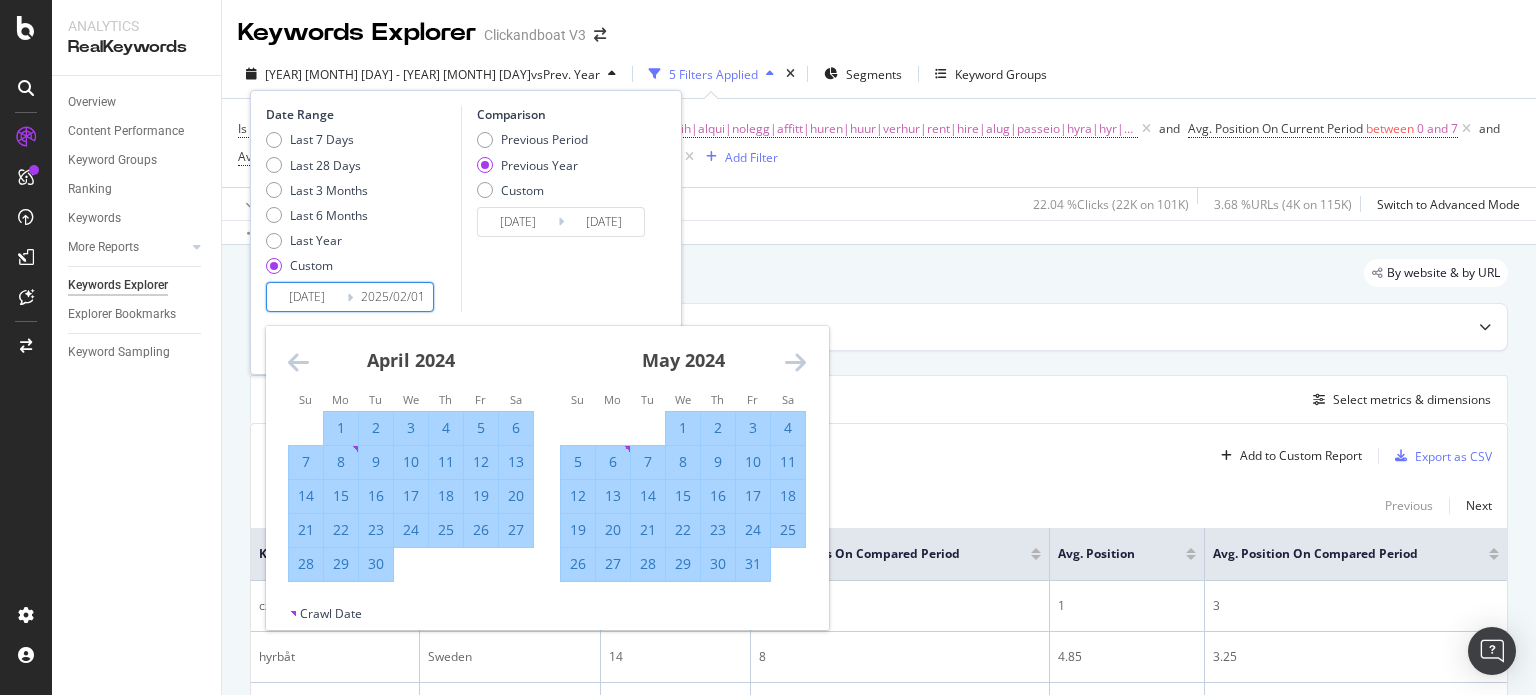 click at bounding box center [795, 362] 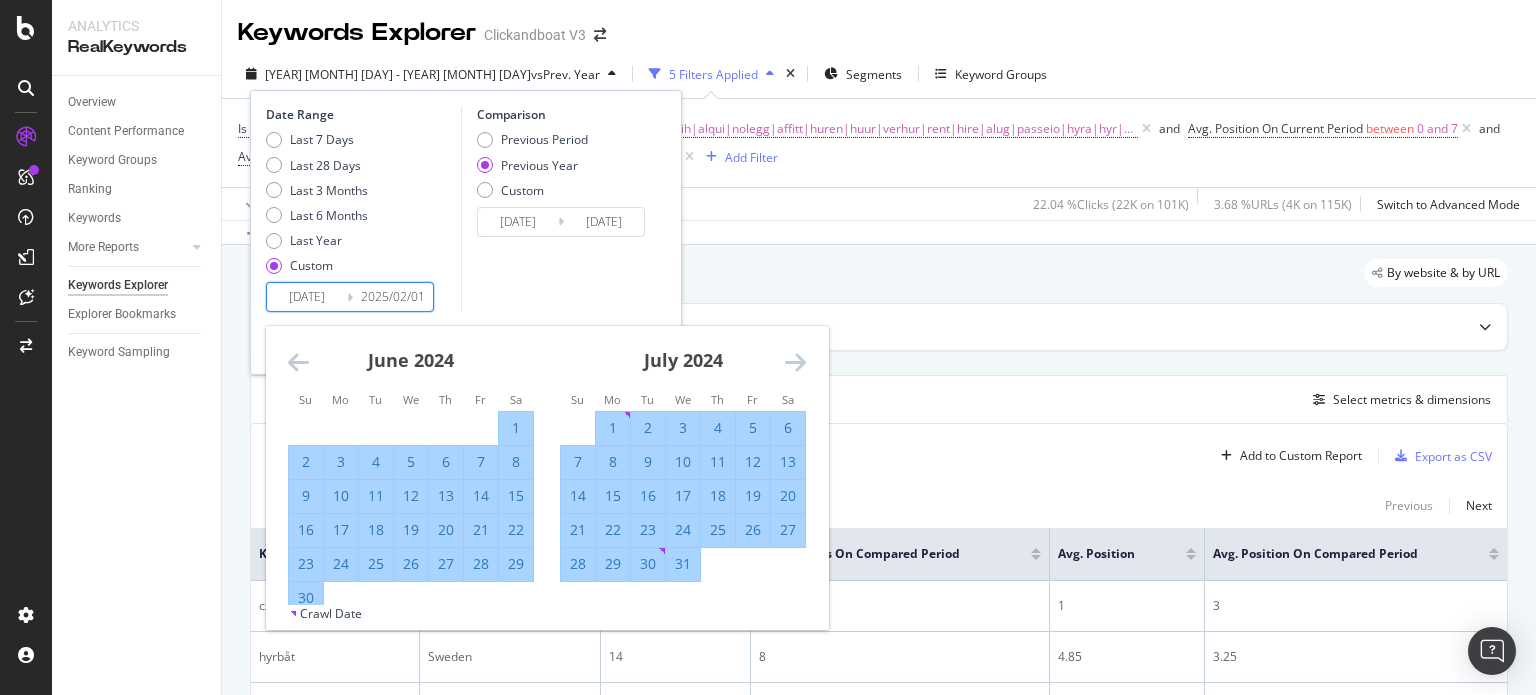 click at bounding box center (795, 362) 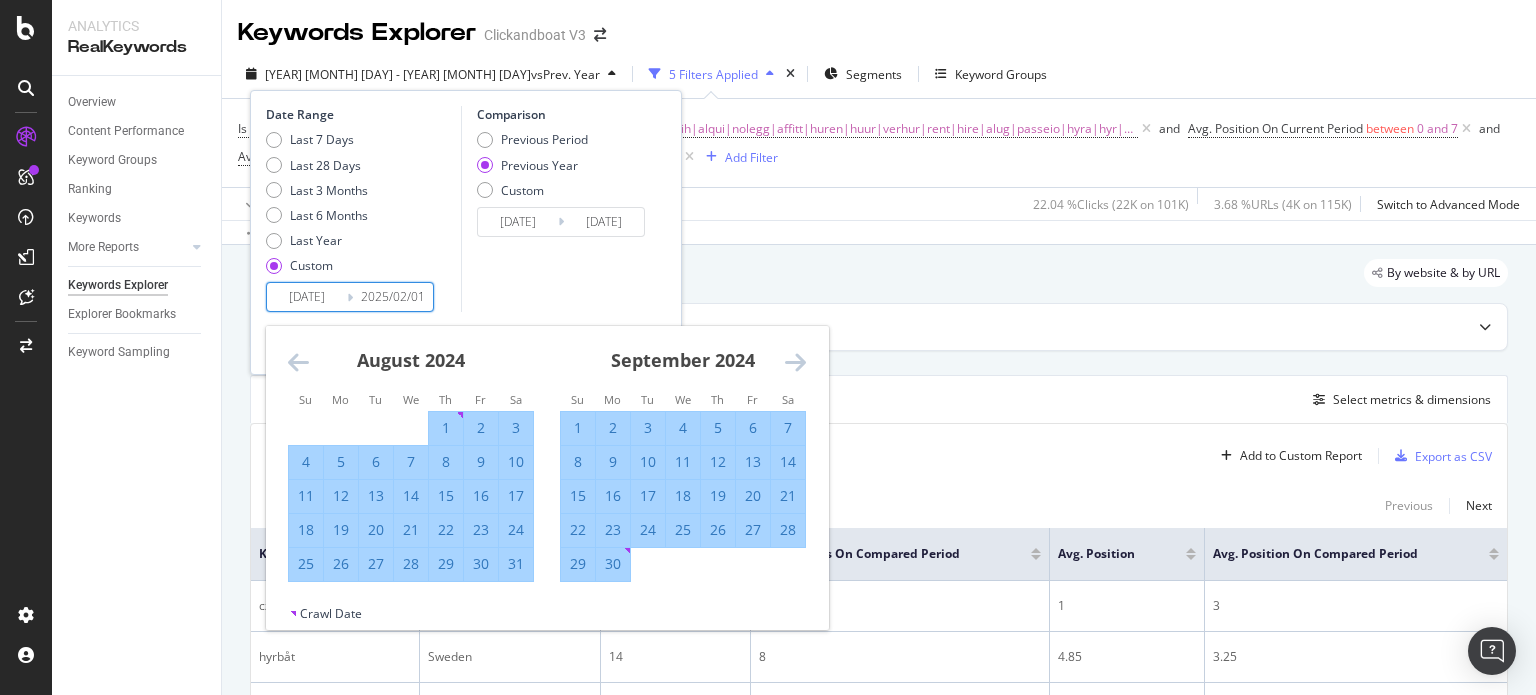 click at bounding box center (795, 362) 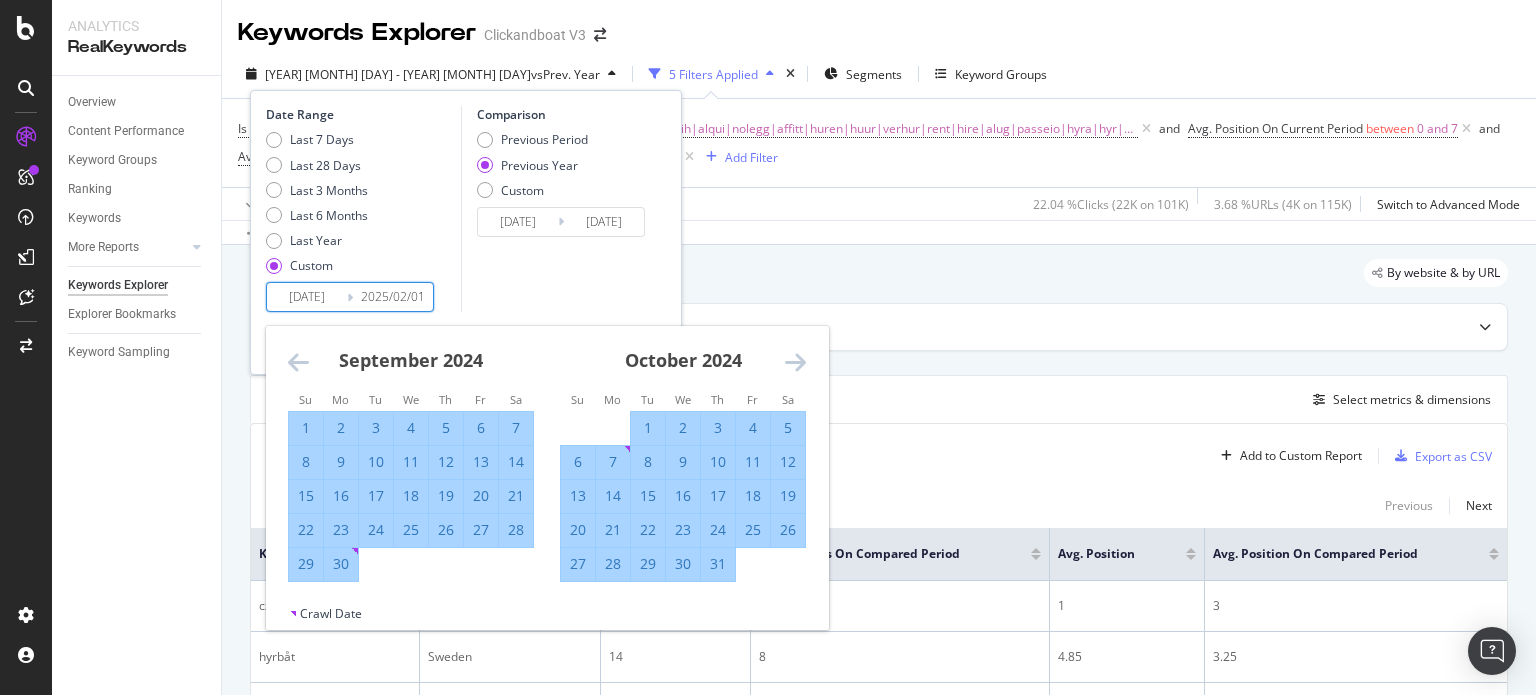 click at bounding box center [795, 362] 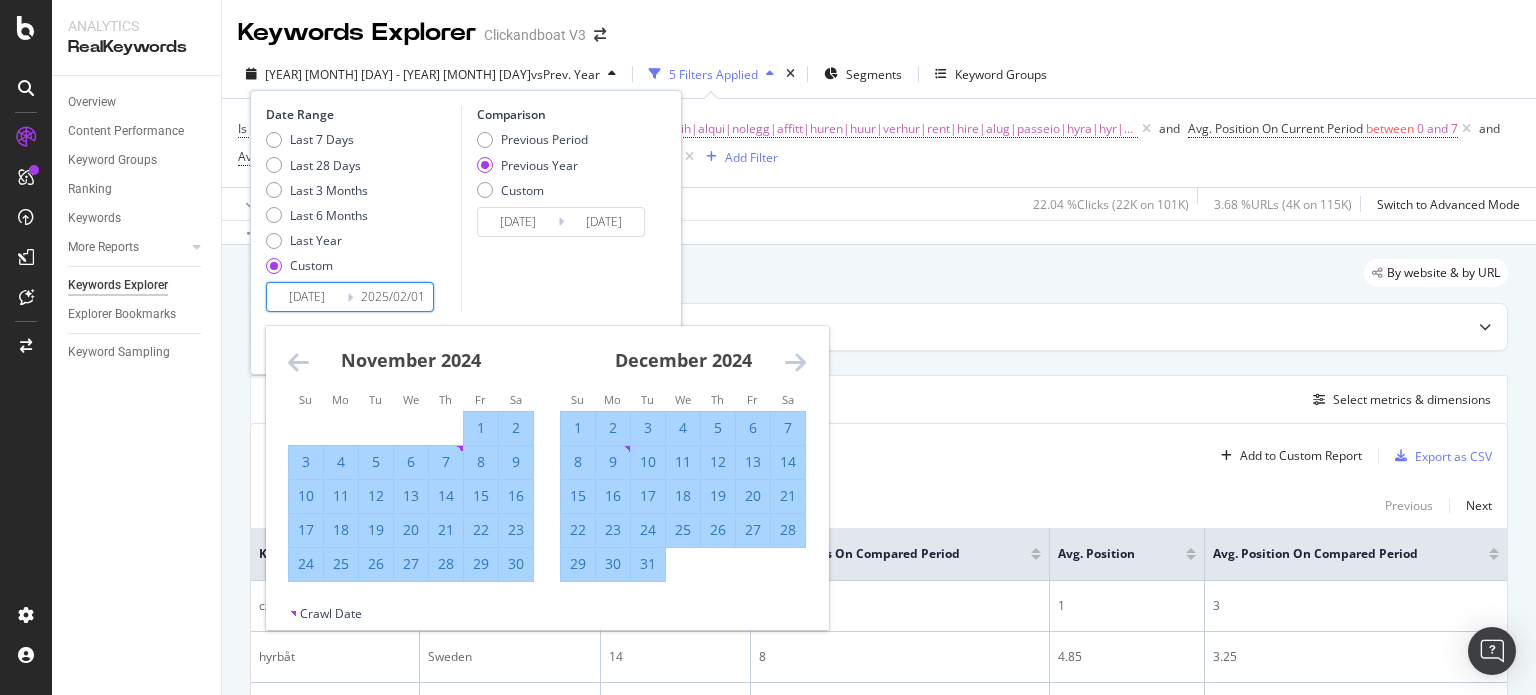 click at bounding box center (795, 362) 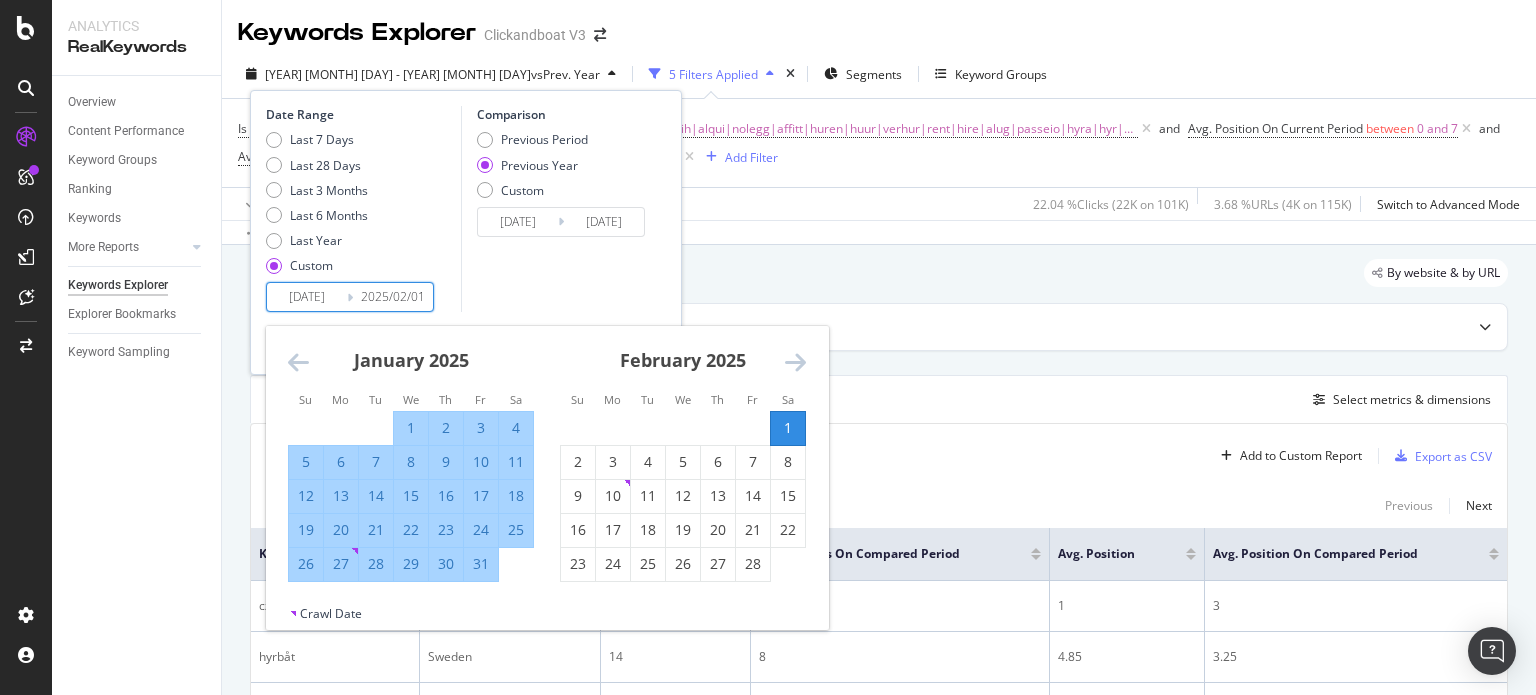 click at bounding box center [795, 362] 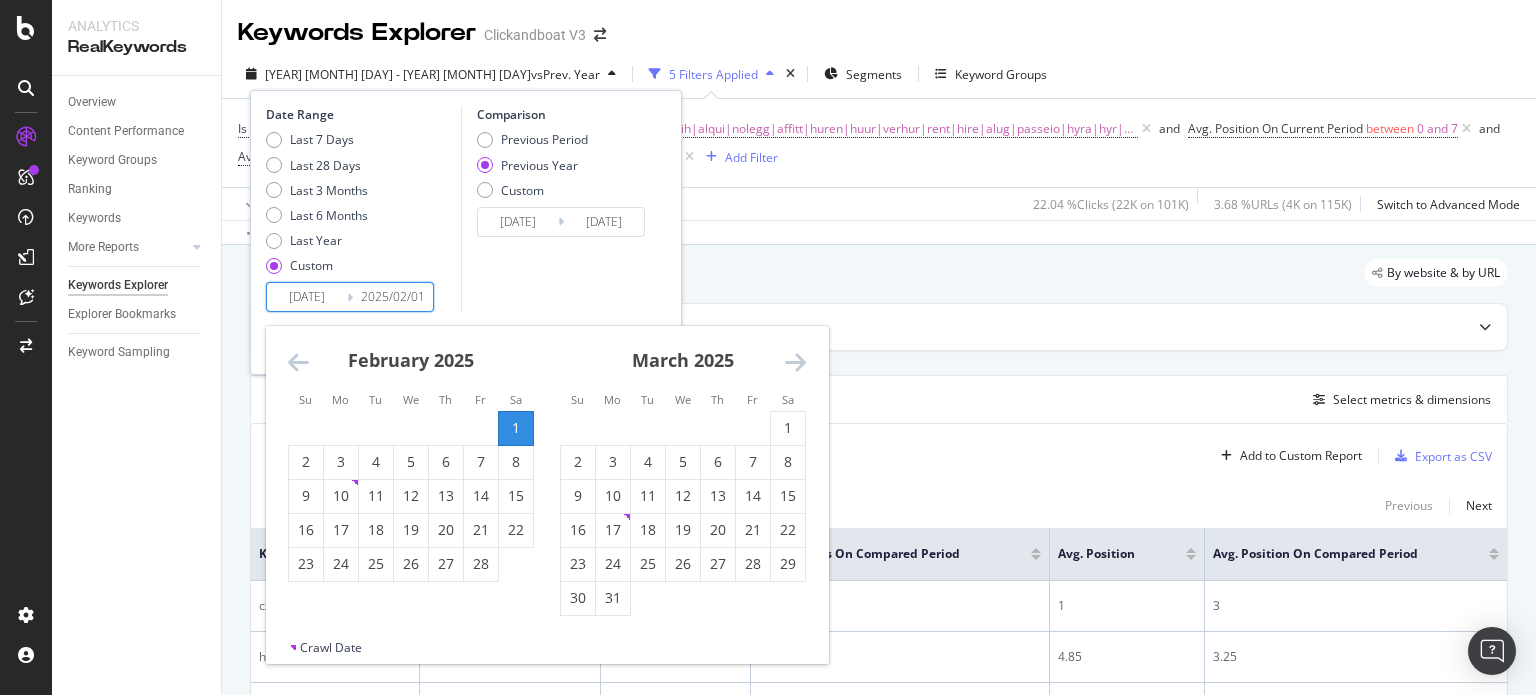 click at bounding box center (795, 362) 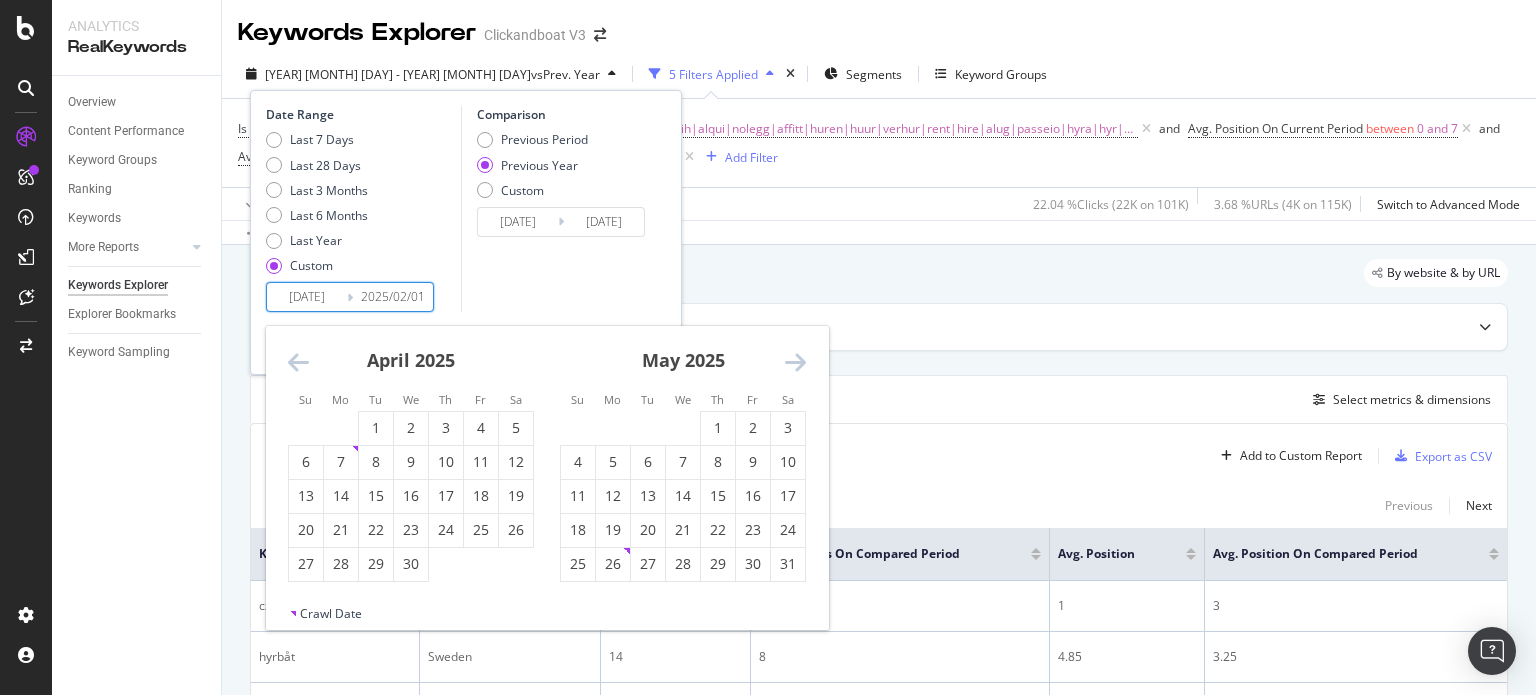click at bounding box center [795, 362] 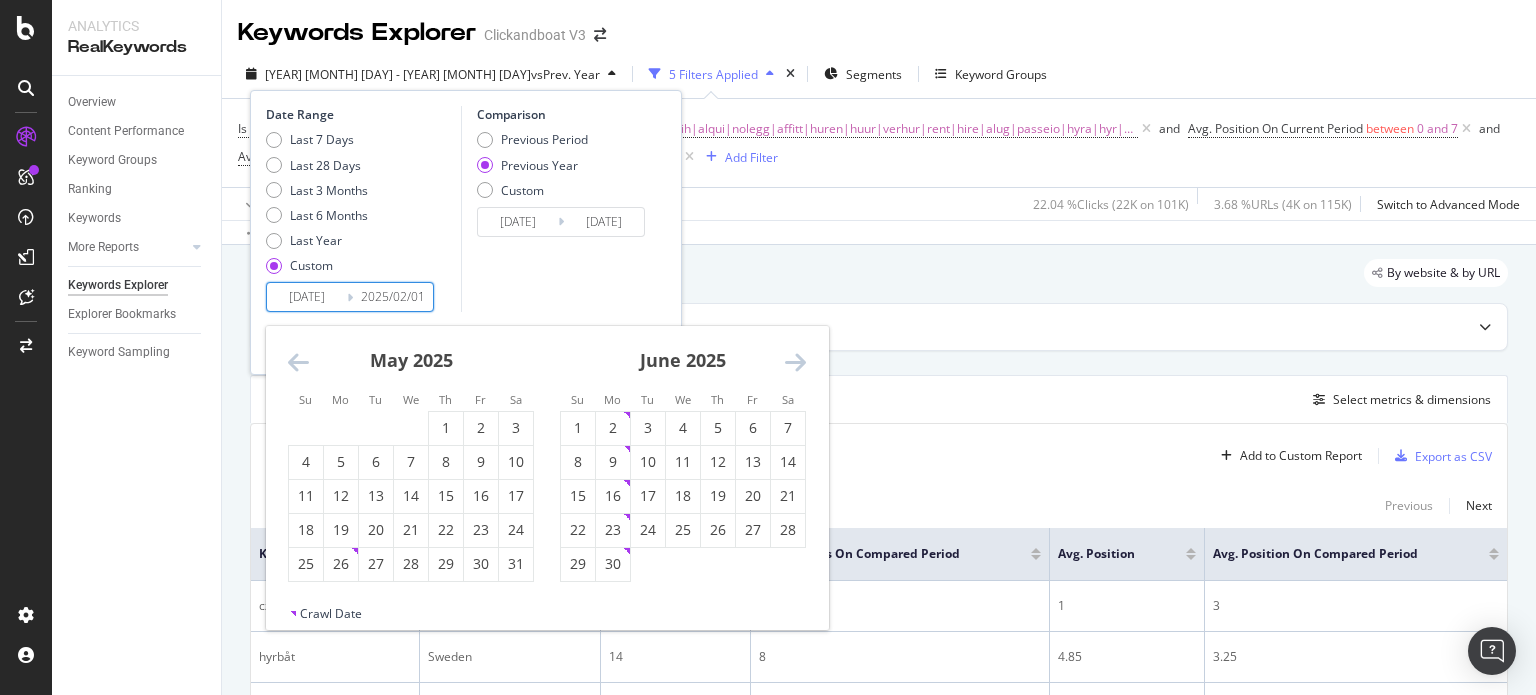 click at bounding box center [298, 362] 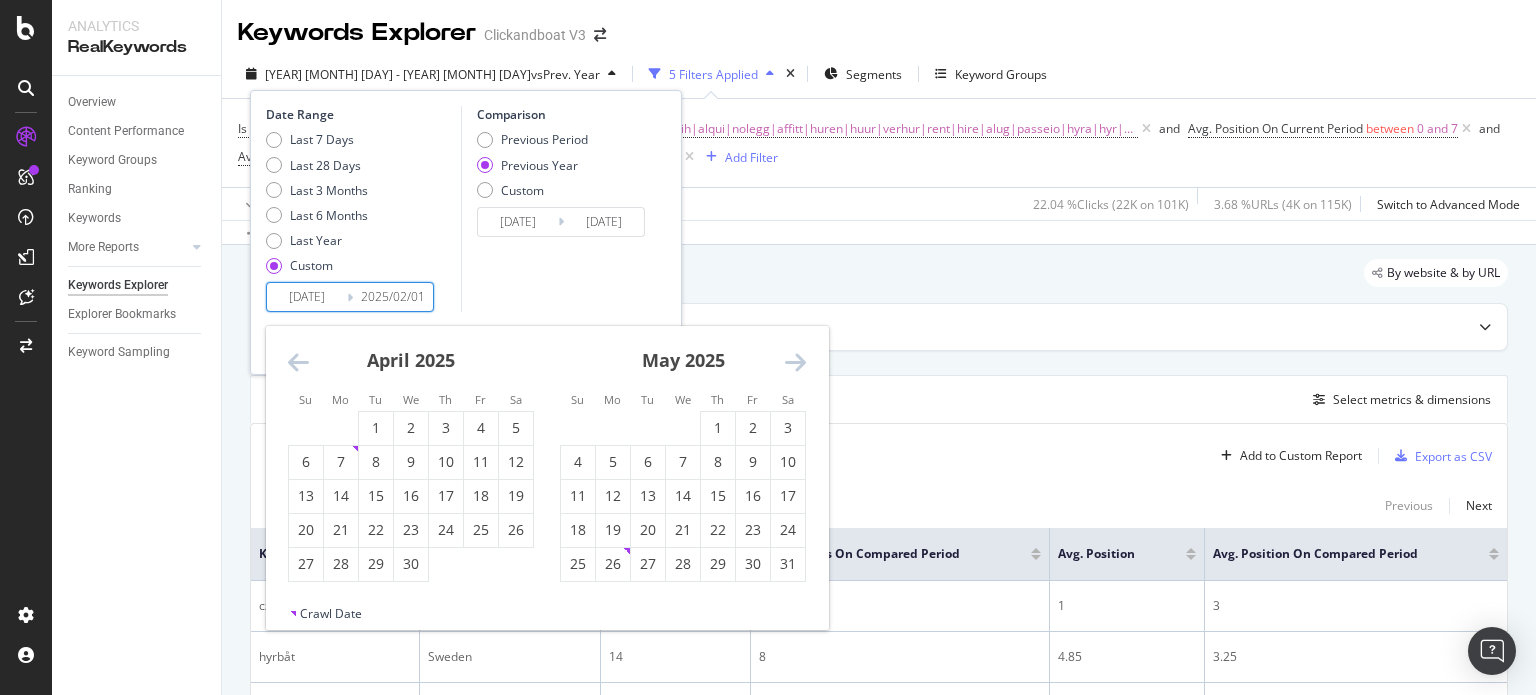 click at bounding box center [298, 362] 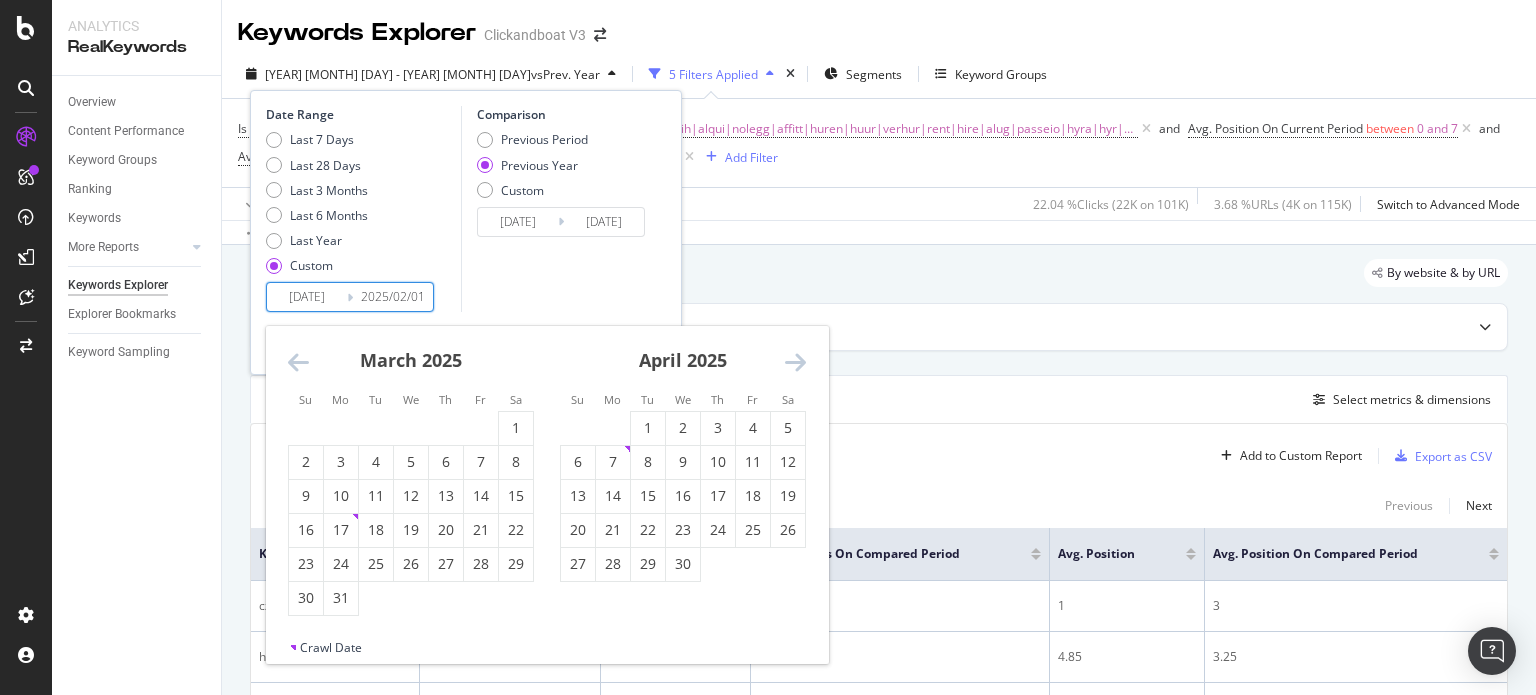 click on "February 2025 1 2 3 4 5 6 7 8 9 10 11 12 13 14 15 16 17 18 19 20 21 22 23 24 25 26 27 28 March 2025 1 2 3 4 5 6 7 8 9 10 11 12 13 14 15 16 17 18 19 20 21 22 23 24 25 26 27 28 29 30 31 April 2025 1 2 3 4 5 6 7 8 9 10 11 12 13 14 15 16 17 18 19 20 21 22 23 24 25 26 27 28 29 30 May 2025 1 2 3 4 5 6 7 8 9 10 11 12 13 14 15 16 17 18 19 20 21 22 23 24 25 26 27 28 29 30 31" at bounding box center (547, 482) 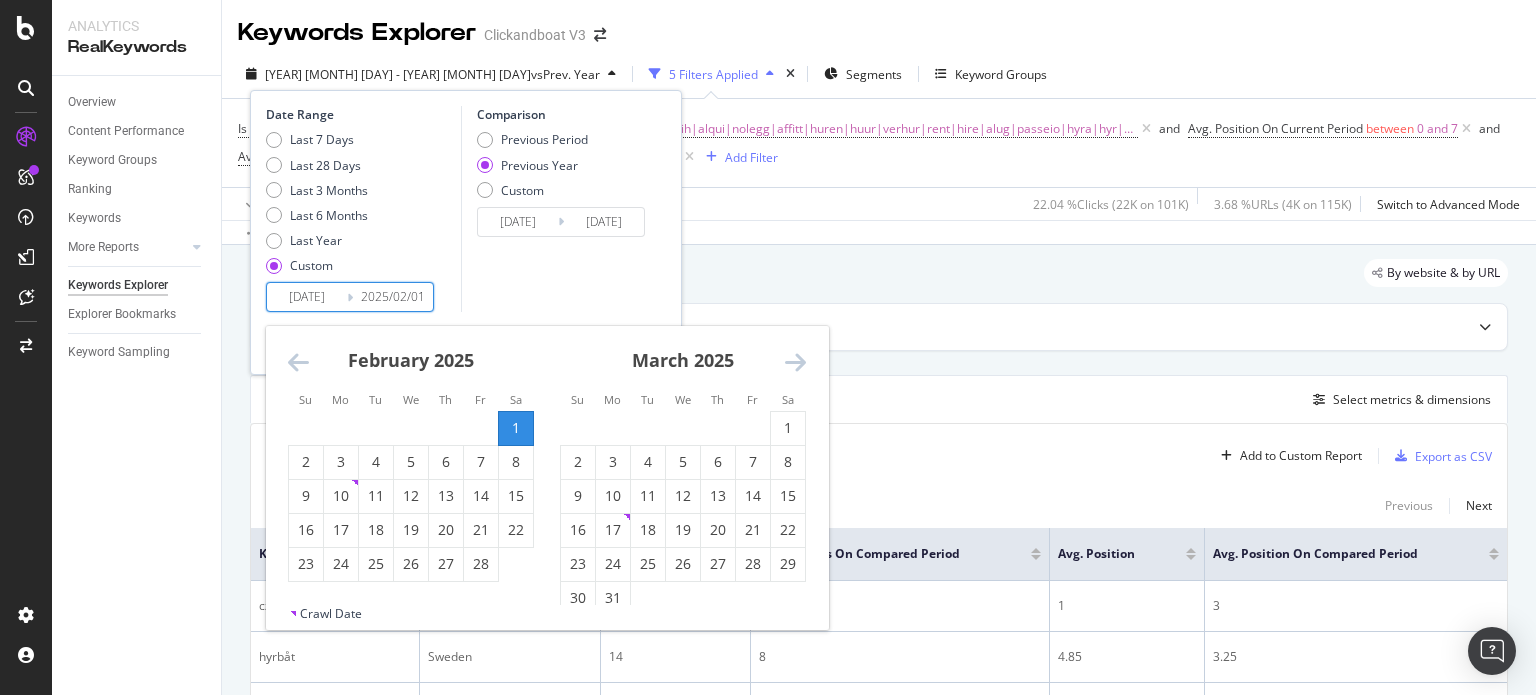 click on "1" at bounding box center (516, 428) 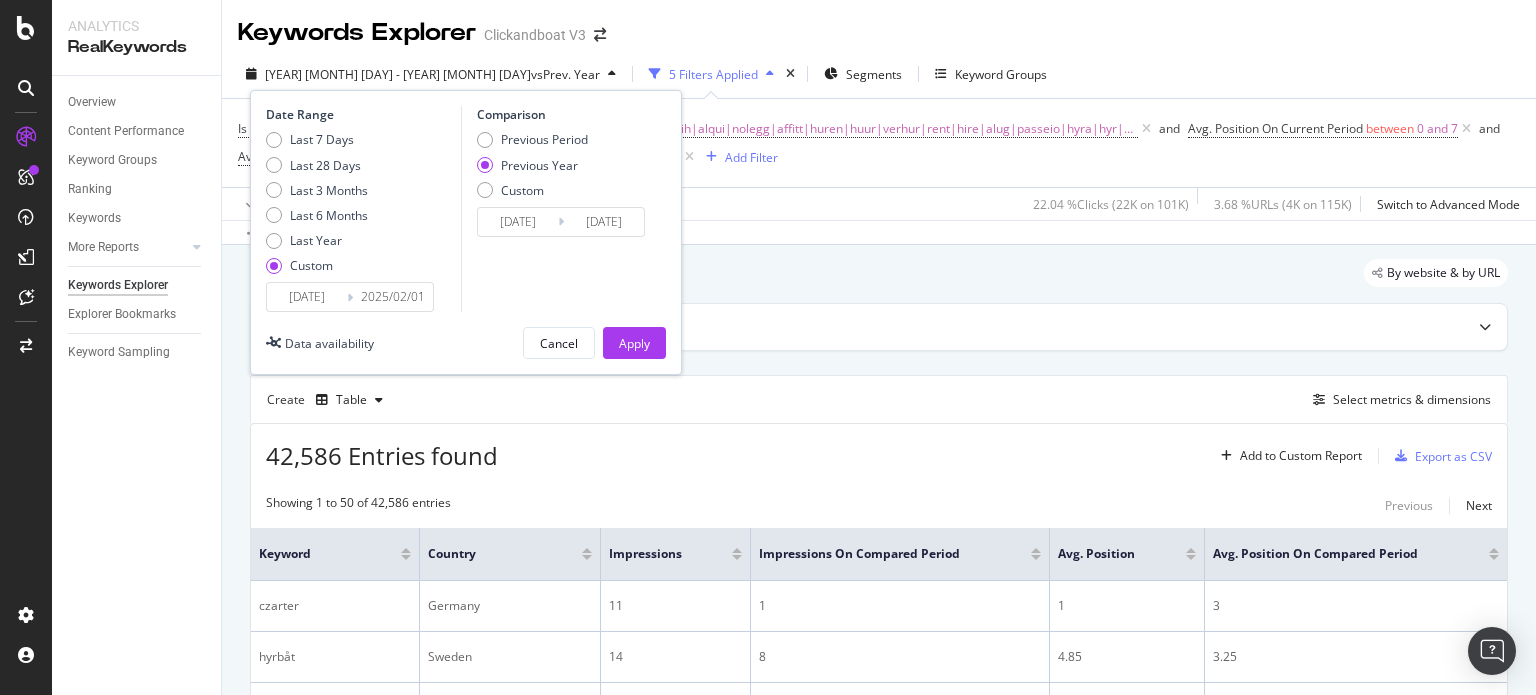 click on "2025/02/01" at bounding box center (393, 297) 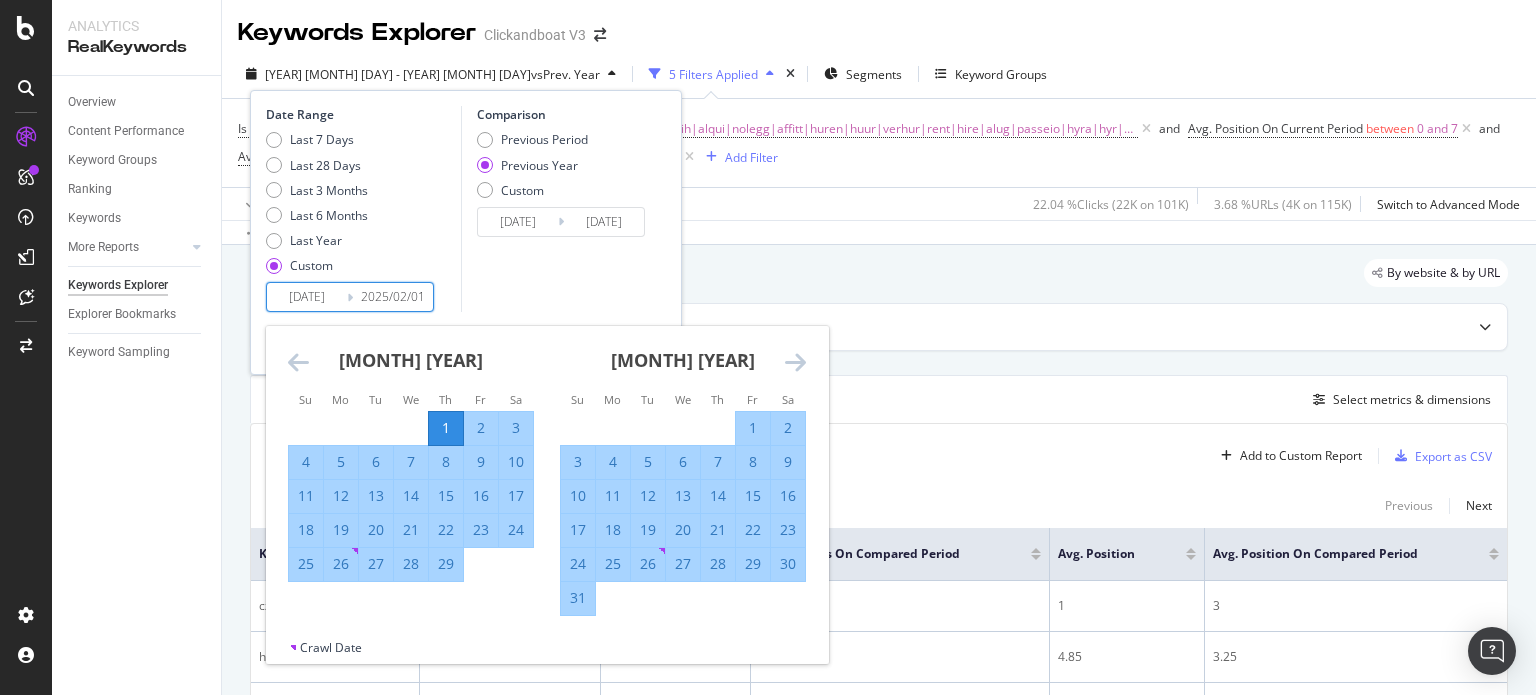 click on "2024/02/01" at bounding box center [307, 297] 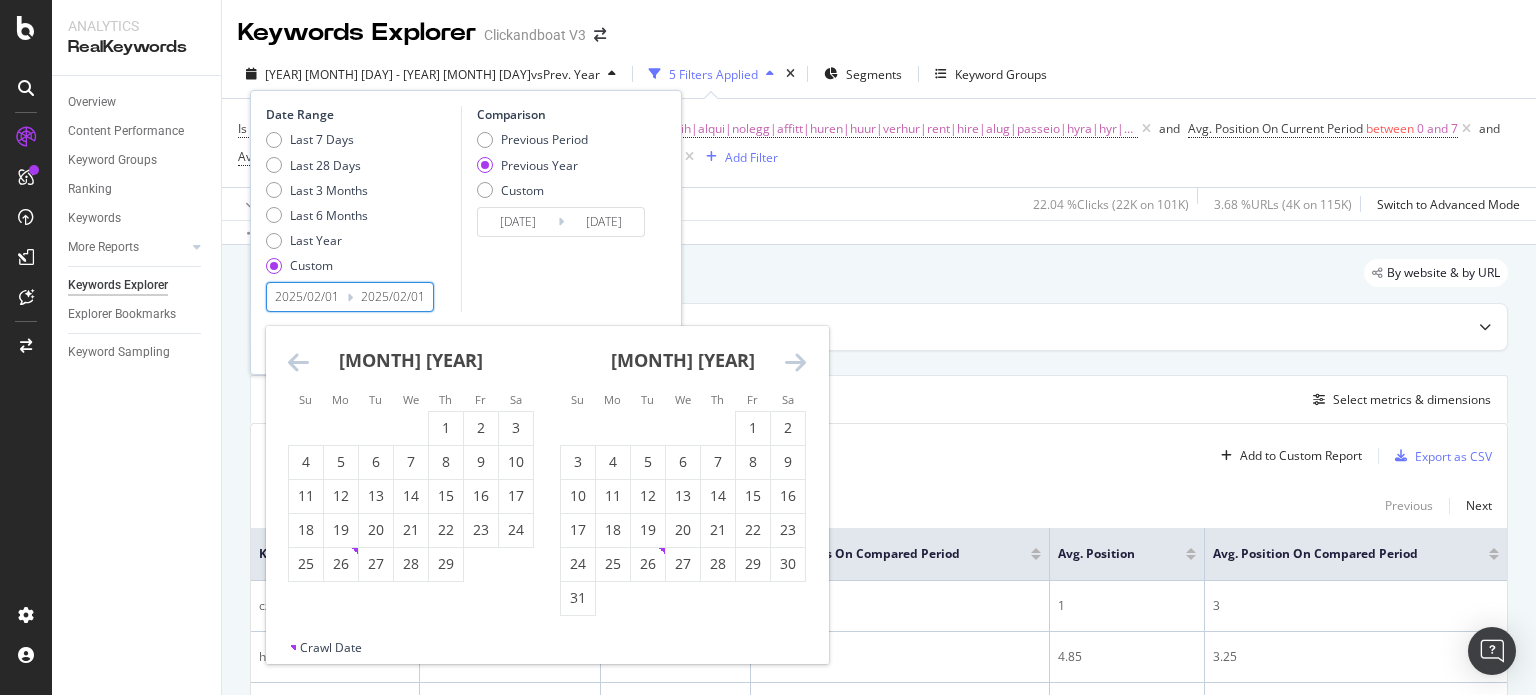 drag, startPoint x: 411, startPoint y: 295, endPoint x: 424, endPoint y: 295, distance: 13 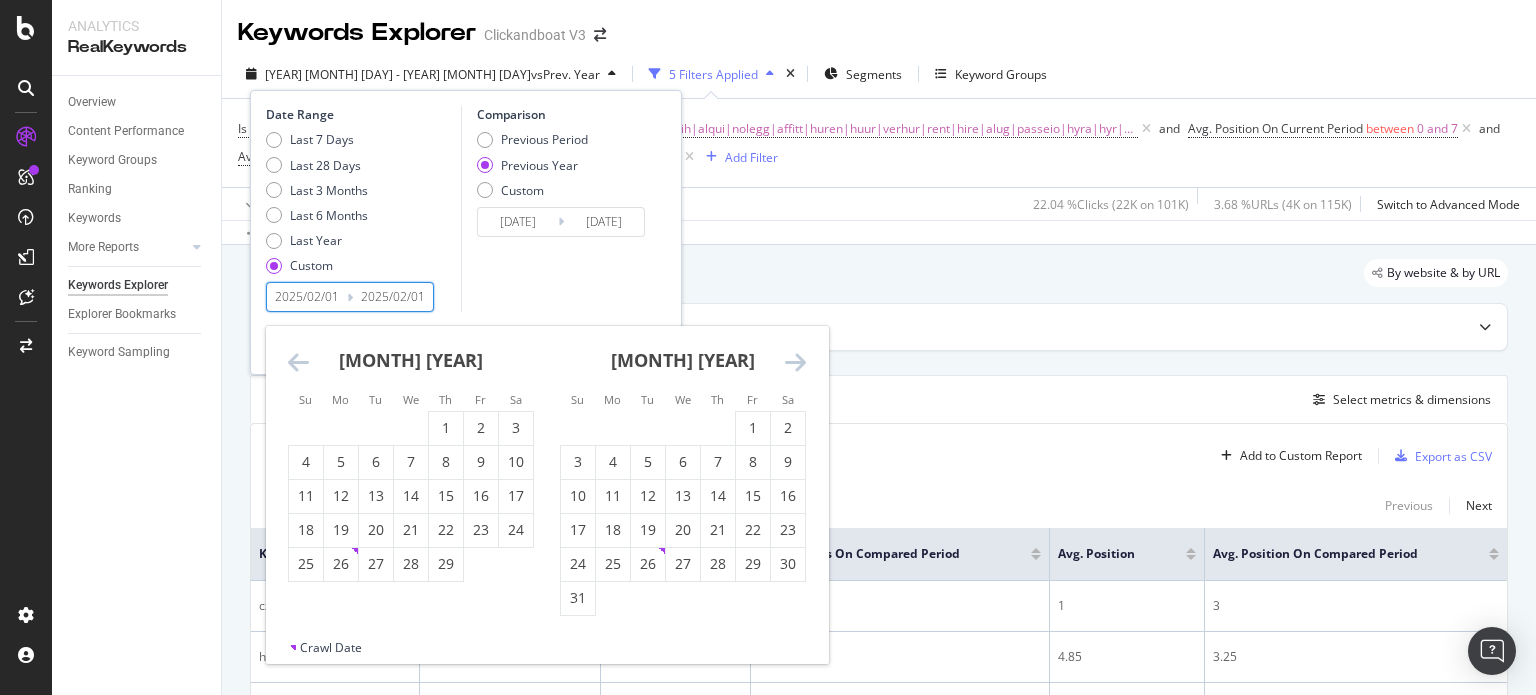 click on "2025/02/01" at bounding box center (393, 297) 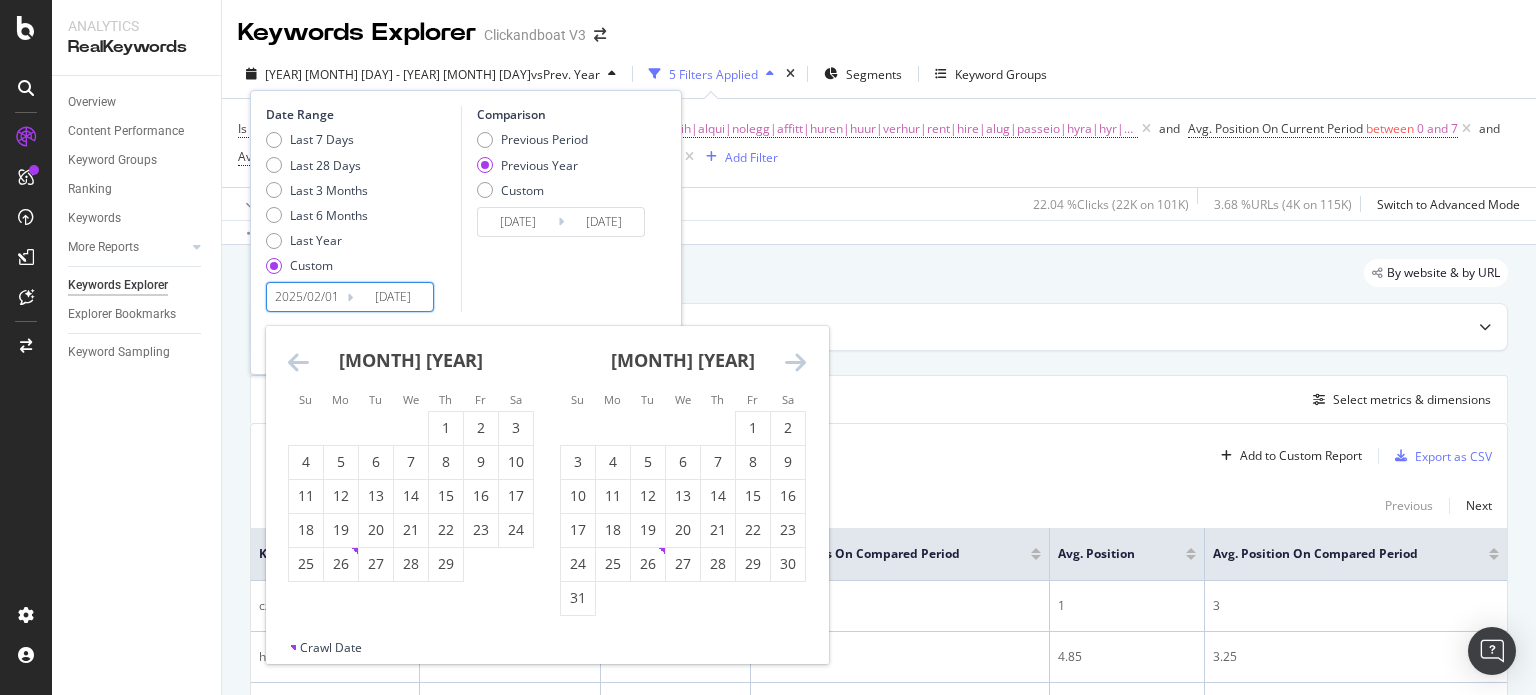 click on "[MONTH] [YEAR]" at bounding box center (683, 368) 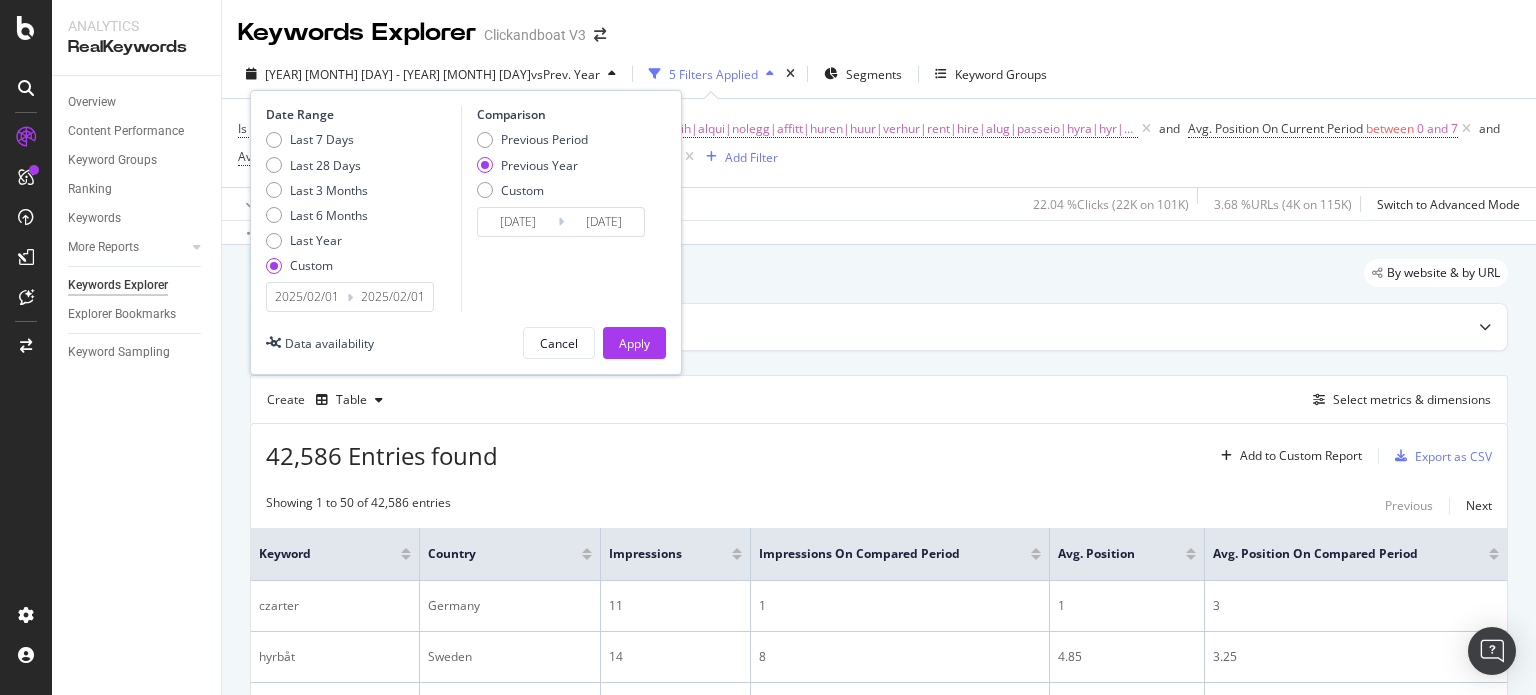 click on "Comparison Previous Period Previous Year Custom 2024/02/03 Navigate forward to interact with the calendar and select a date. Press the question mark key to get the keyboard shortcuts for changing dates. 2024/02/03 Navigate backward to interact with the calendar and select a date. Press the question mark key to get the keyboard shortcuts for changing dates." at bounding box center [556, 209] 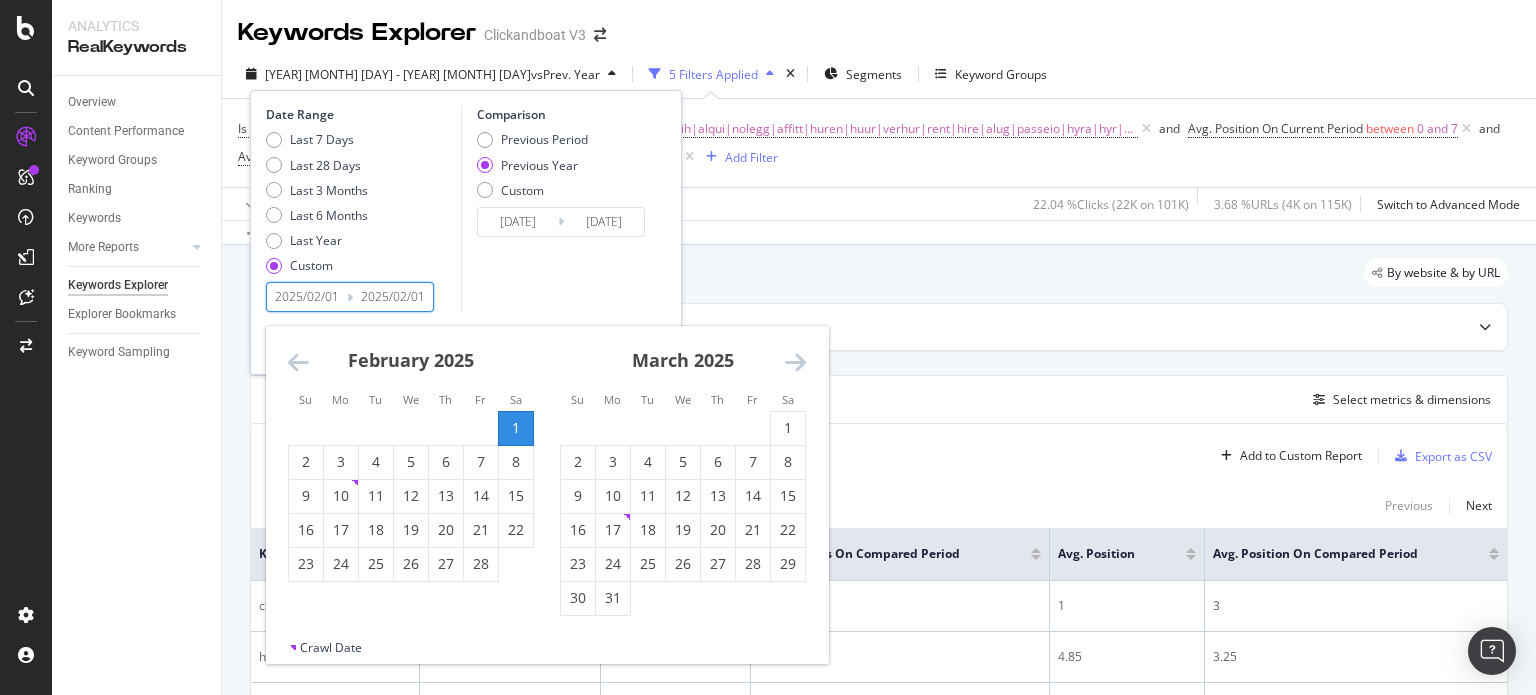 click on "2025/02/01" at bounding box center (393, 297) 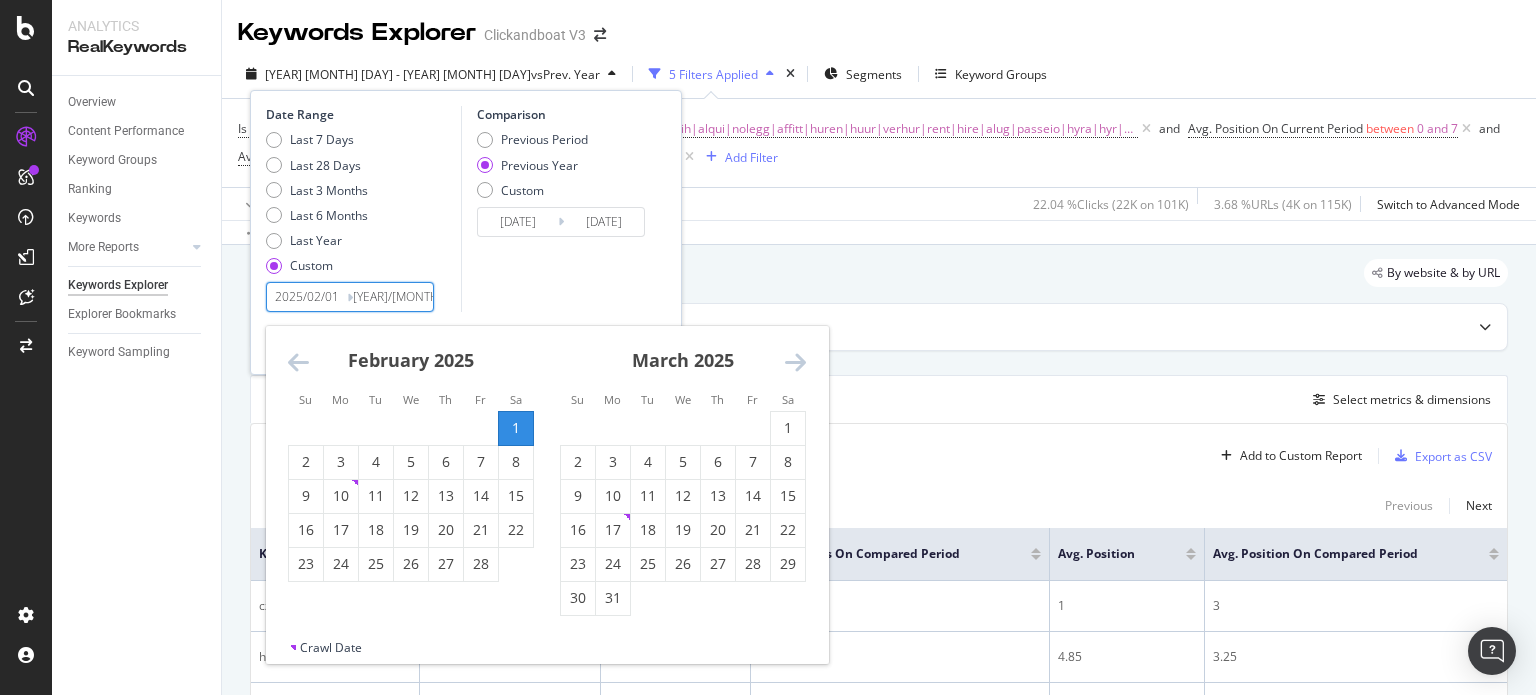 type on "2025/02/01" 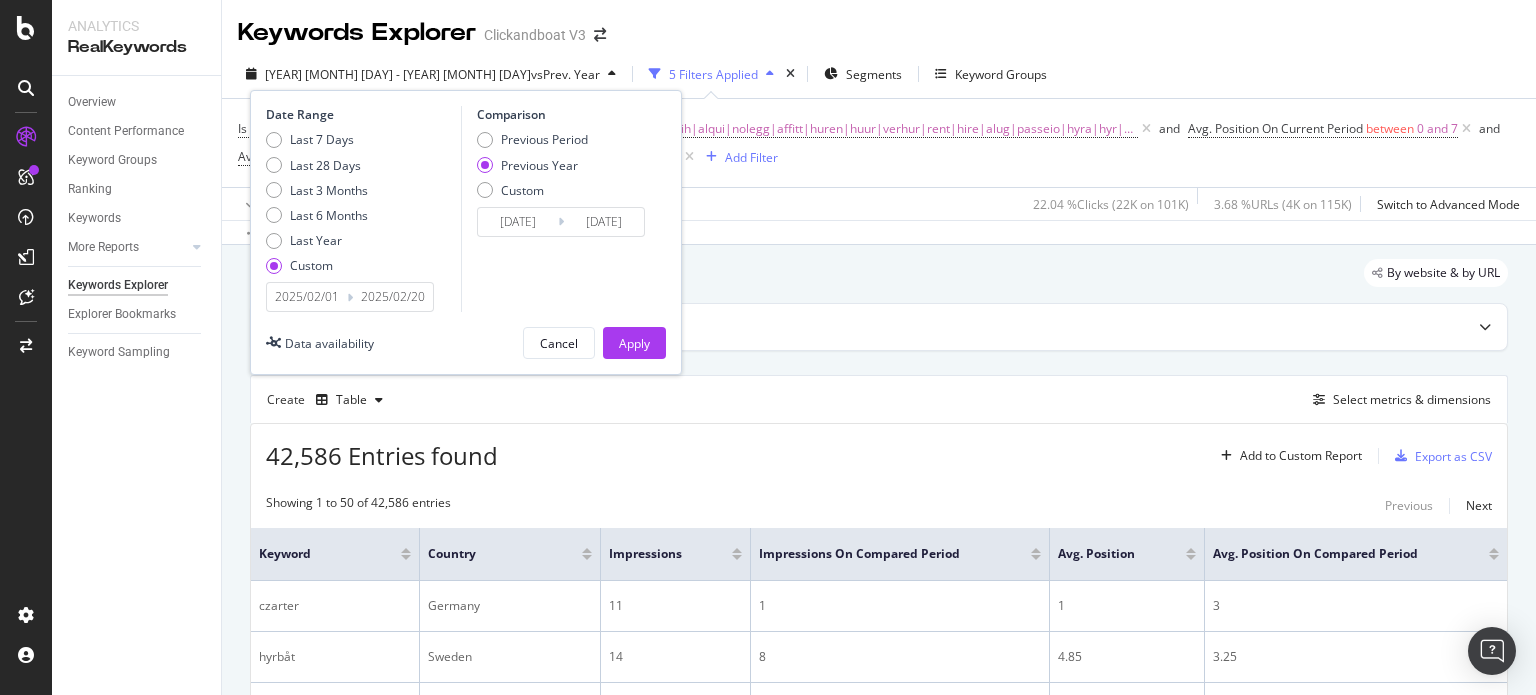 click on "2025/02/20" at bounding box center [393, 297] 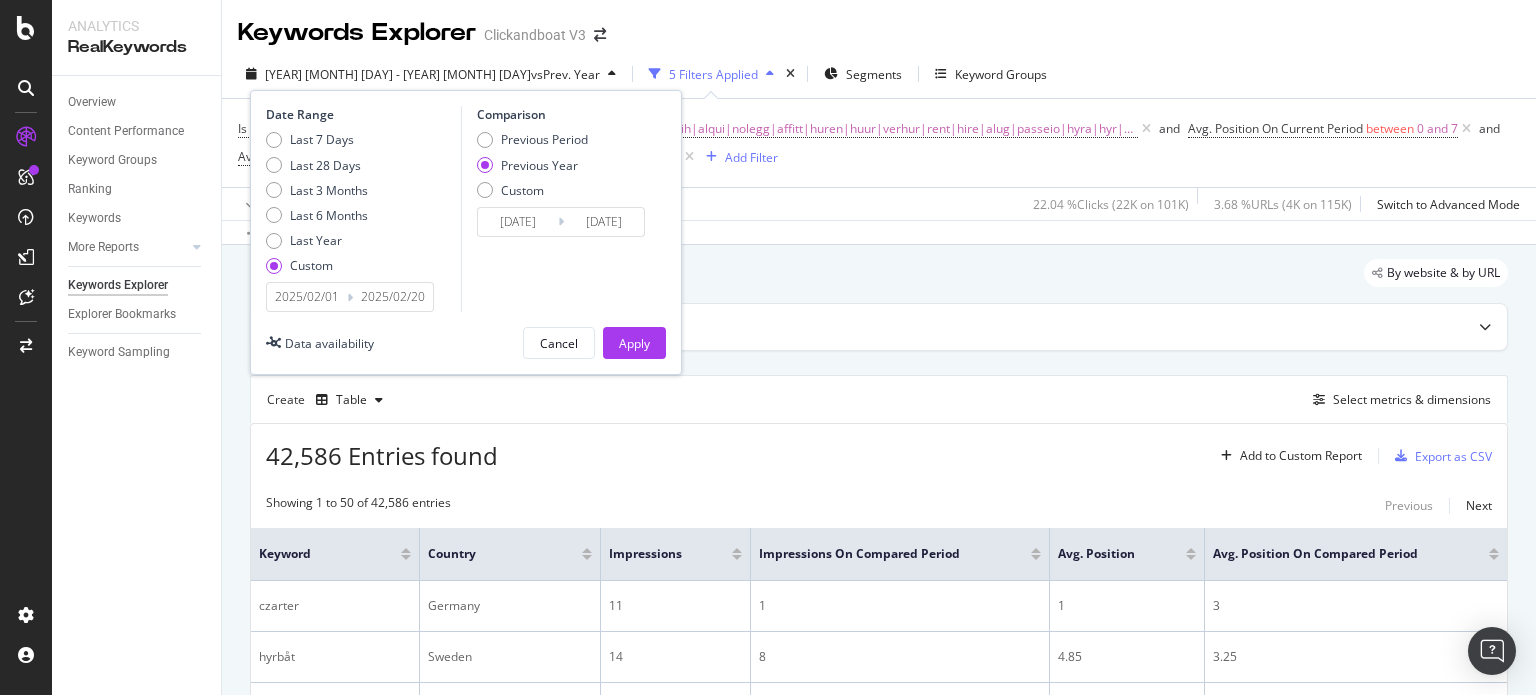 click on "Comparison Previous Period Previous Year Custom 2024/02/03 Navigate forward to interact with the calendar and select a date. Press the question mark key to get the keyboard shortcuts for changing dates. 2024/02/22 Navigate backward to interact with the calendar and select a date. Press the question mark key to get the keyboard shortcuts for changing dates." at bounding box center [556, 209] 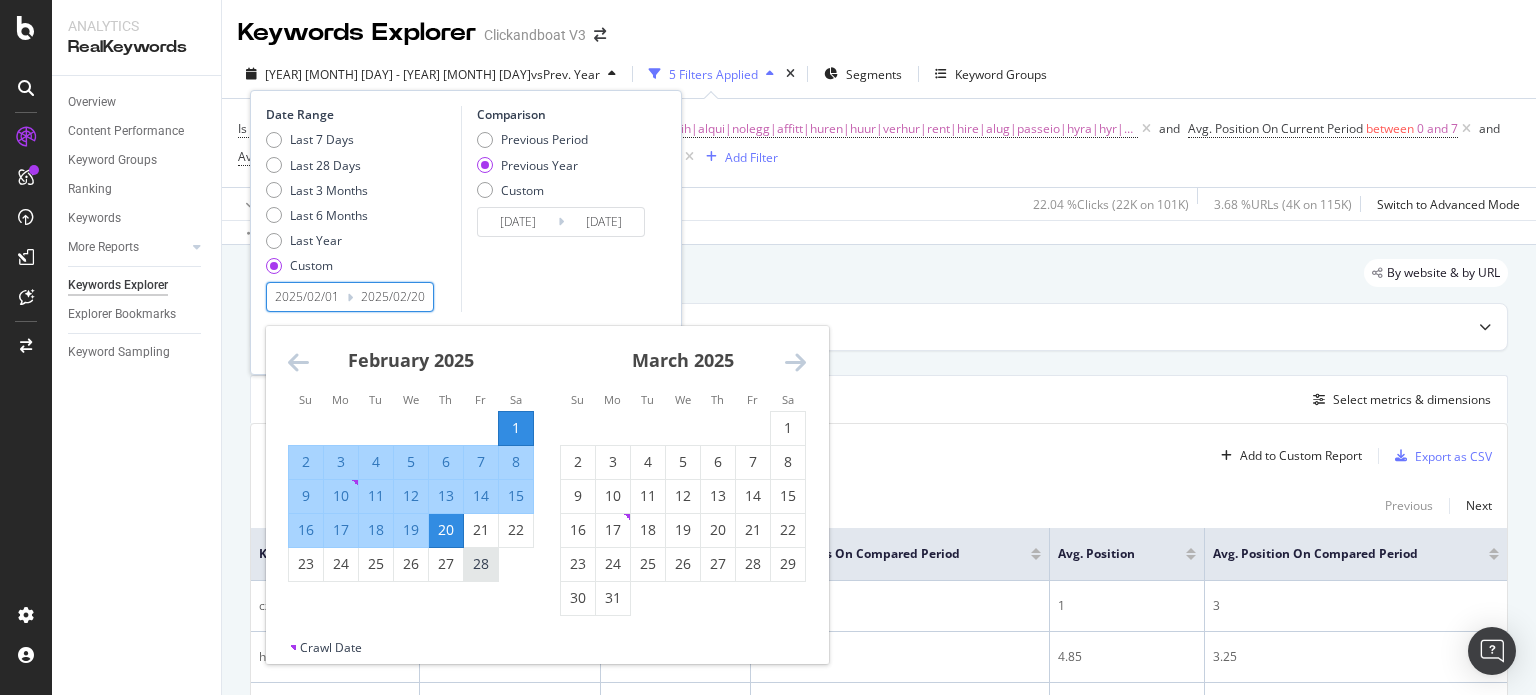 click on "28" at bounding box center [481, 564] 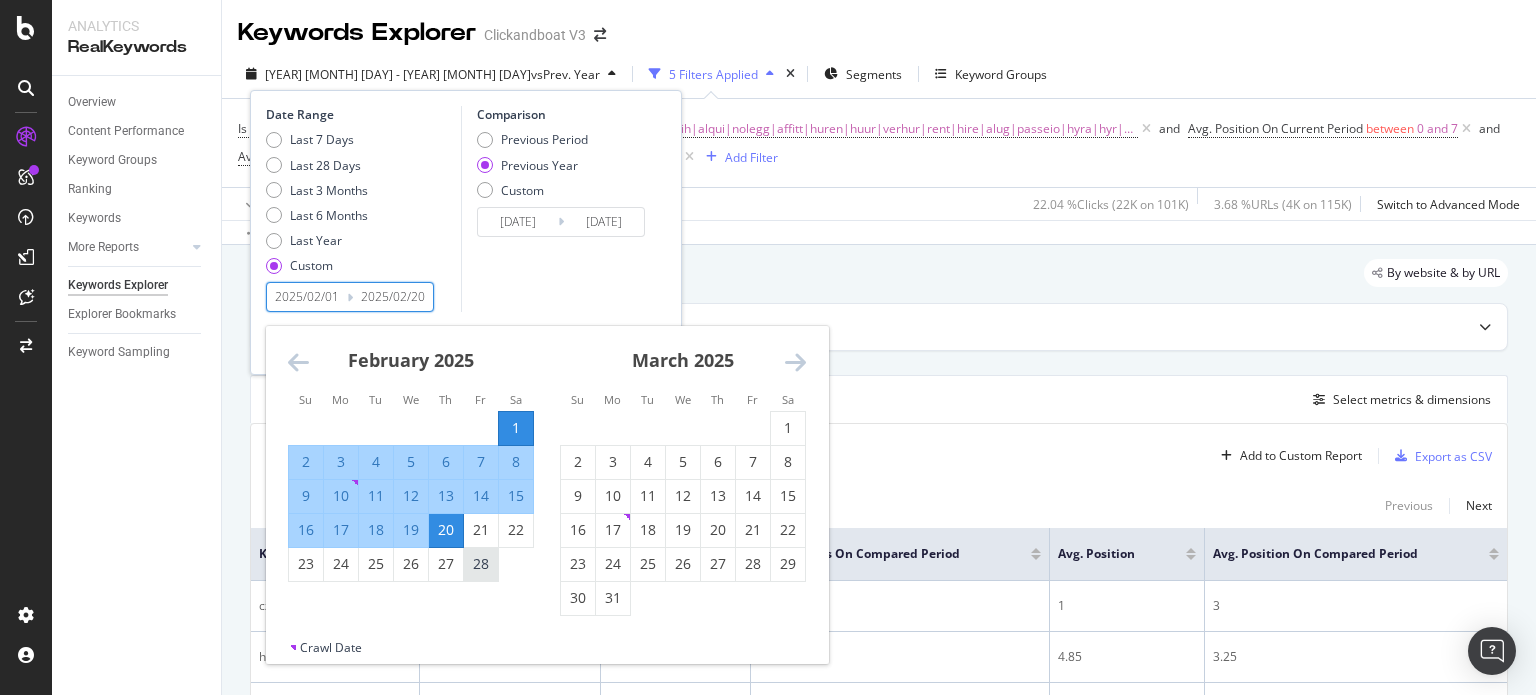 type on "2025/02/28" 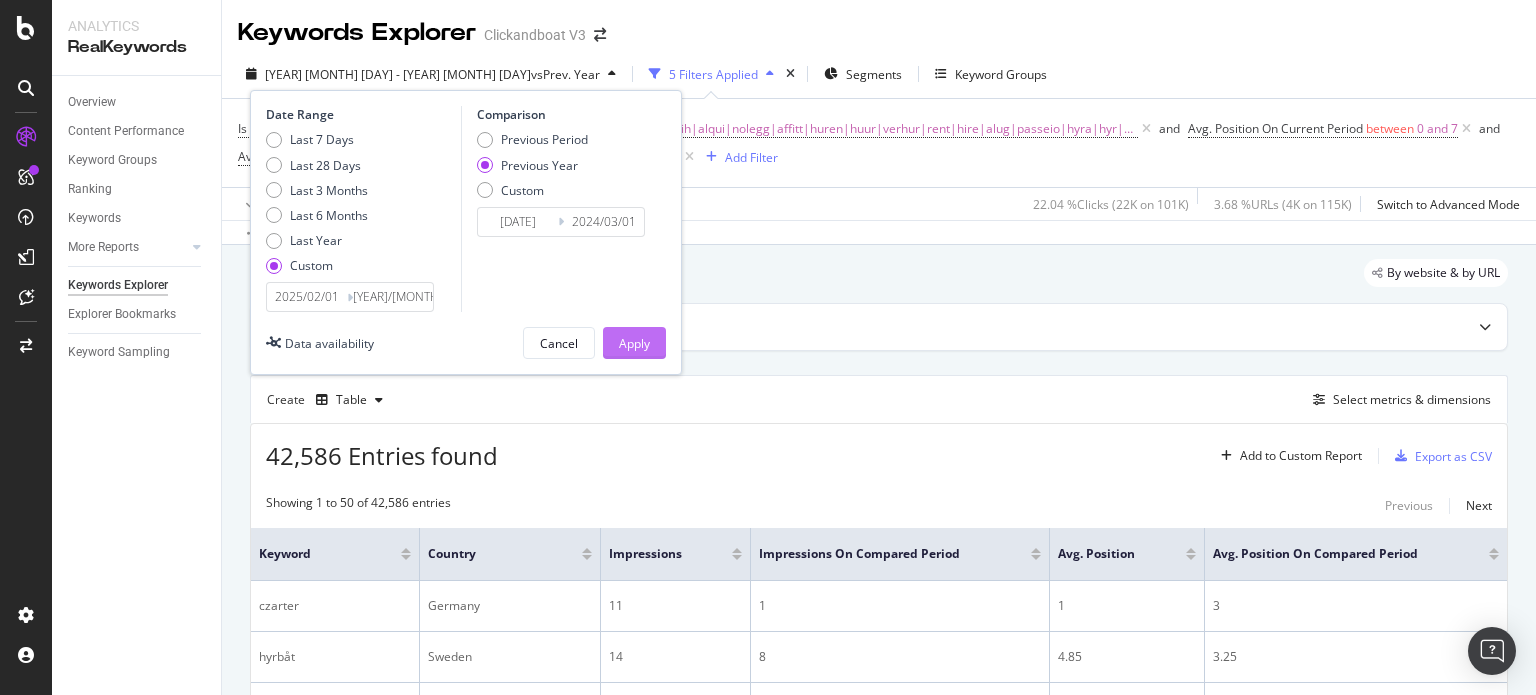 click on "Apply" at bounding box center [634, 343] 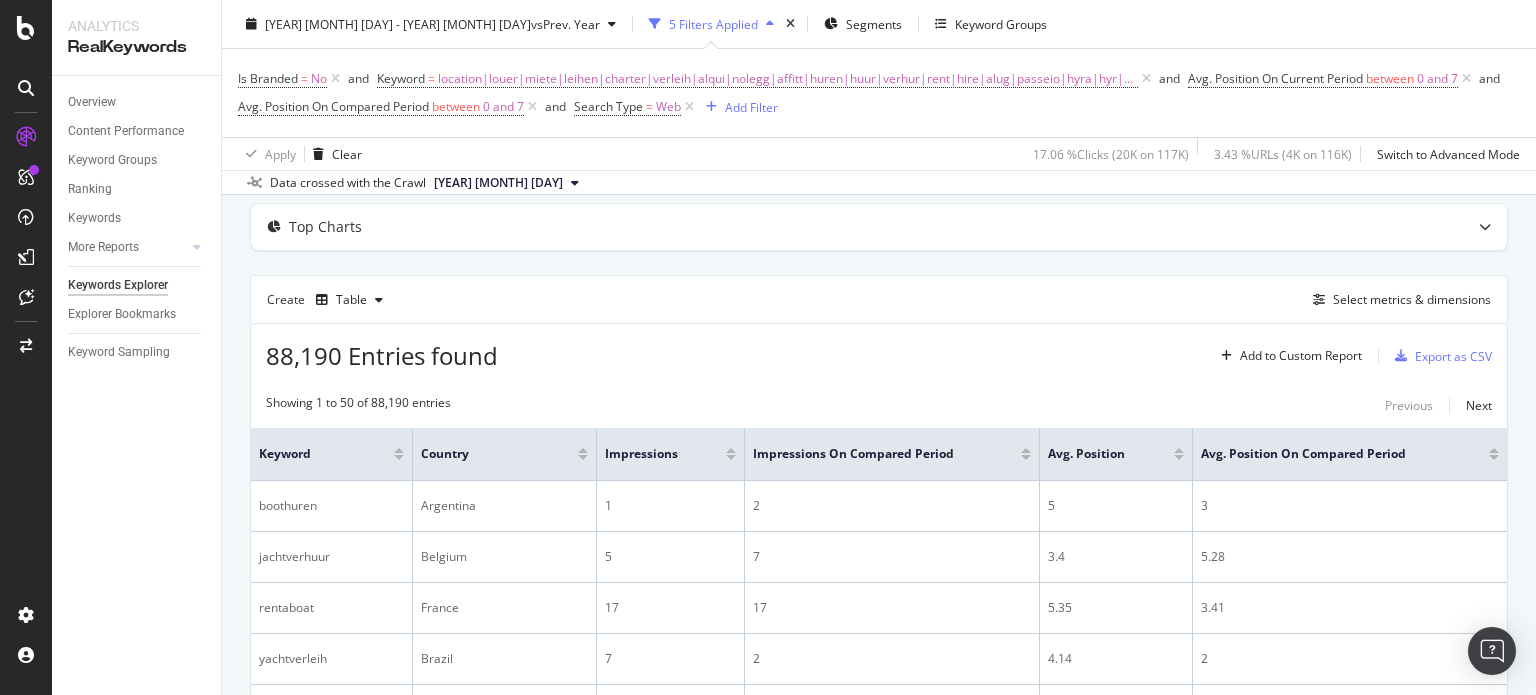 scroll, scrollTop: 0, scrollLeft: 0, axis: both 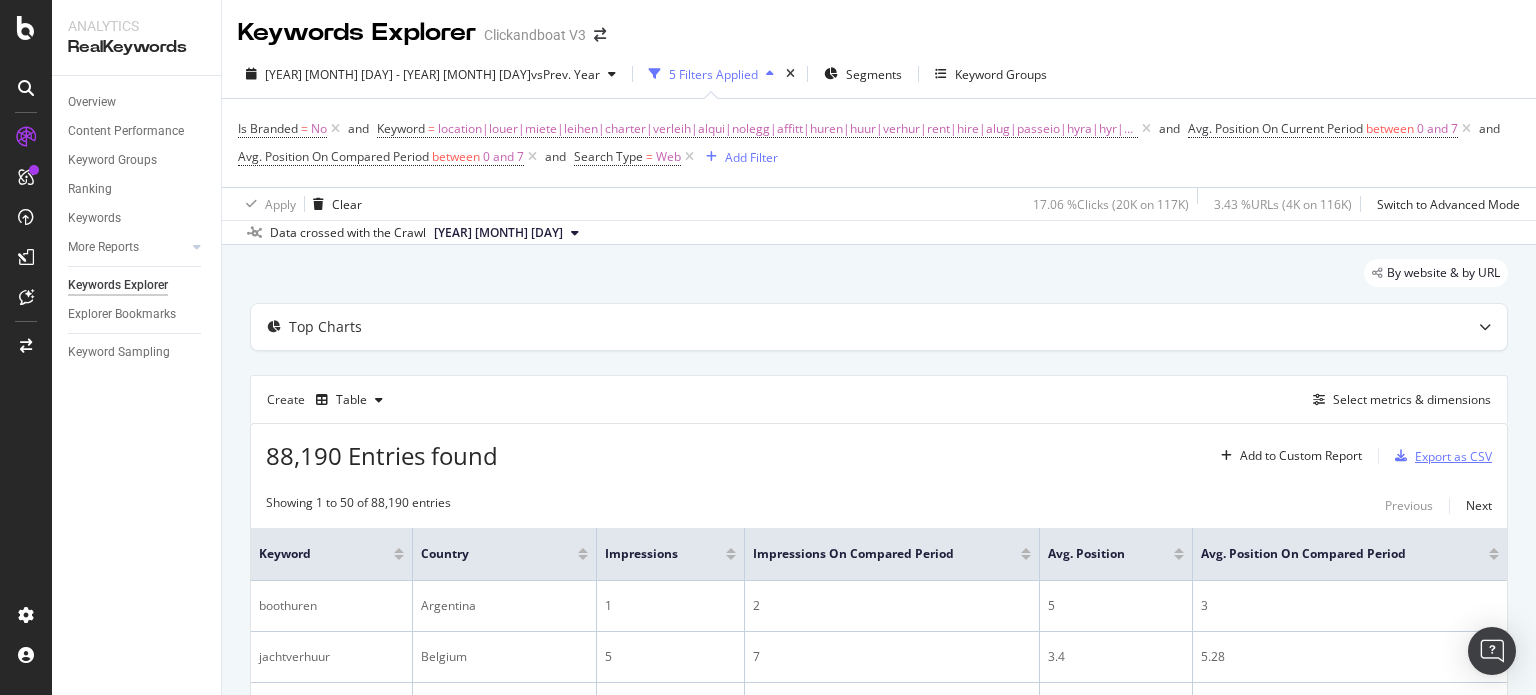 click on "Export as CSV" at bounding box center [1453, 456] 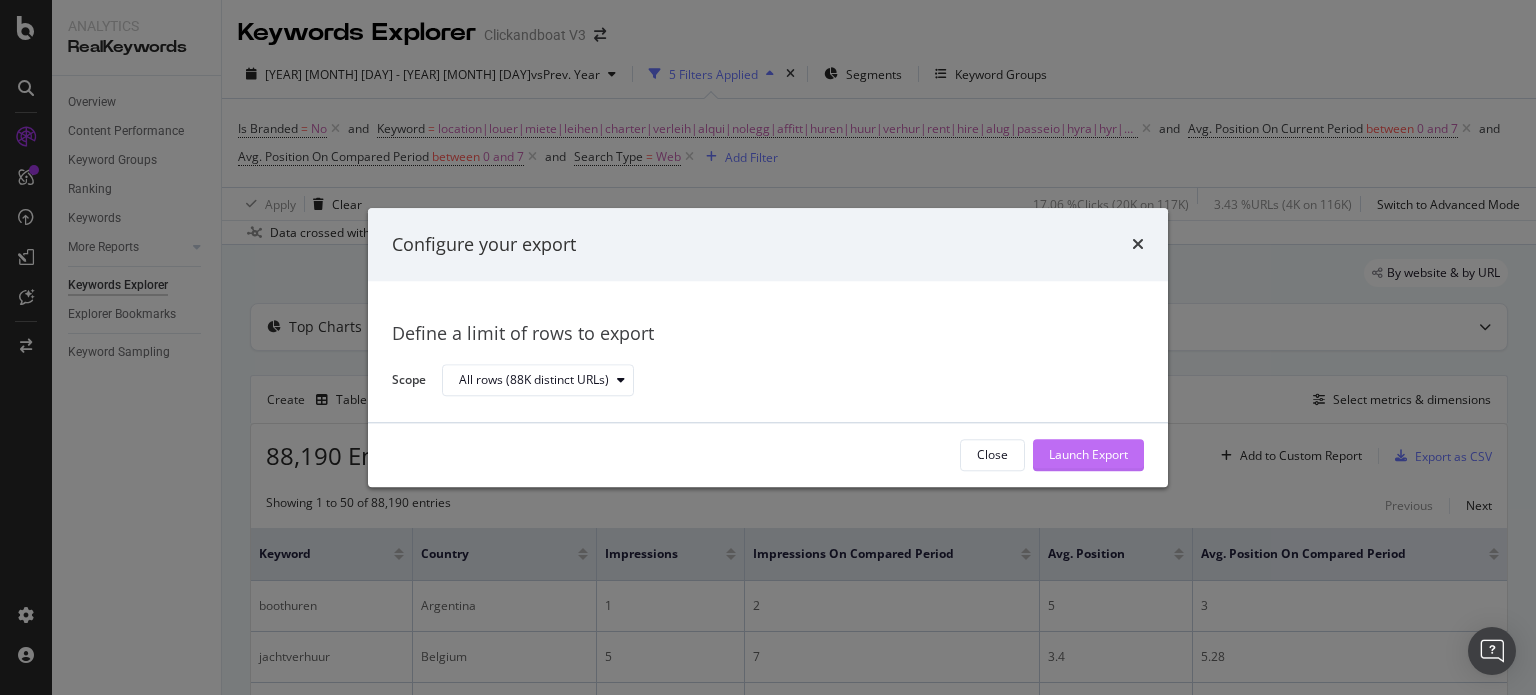 click on "Launch Export" at bounding box center (1088, 455) 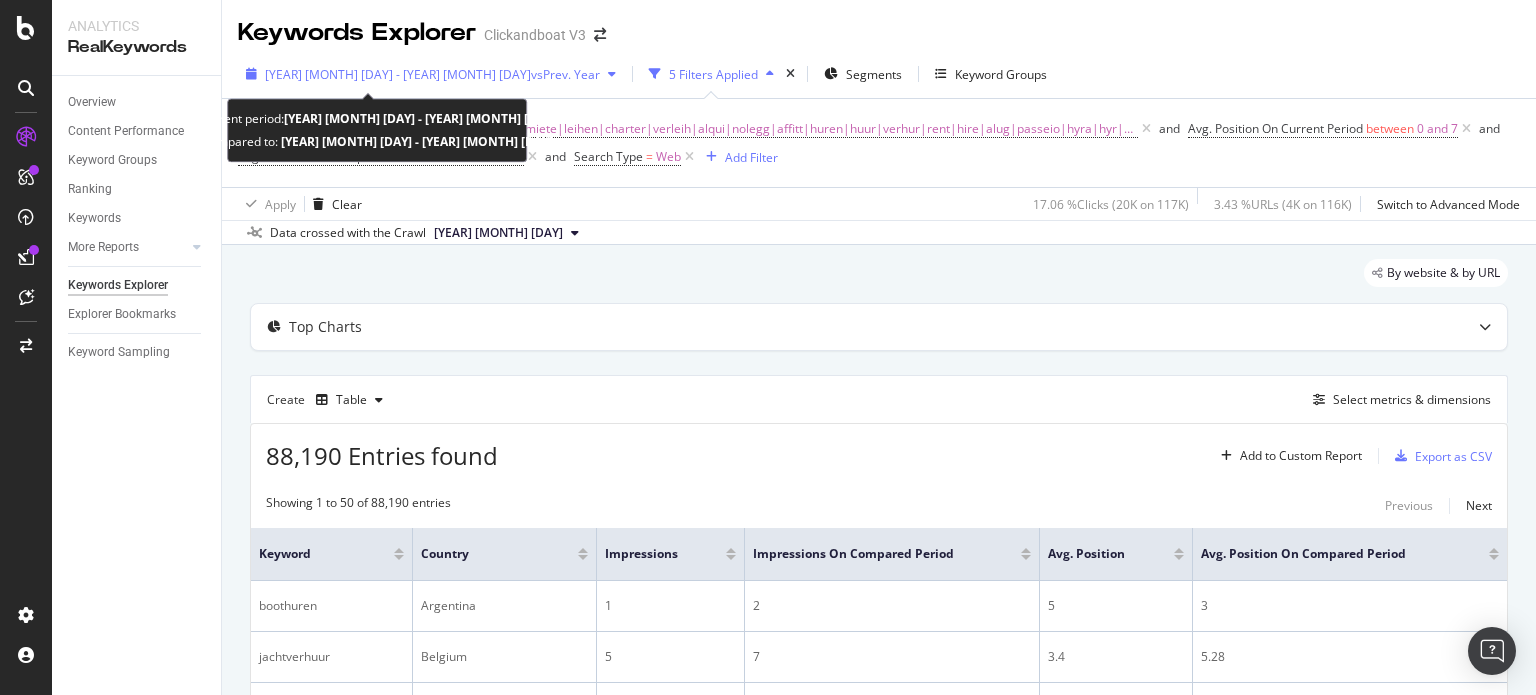 click on "vs  Prev. Year" at bounding box center (565, 74) 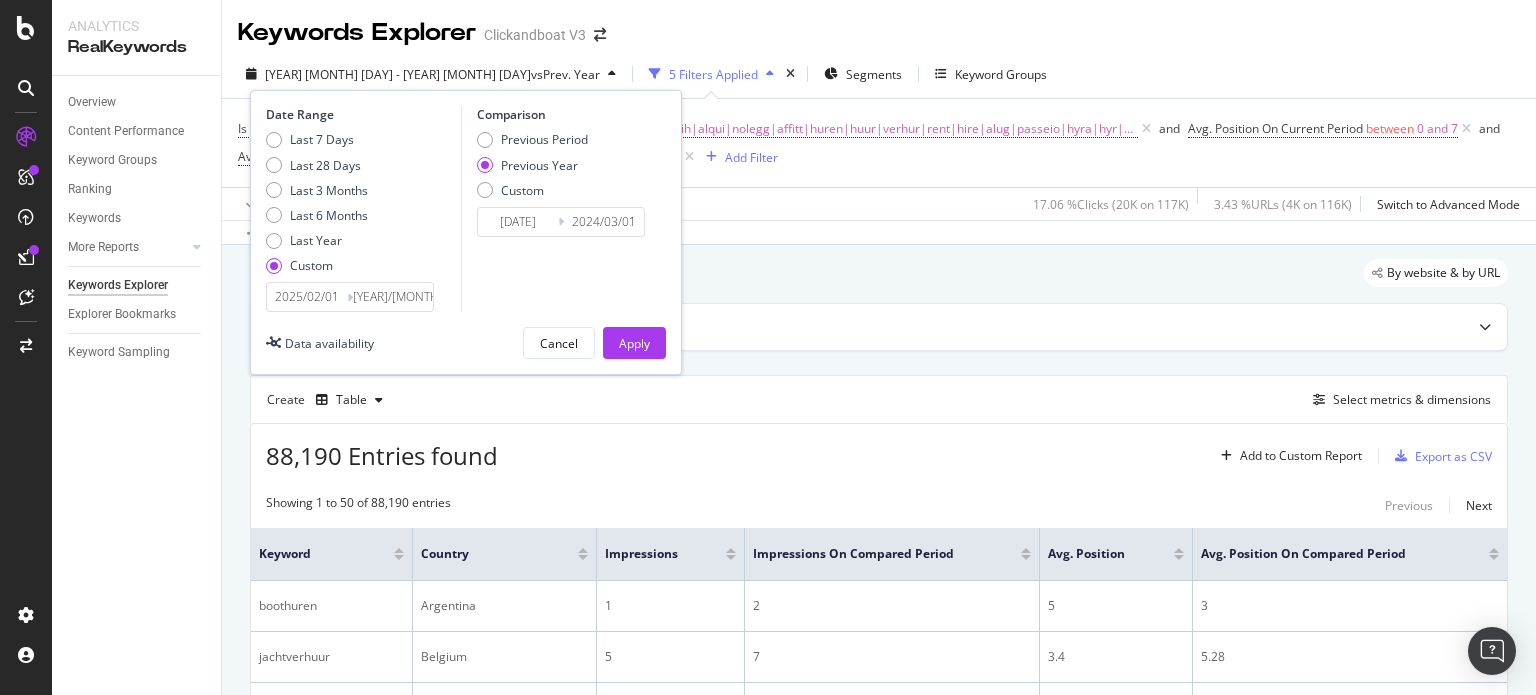 click on "2025/02/28" at bounding box center (393, 297) 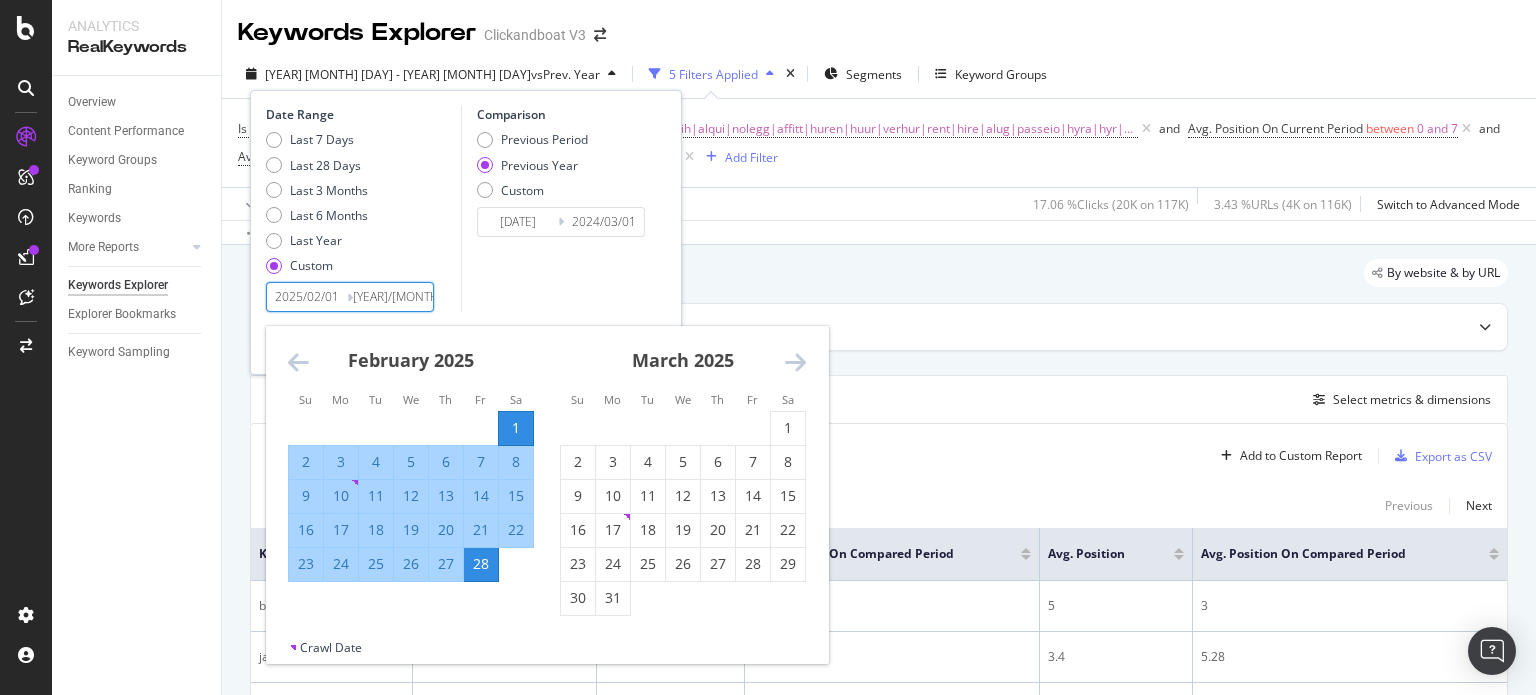 click on "Data crossed with the Crawl 2025 Feb. 10th" at bounding box center [879, 232] 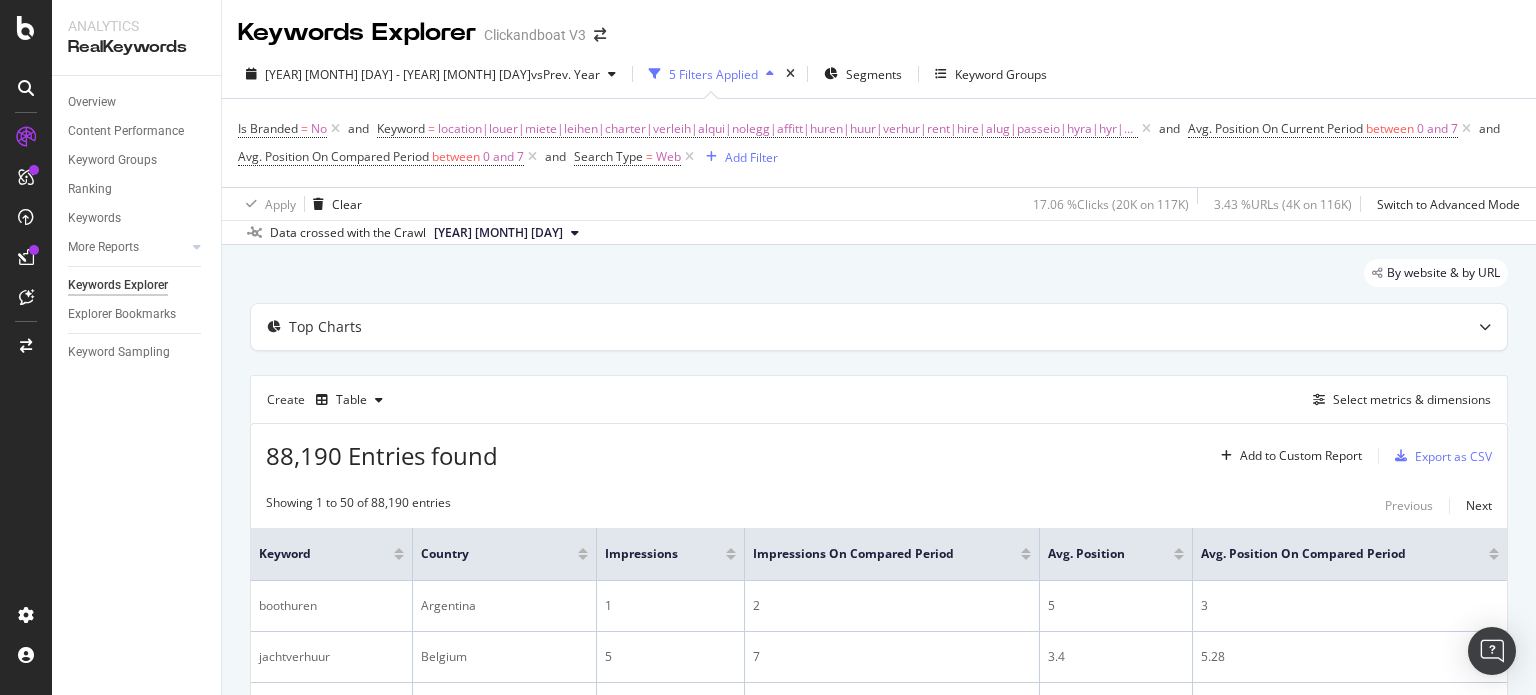 click at bounding box center [1179, 557] 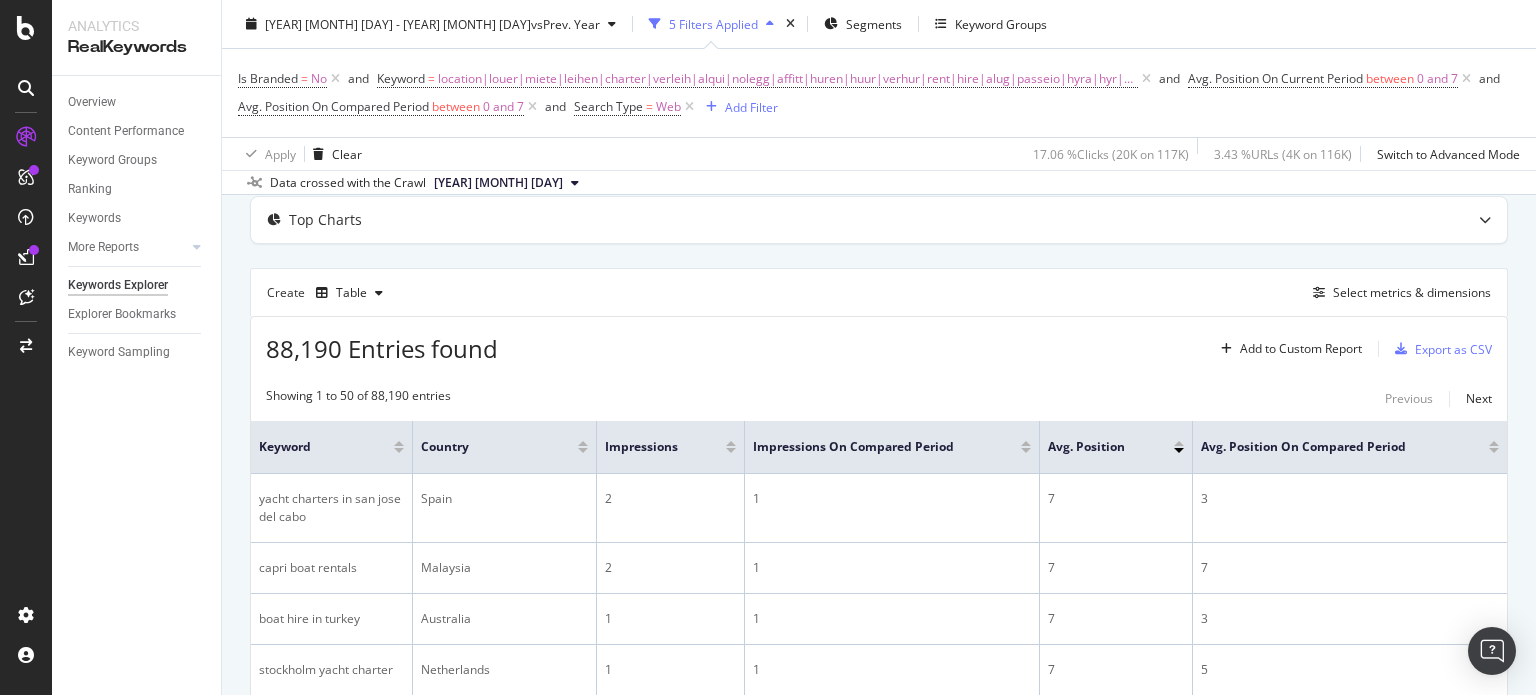 scroll, scrollTop: 100, scrollLeft: 0, axis: vertical 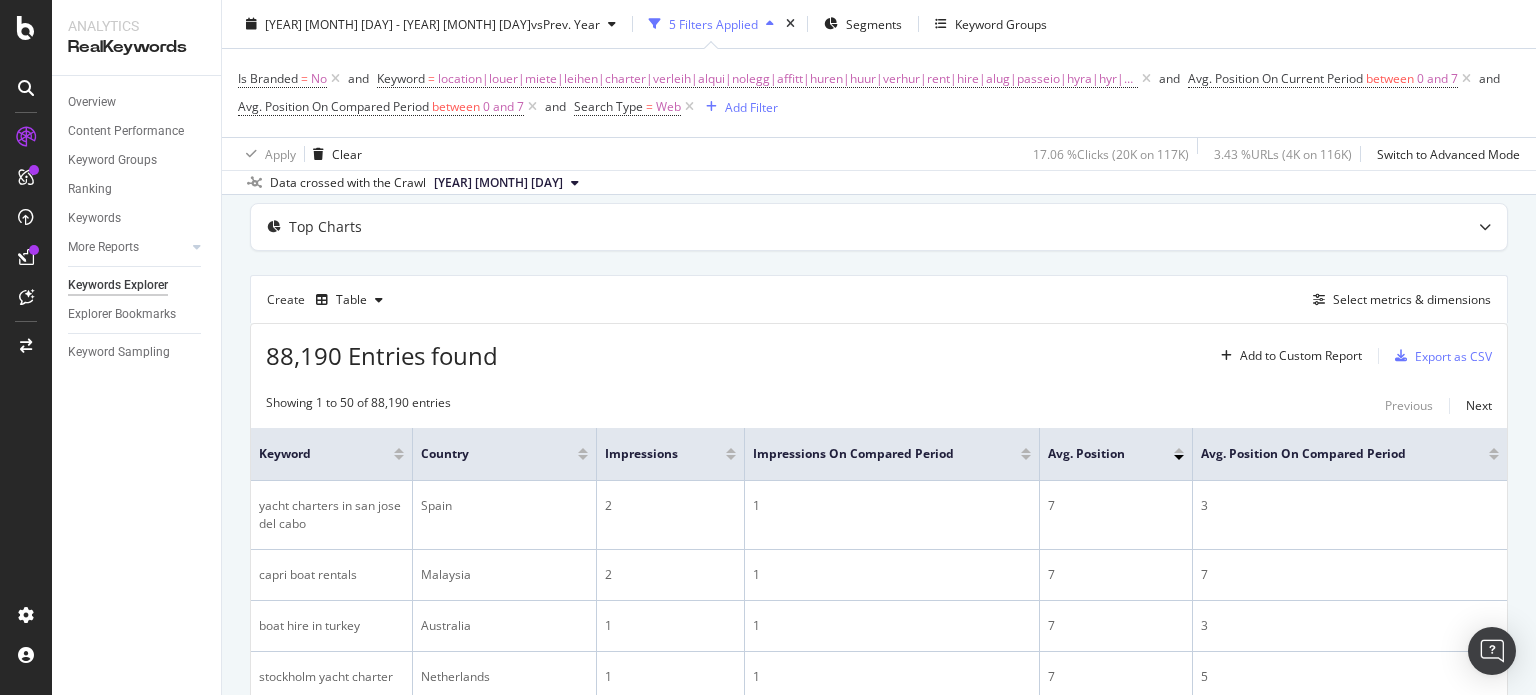 click at bounding box center [1179, 450] 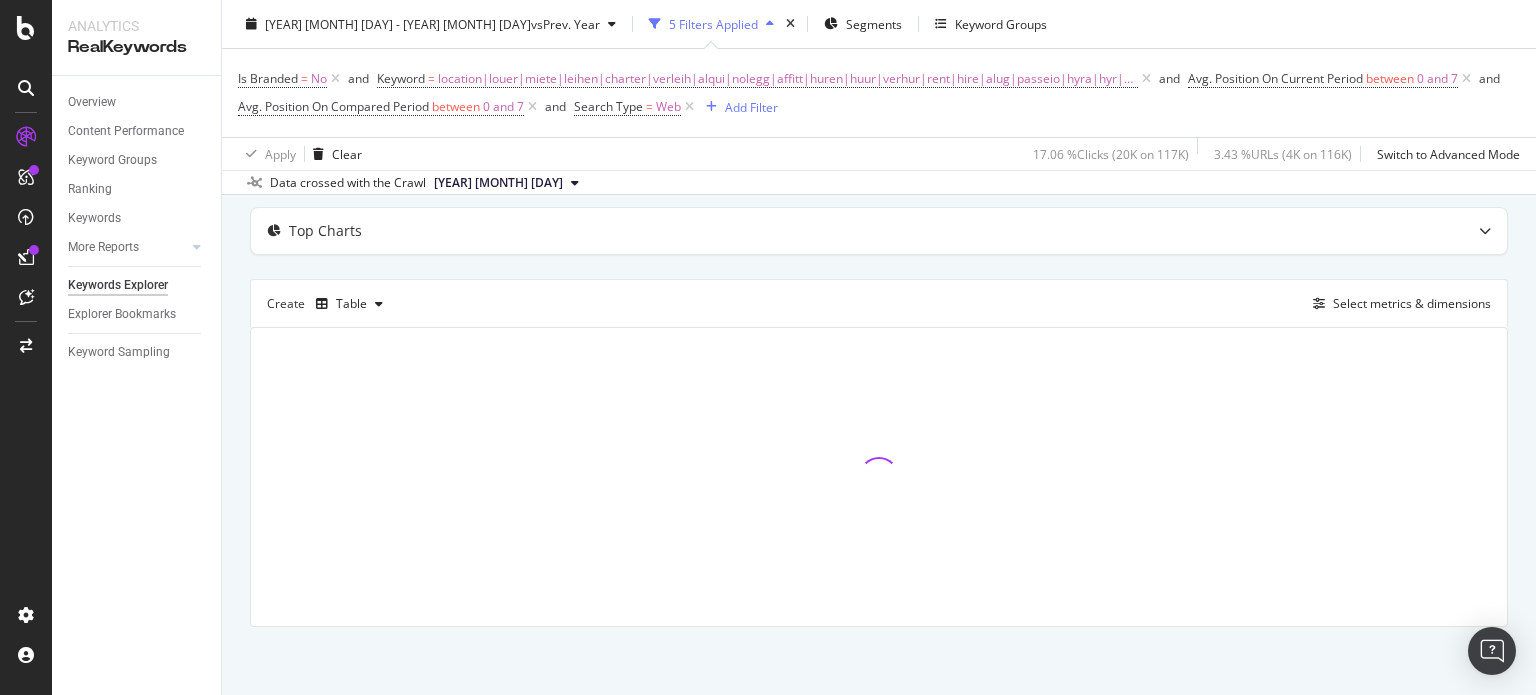 scroll, scrollTop: 100, scrollLeft: 0, axis: vertical 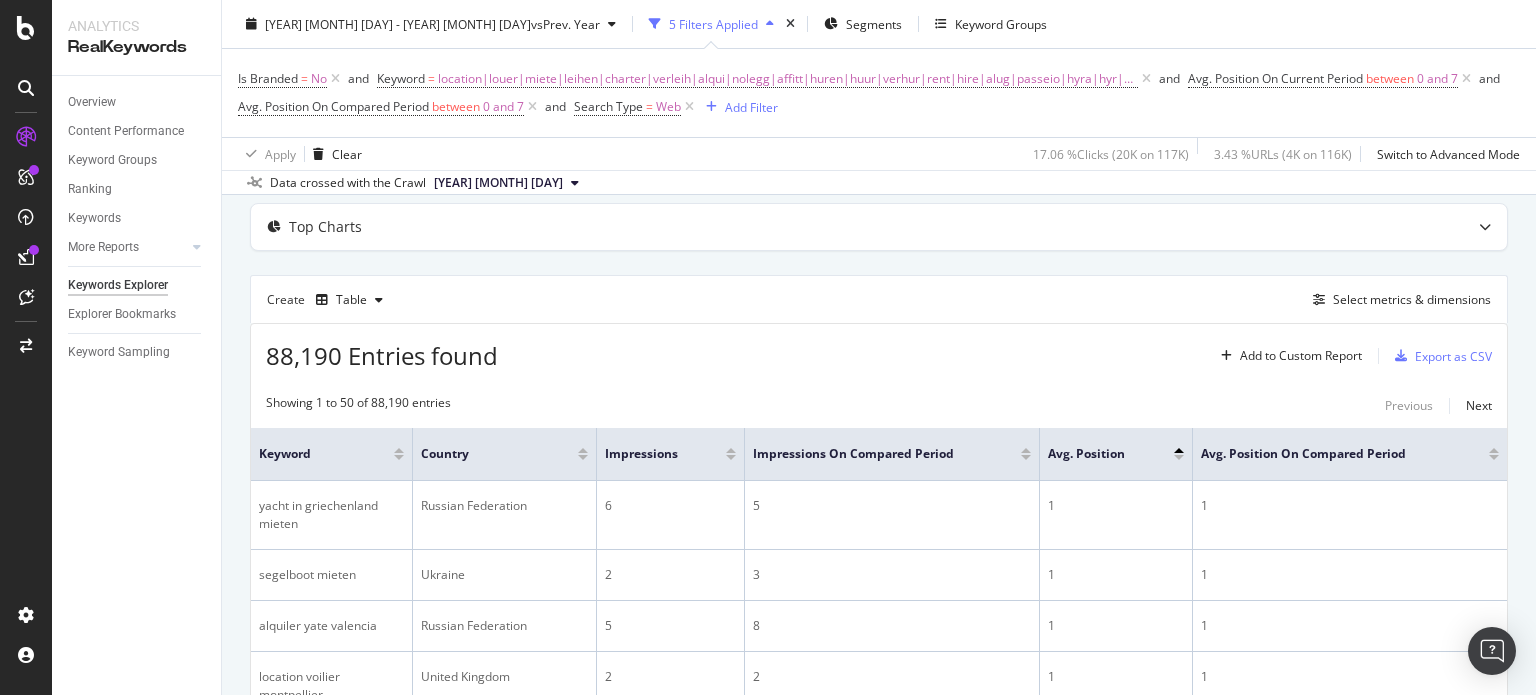 click at bounding box center (1179, 457) 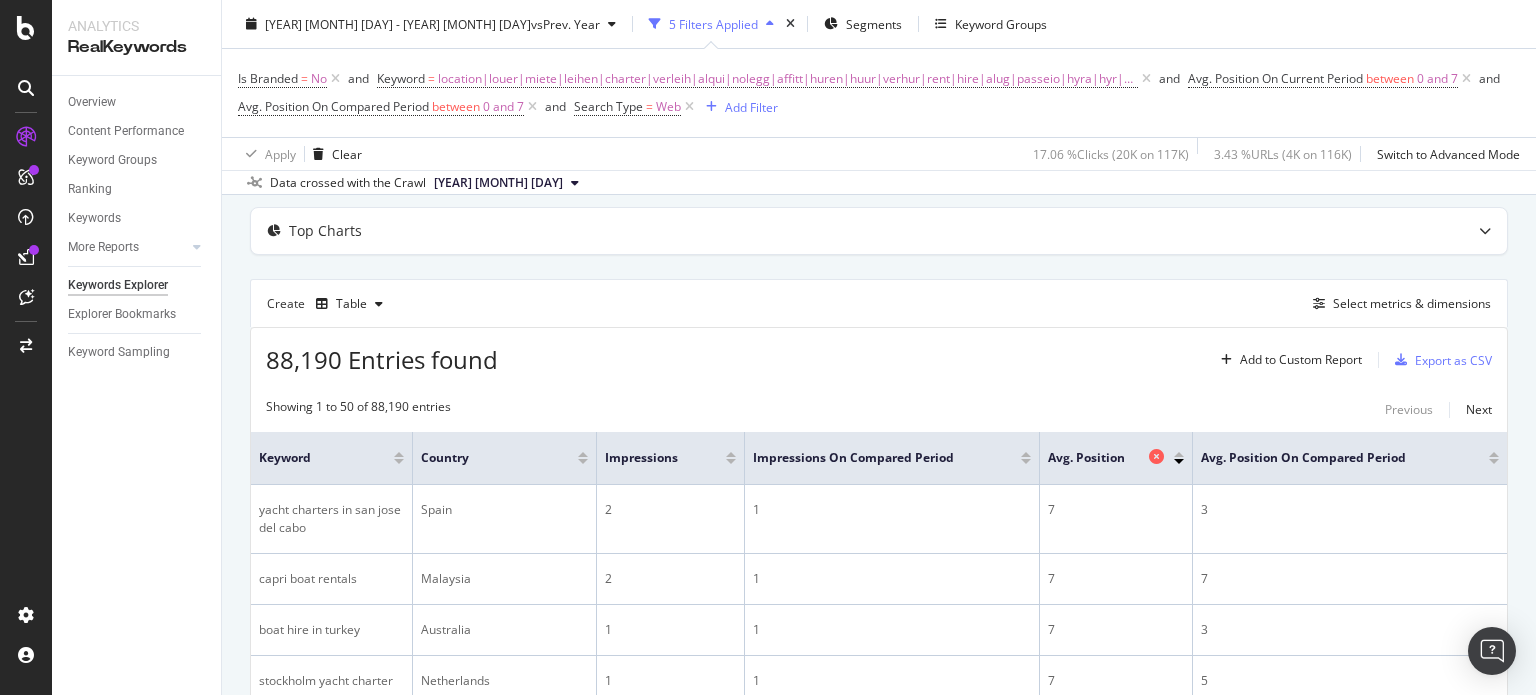 scroll, scrollTop: 100, scrollLeft: 0, axis: vertical 